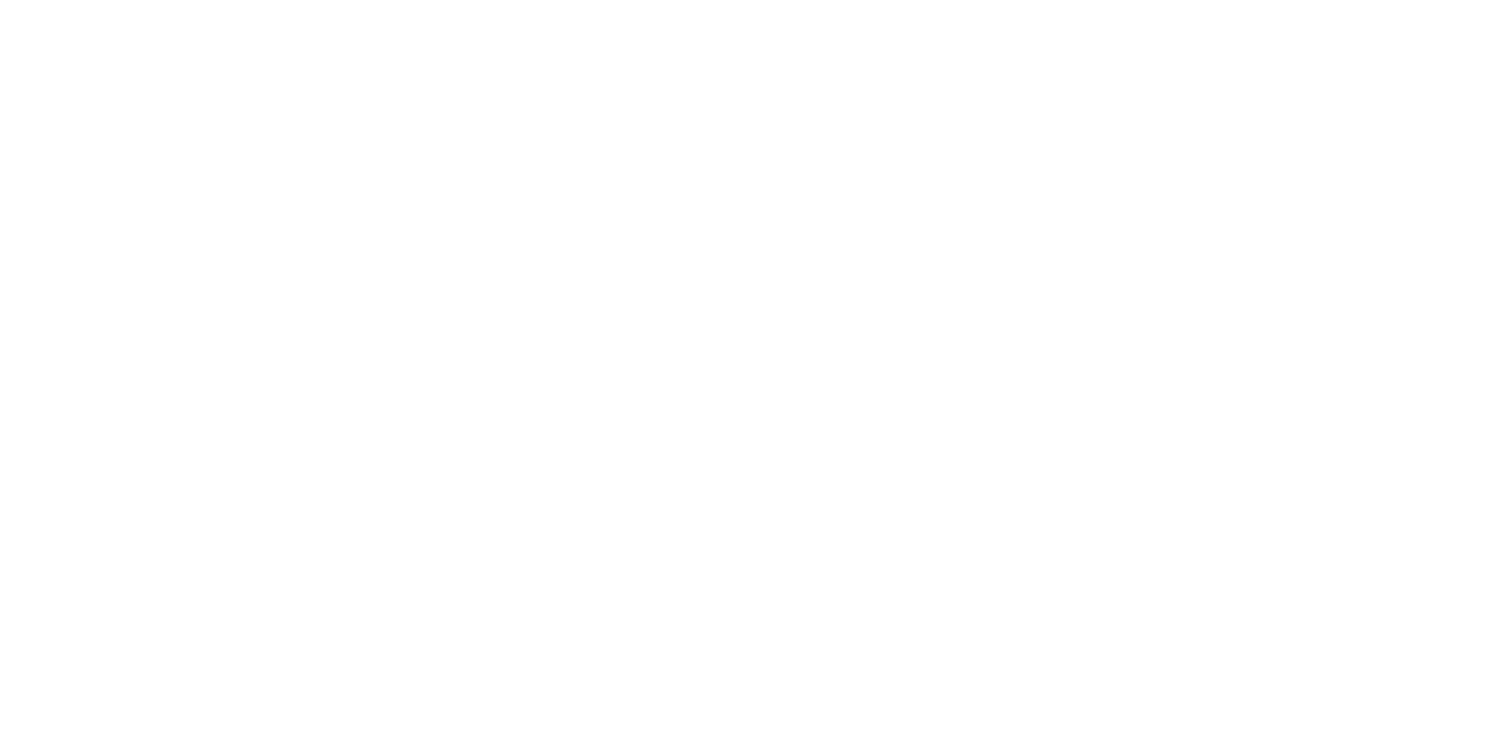 scroll, scrollTop: 0, scrollLeft: 0, axis: both 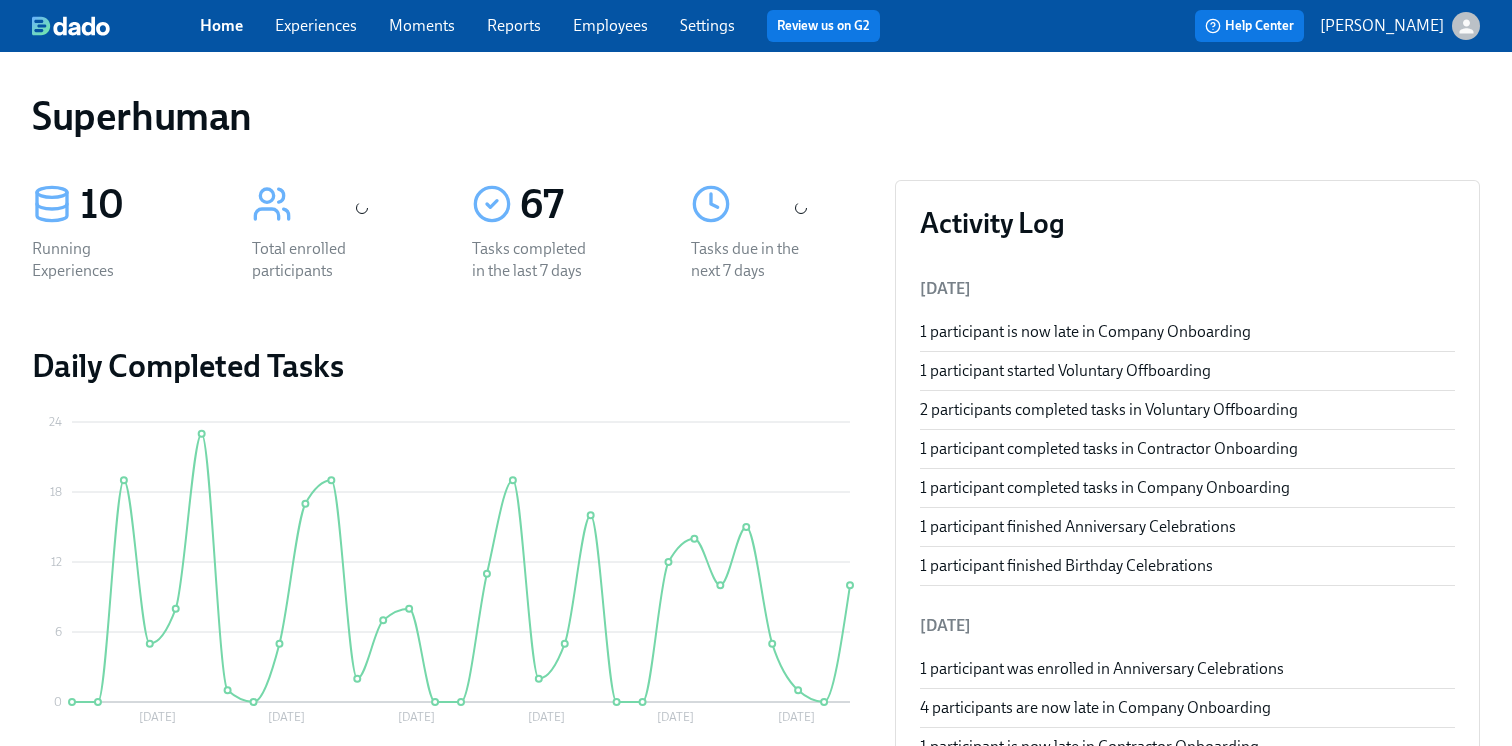 click on "Experiences" at bounding box center (316, 25) 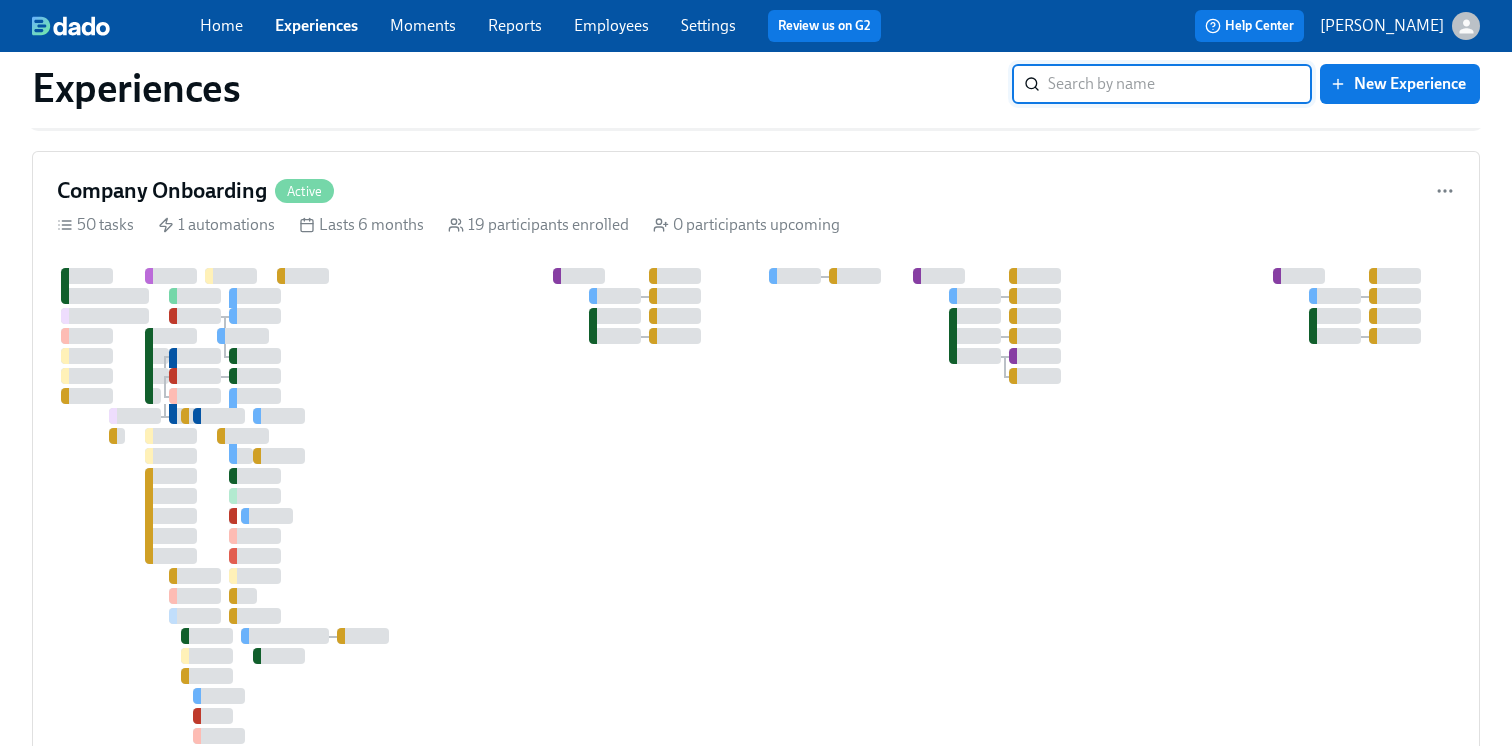 scroll, scrollTop: 1134, scrollLeft: 0, axis: vertical 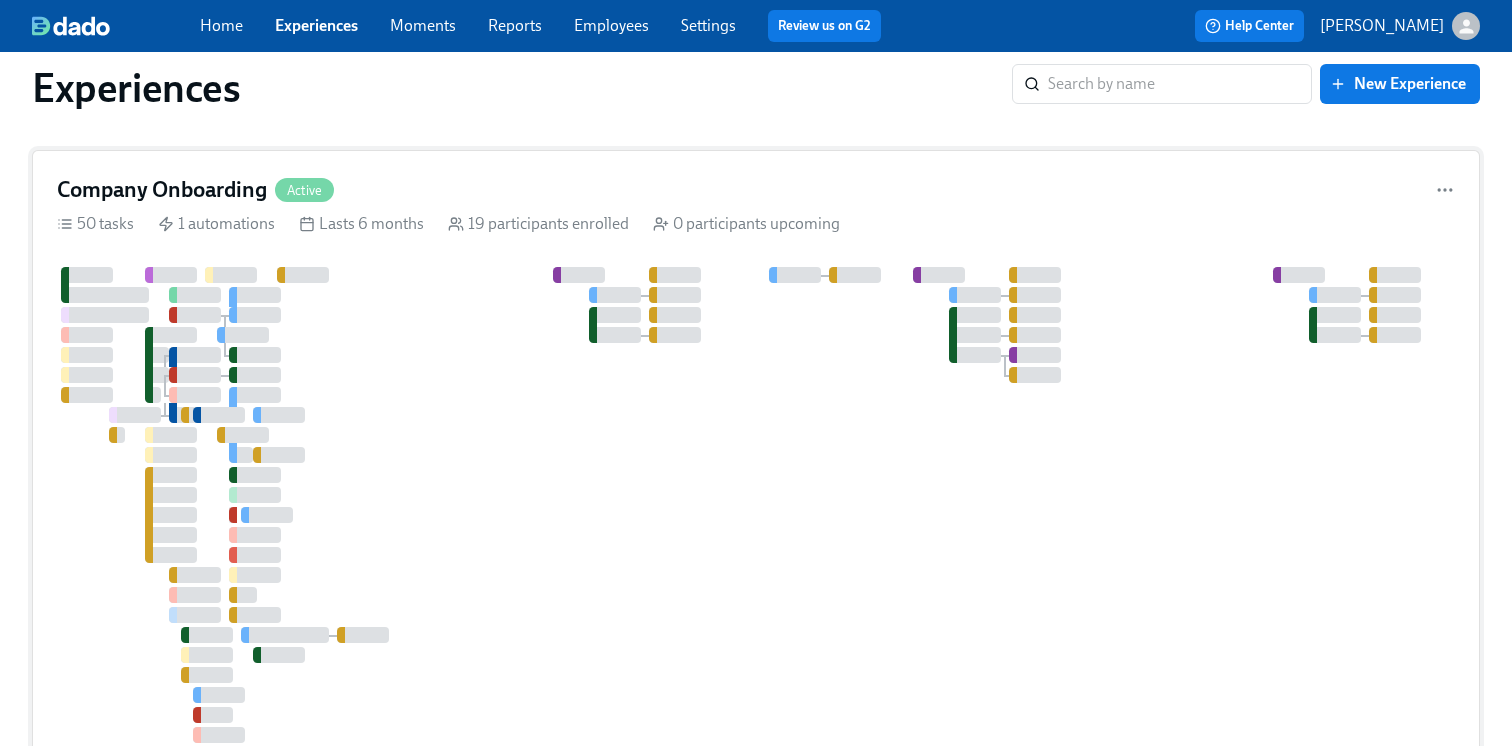 click at bounding box center (1107, 505) 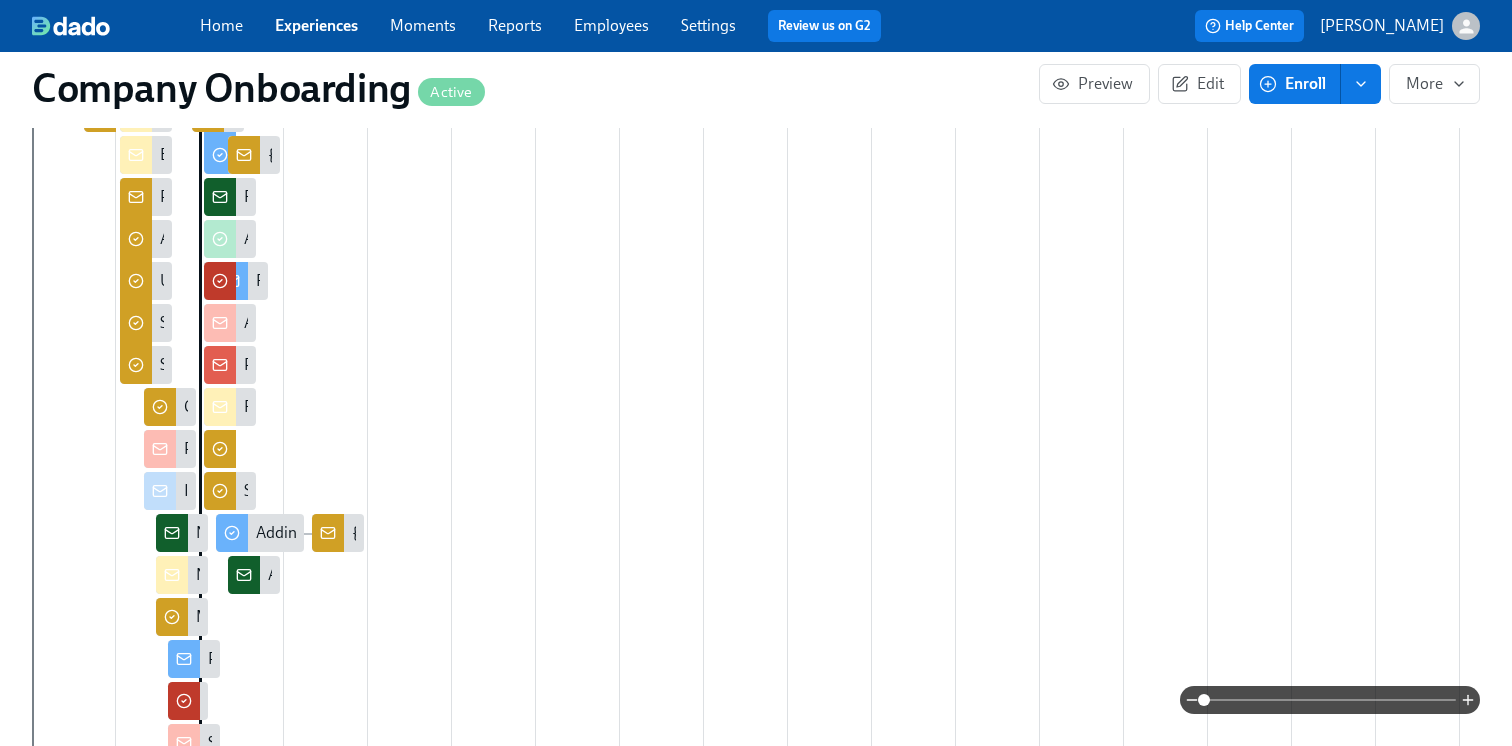 scroll, scrollTop: 0, scrollLeft: 0, axis: both 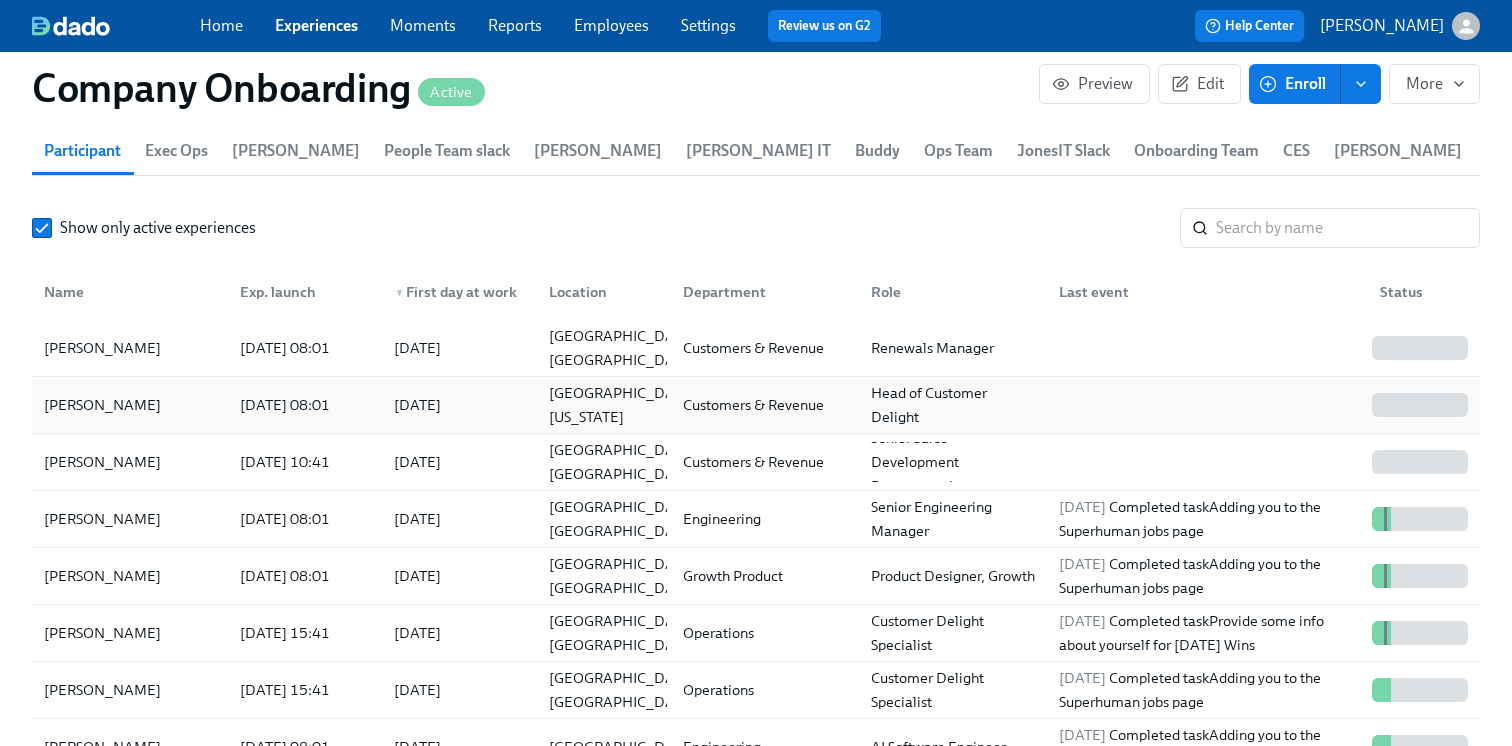 click on "[DATE] 08:01" at bounding box center [301, 405] 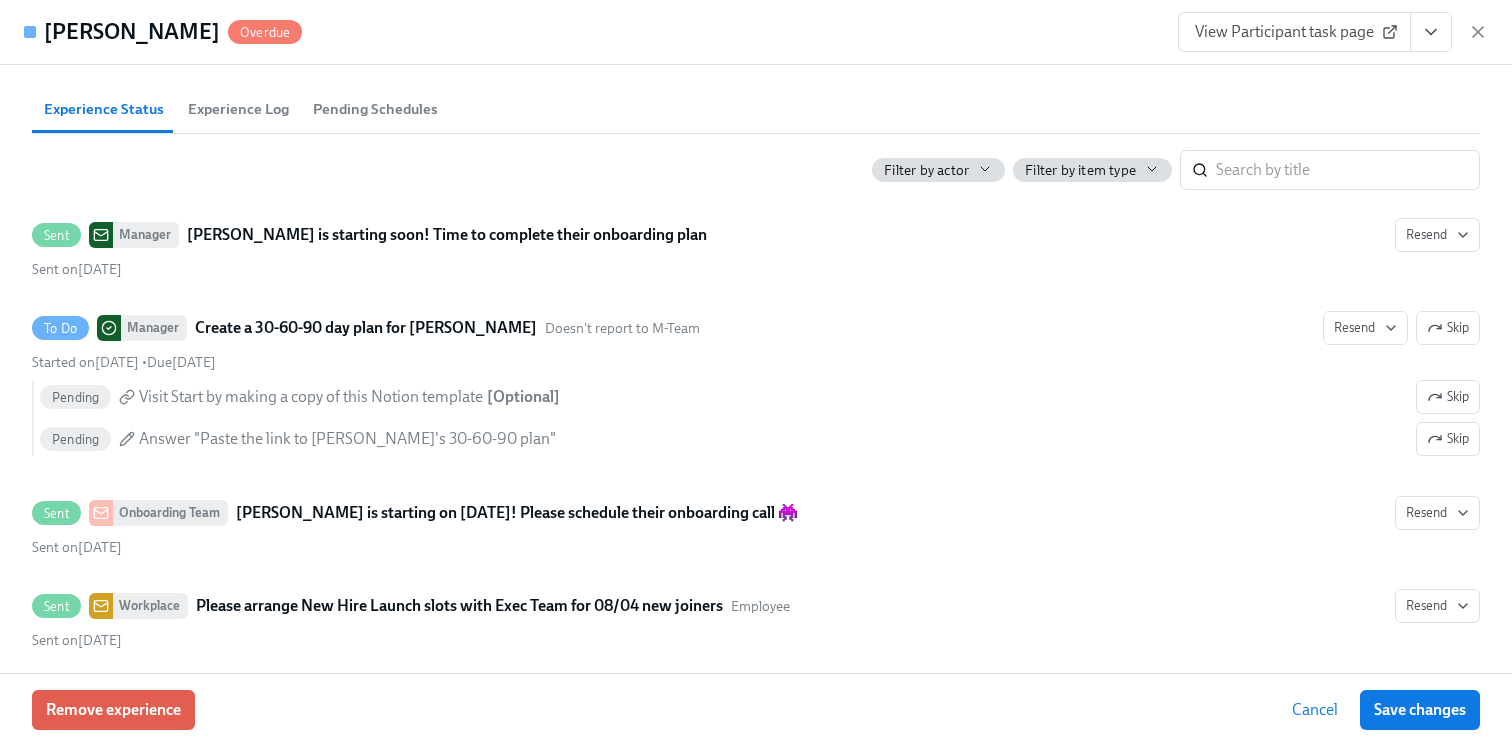 scroll, scrollTop: 1268, scrollLeft: 0, axis: vertical 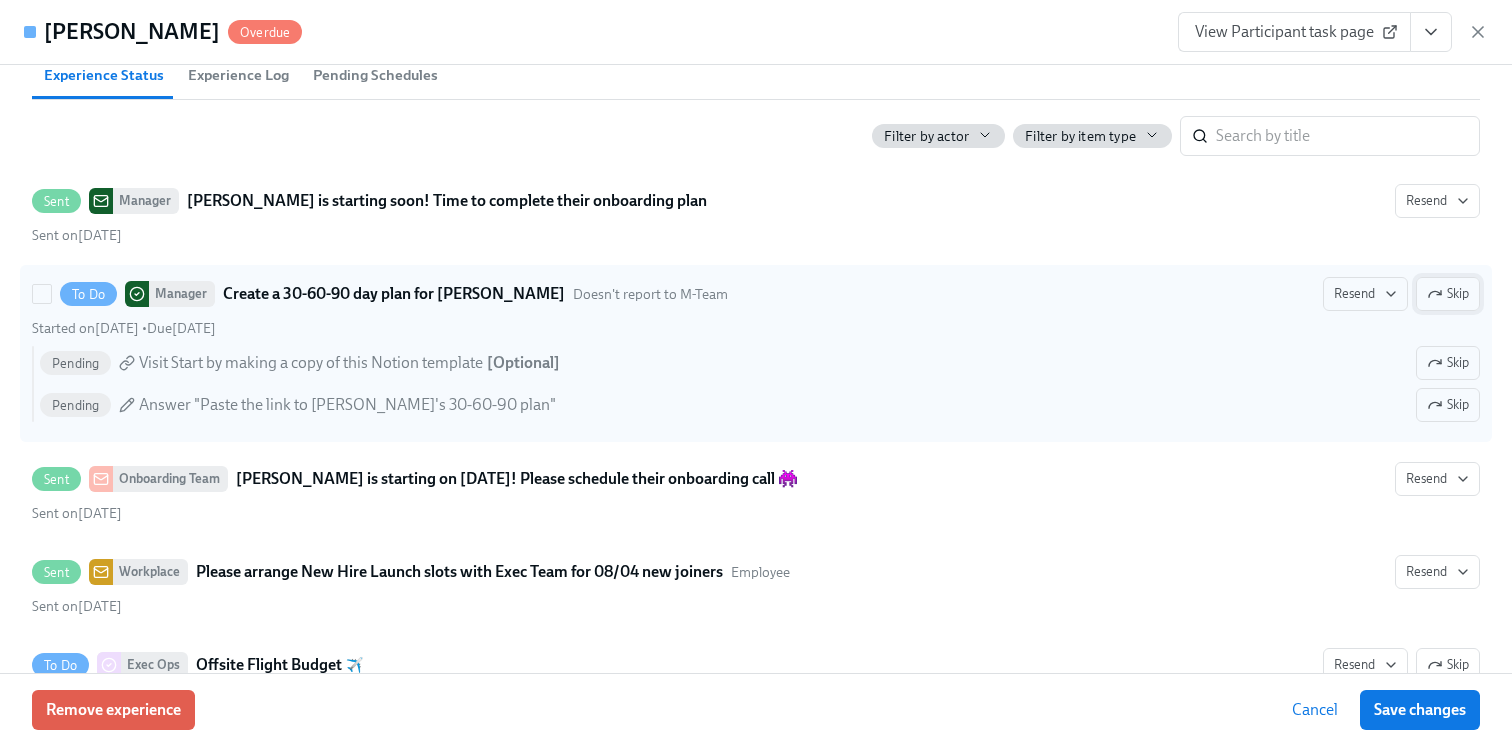 click 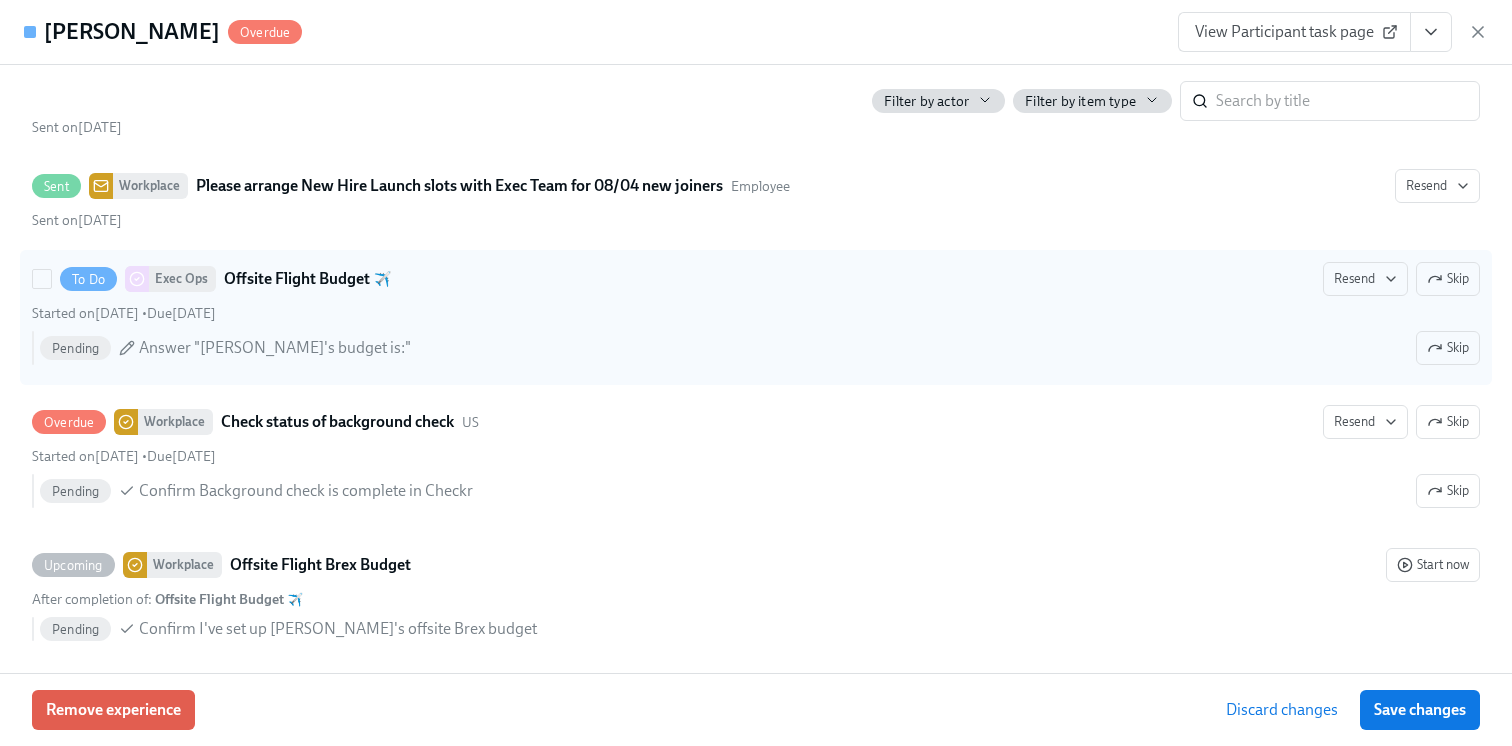 scroll, scrollTop: 1698, scrollLeft: 0, axis: vertical 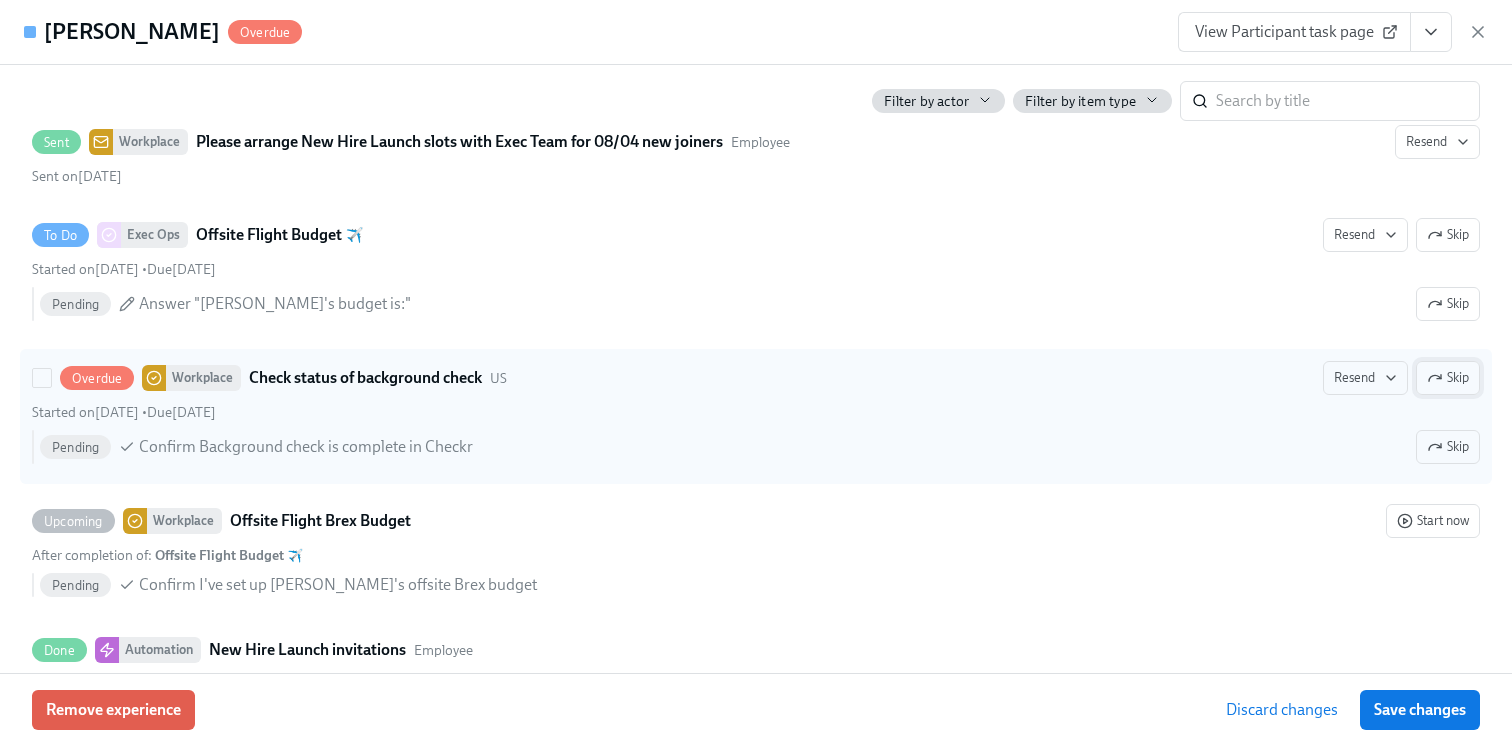 click on "Skip" at bounding box center (1448, 378) 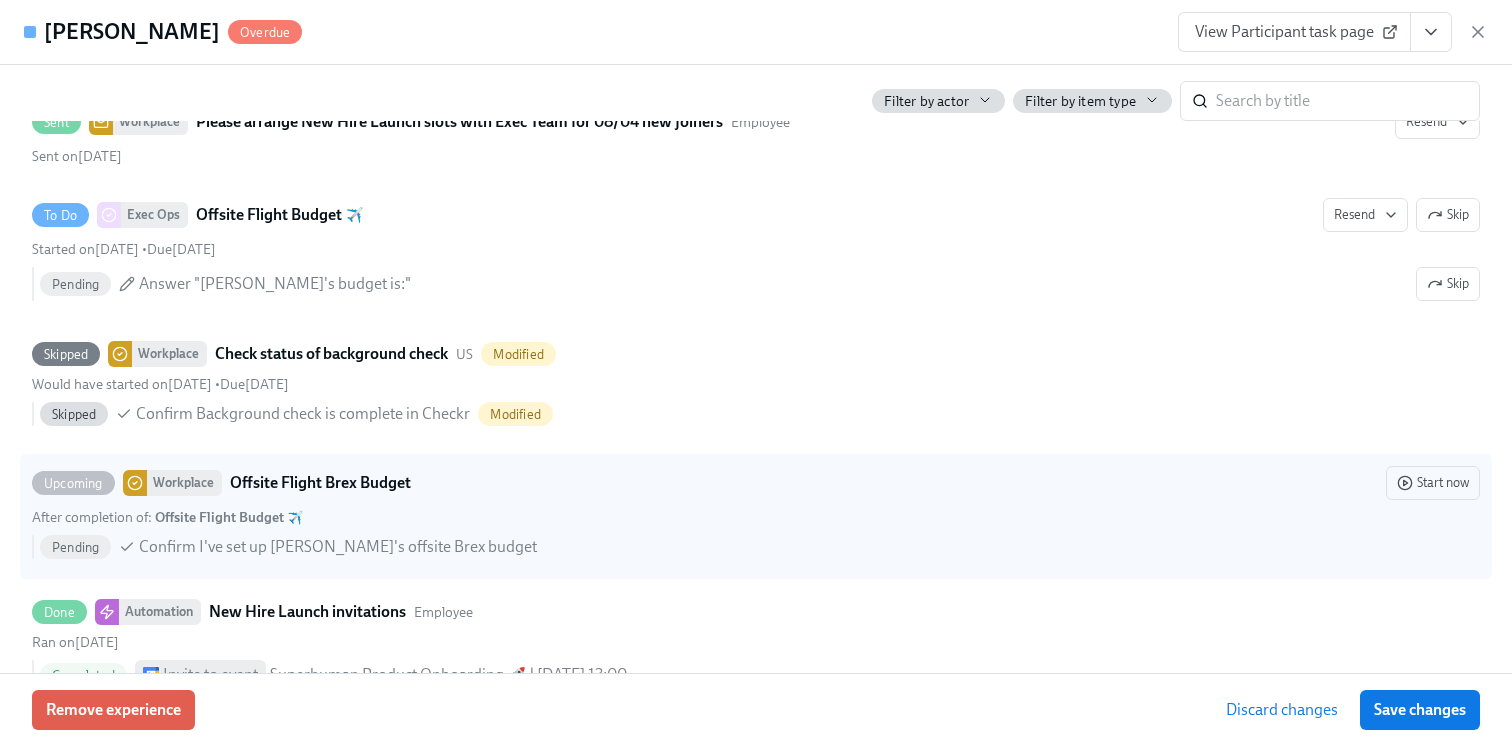 scroll, scrollTop: 1714, scrollLeft: 0, axis: vertical 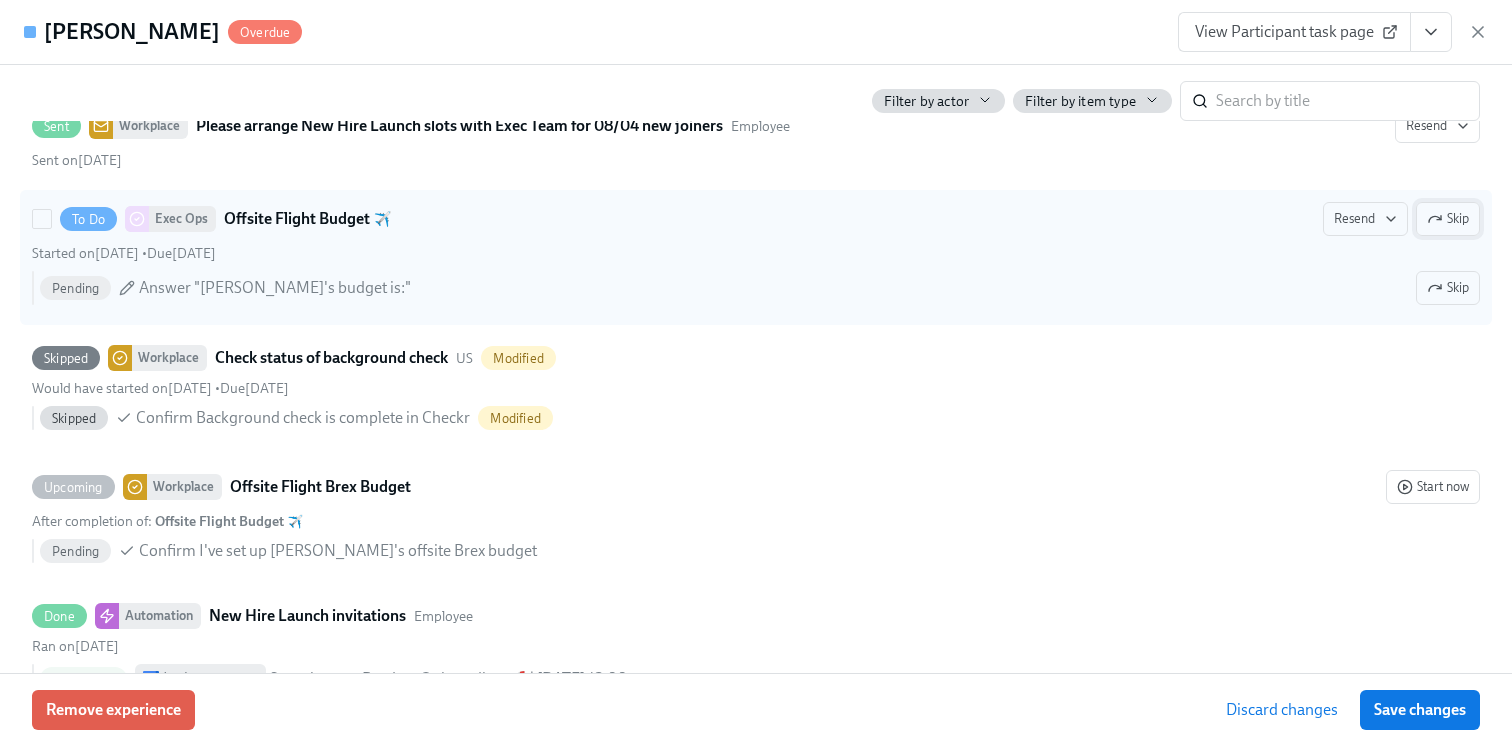 click 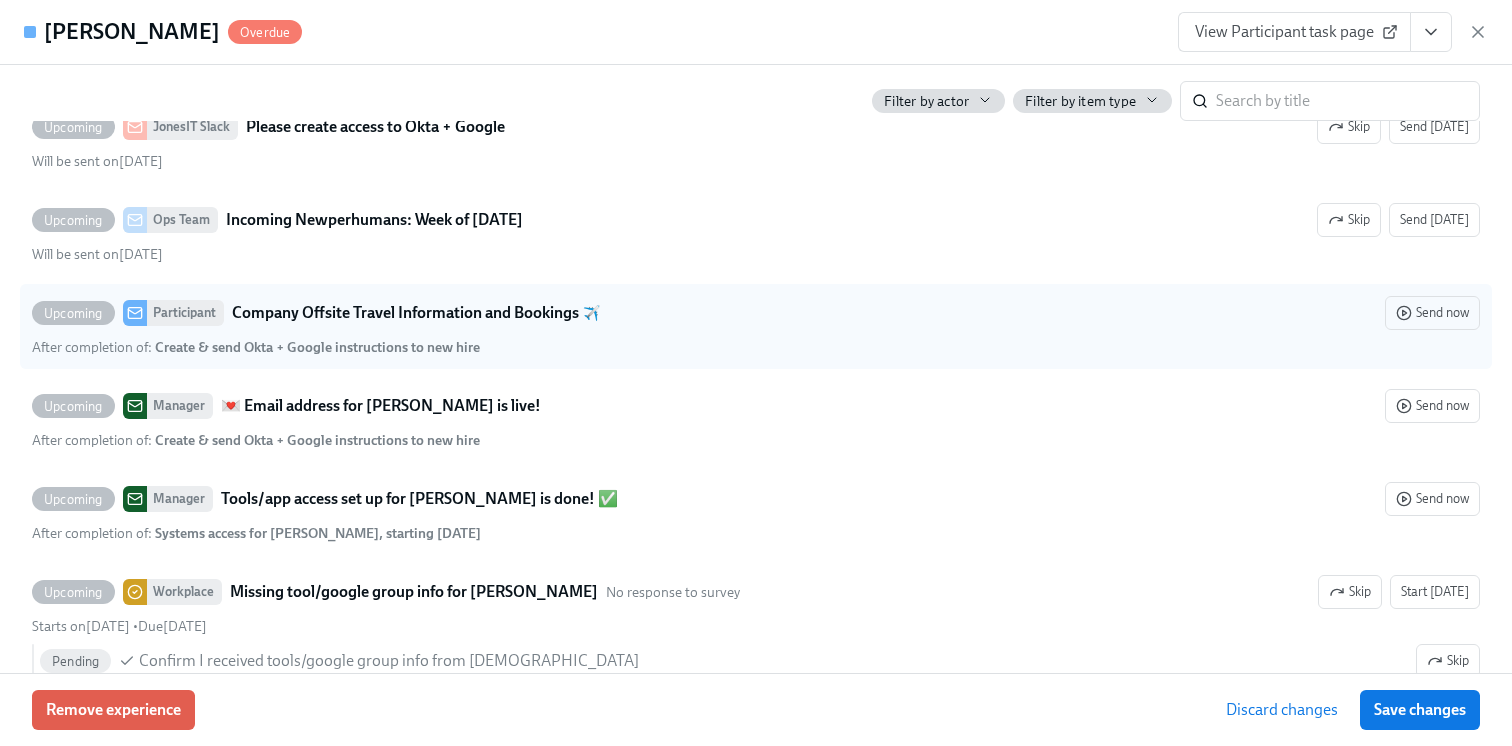 scroll, scrollTop: 4599, scrollLeft: 0, axis: vertical 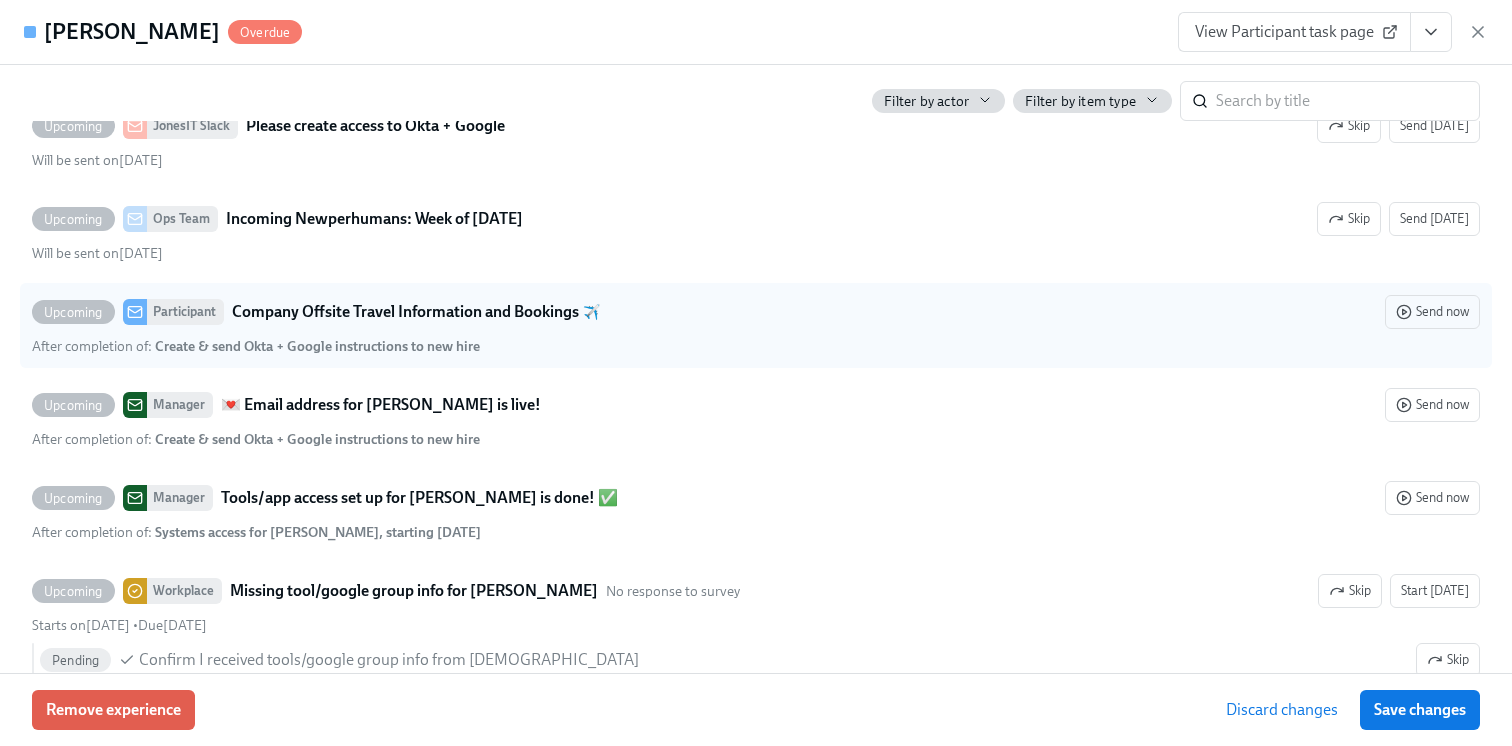 click on "Company Offsite Travel Information and Bookings ✈️" at bounding box center (417, 312) 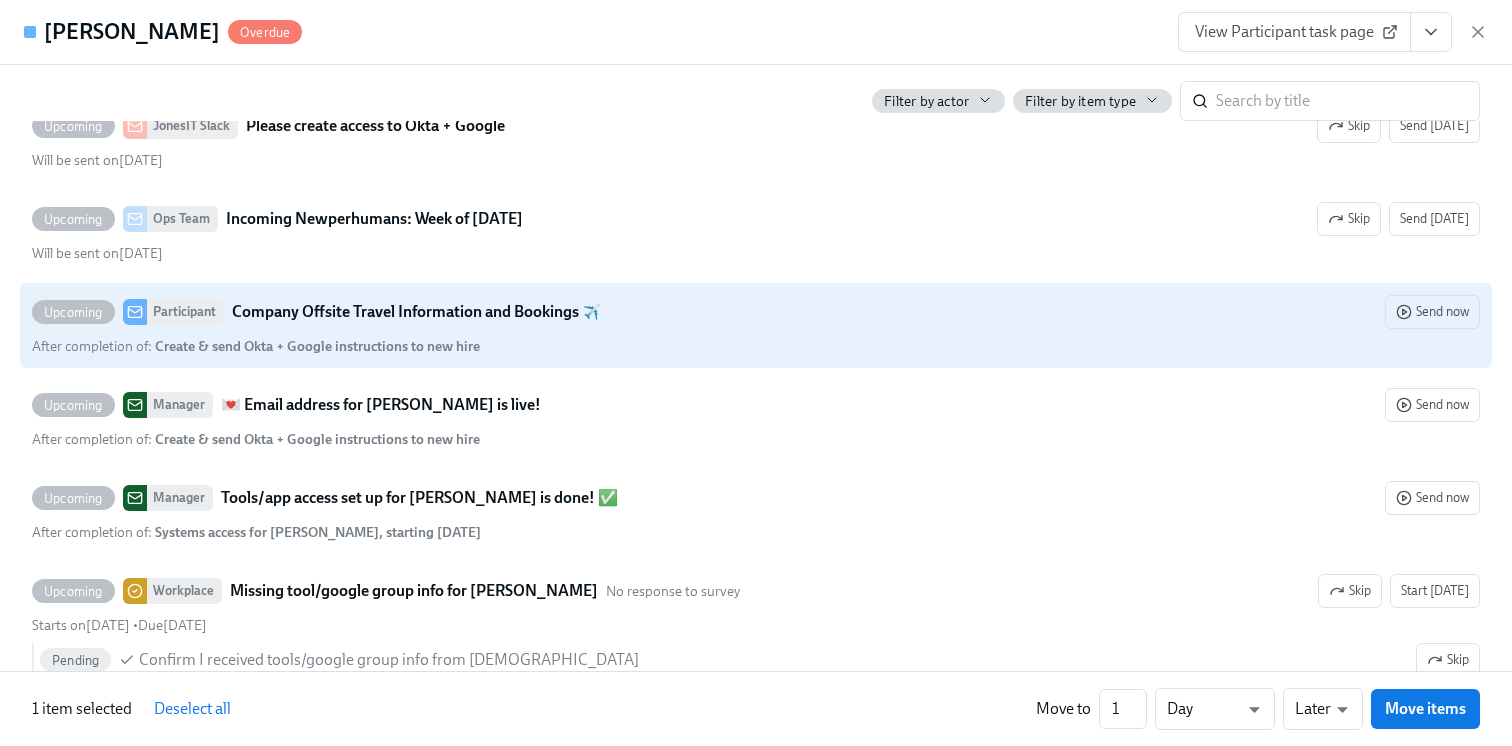 click on "Company Offsite Travel Information and Bookings ✈️" at bounding box center [417, 312] 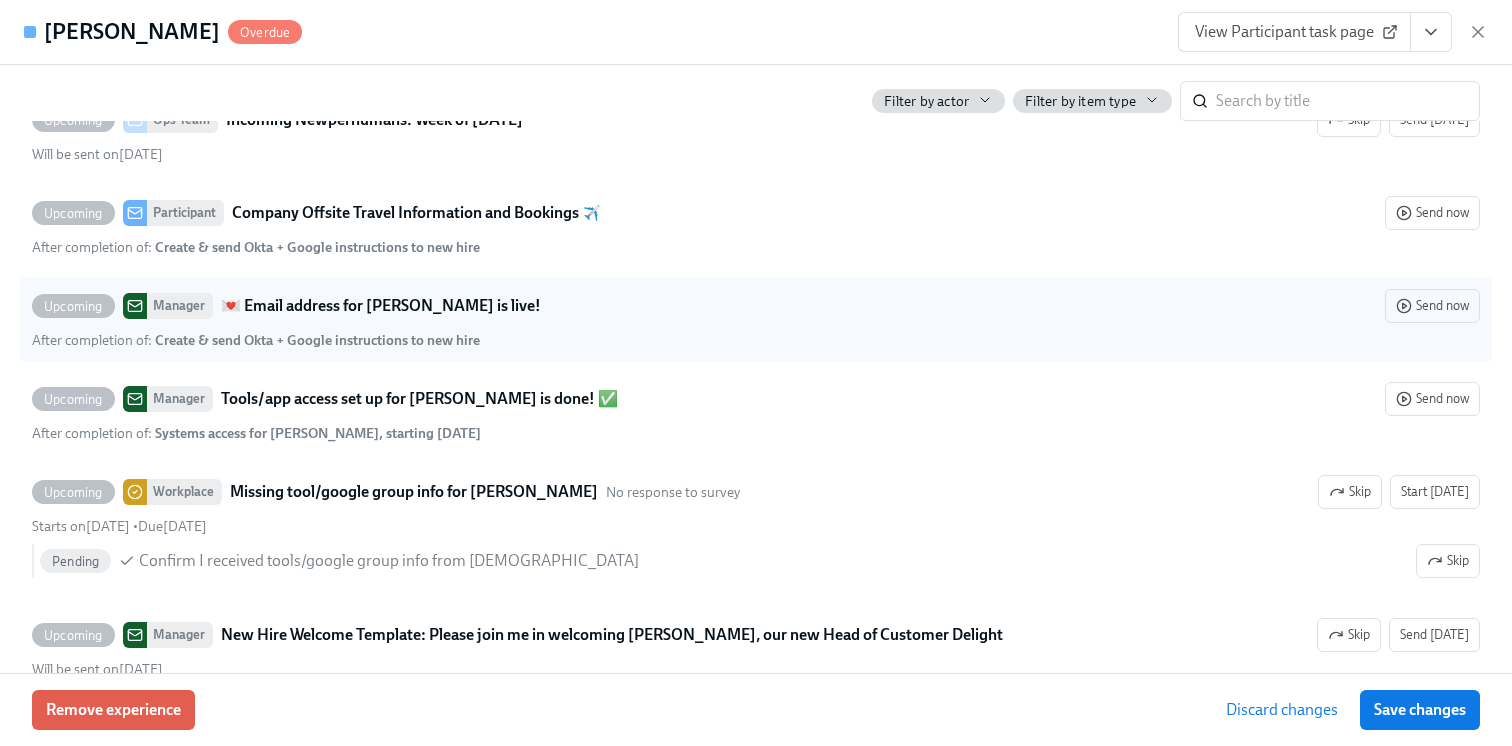 scroll, scrollTop: 4564, scrollLeft: 0, axis: vertical 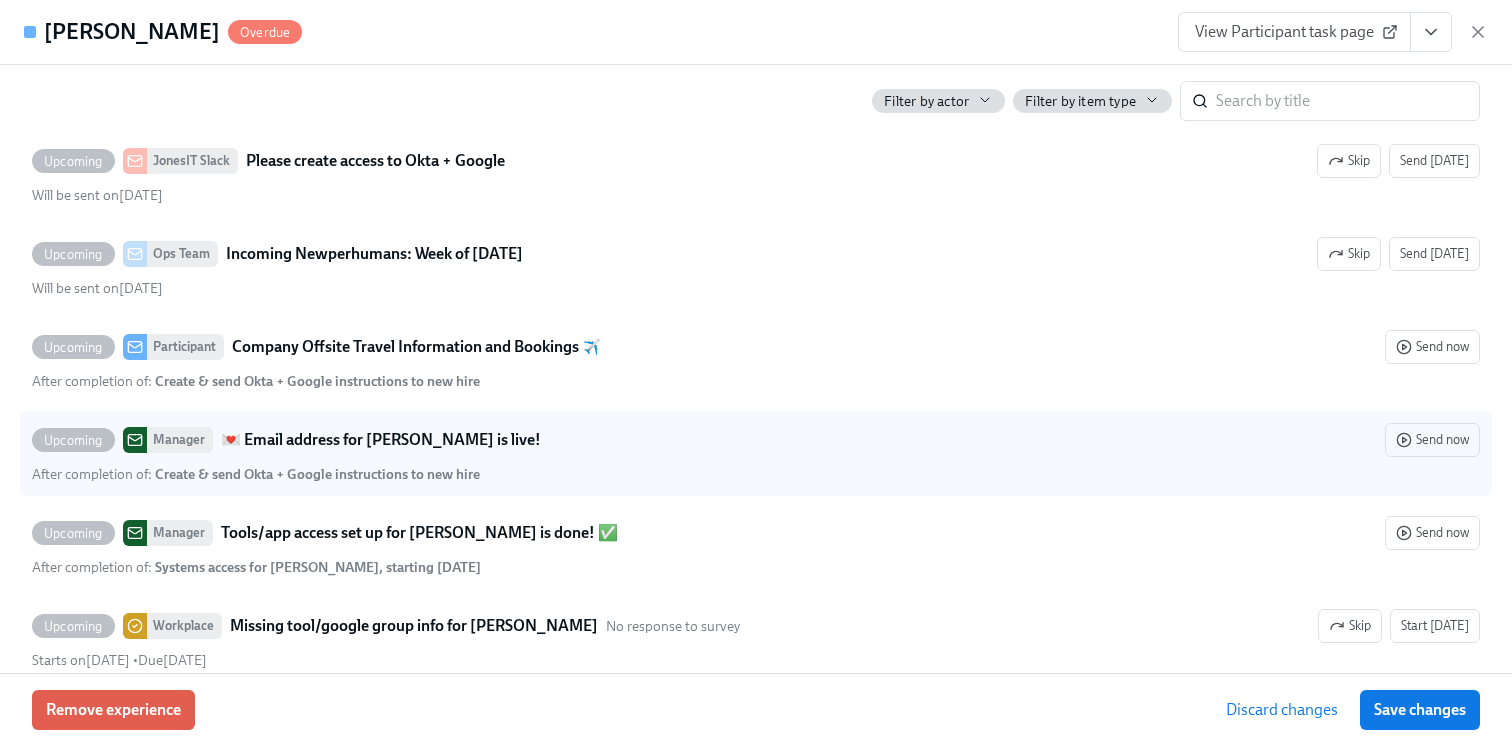 click on "Save changes" at bounding box center (1420, 710) 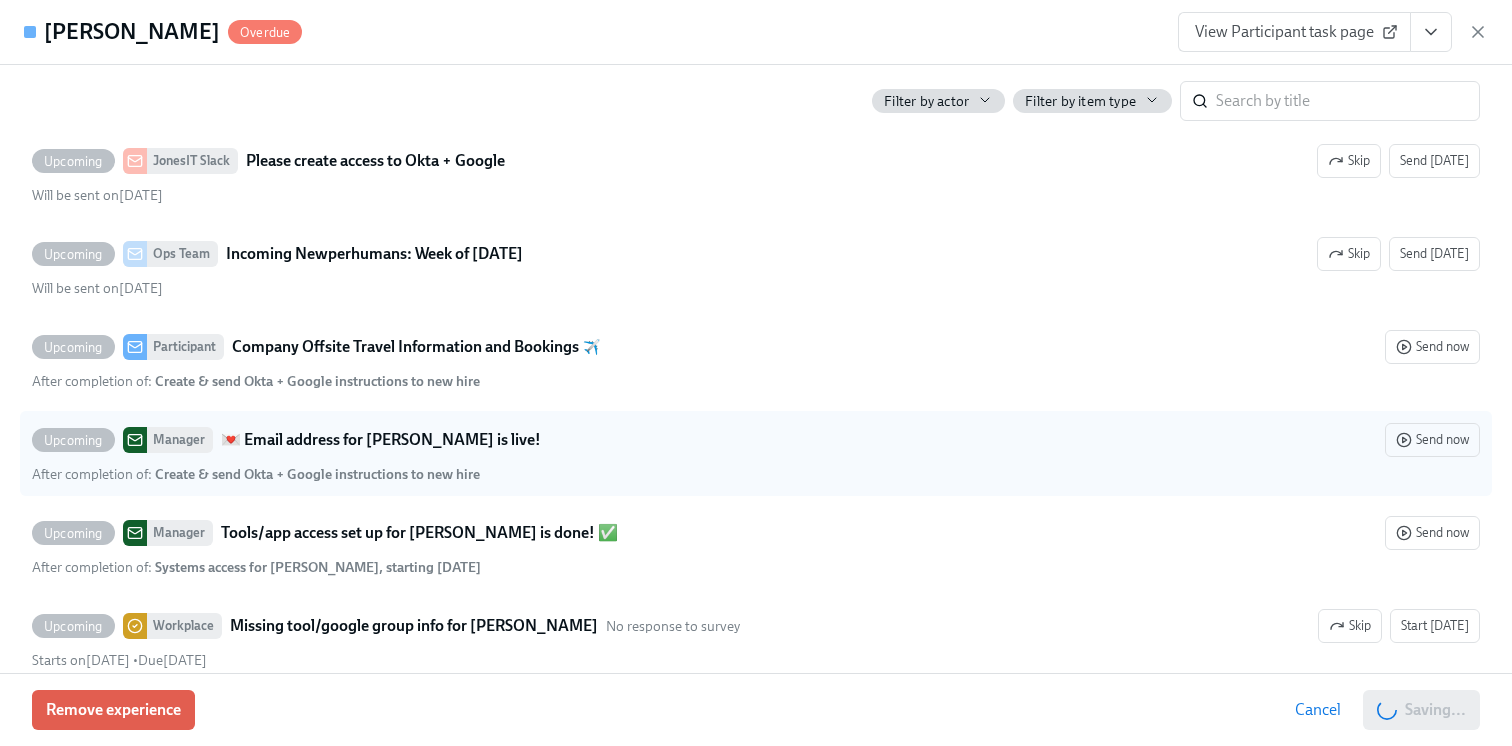 scroll, scrollTop: 0, scrollLeft: 55416, axis: horizontal 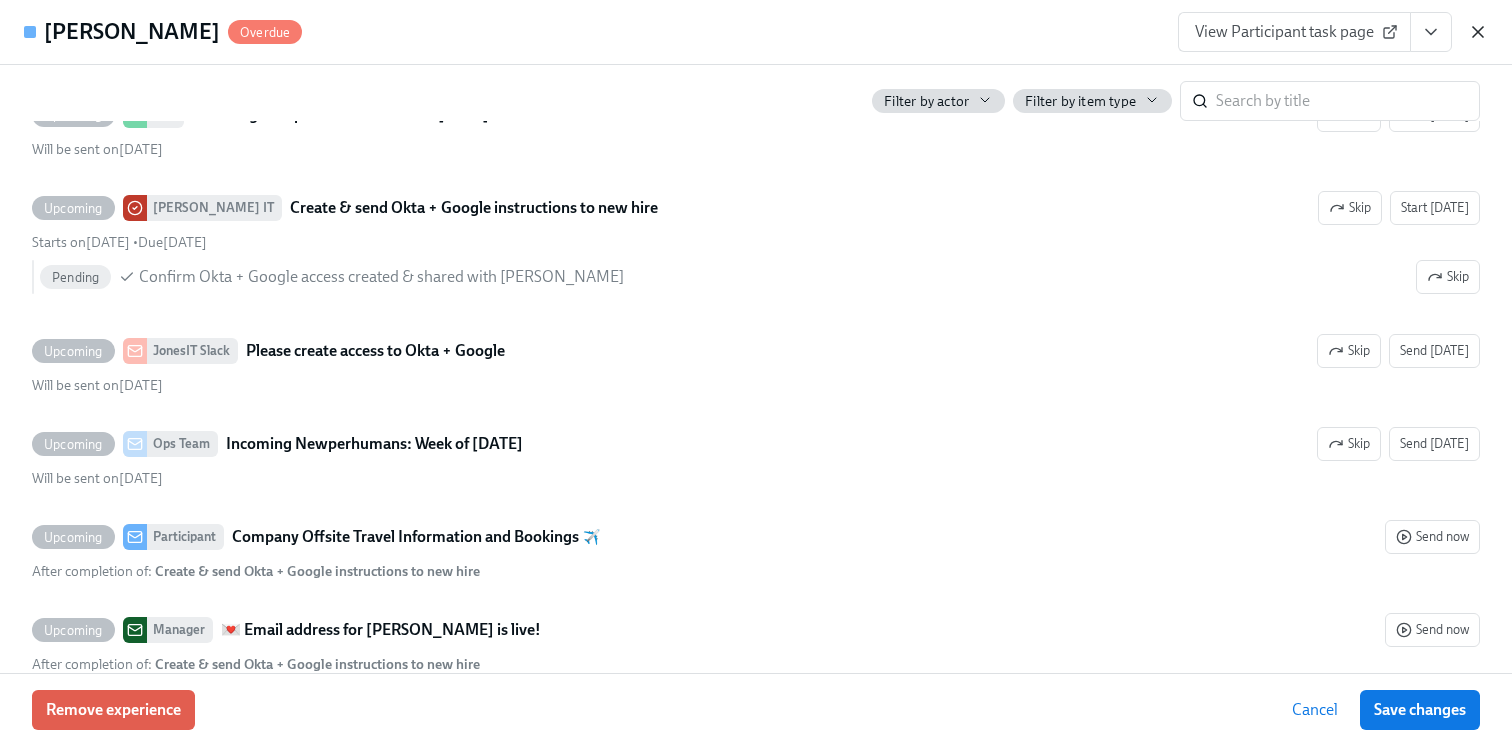 click 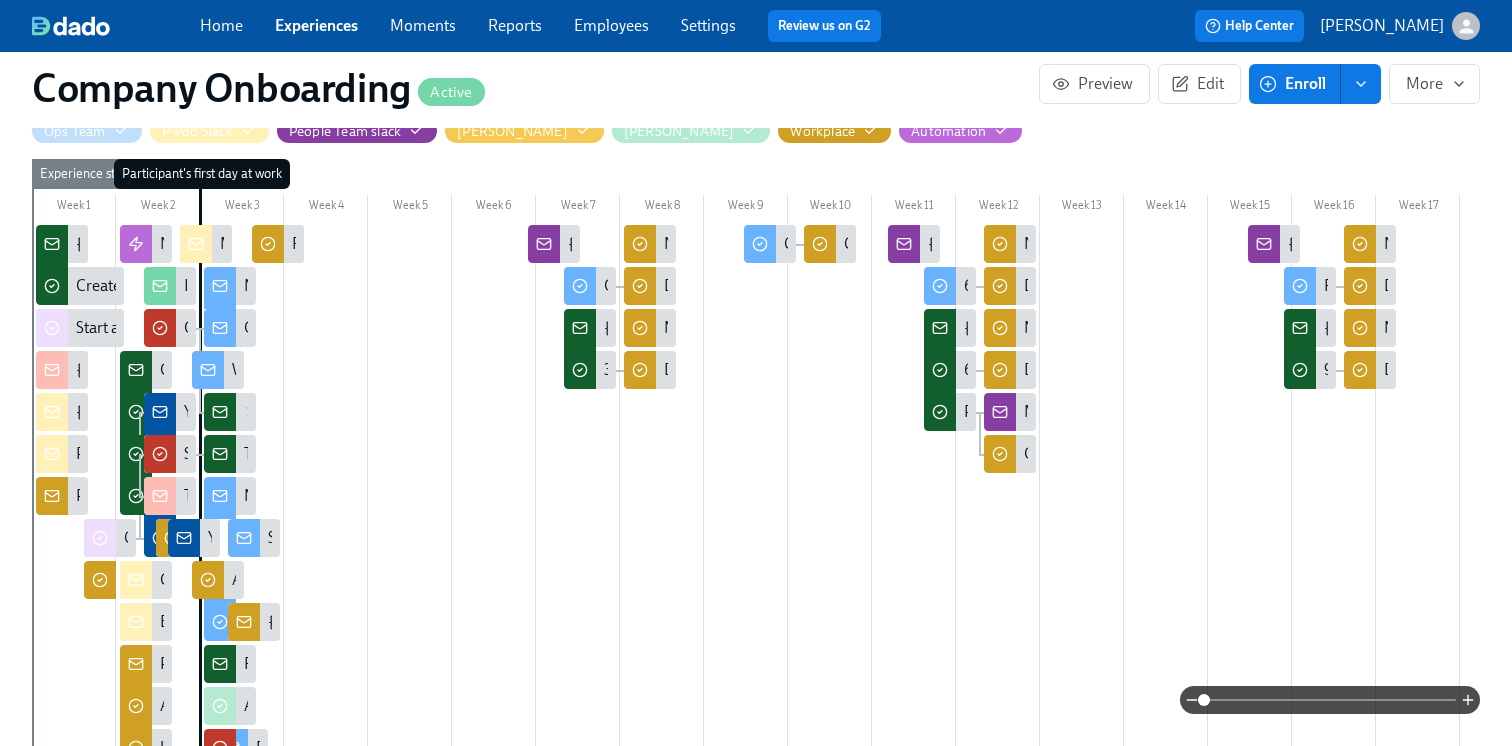 scroll, scrollTop: 660, scrollLeft: 0, axis: vertical 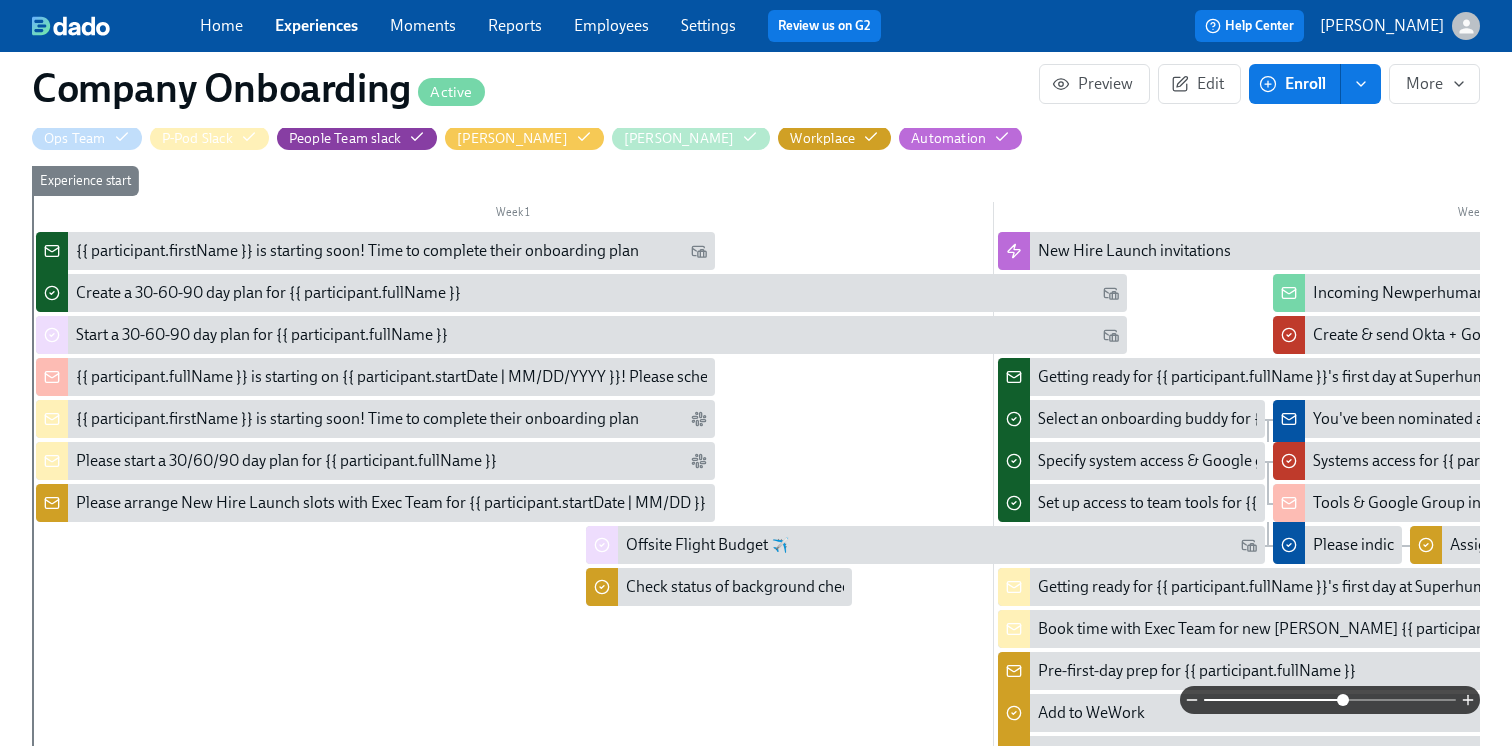 drag, startPoint x: 1201, startPoint y: 702, endPoint x: 1359, endPoint y: 687, distance: 158.71043 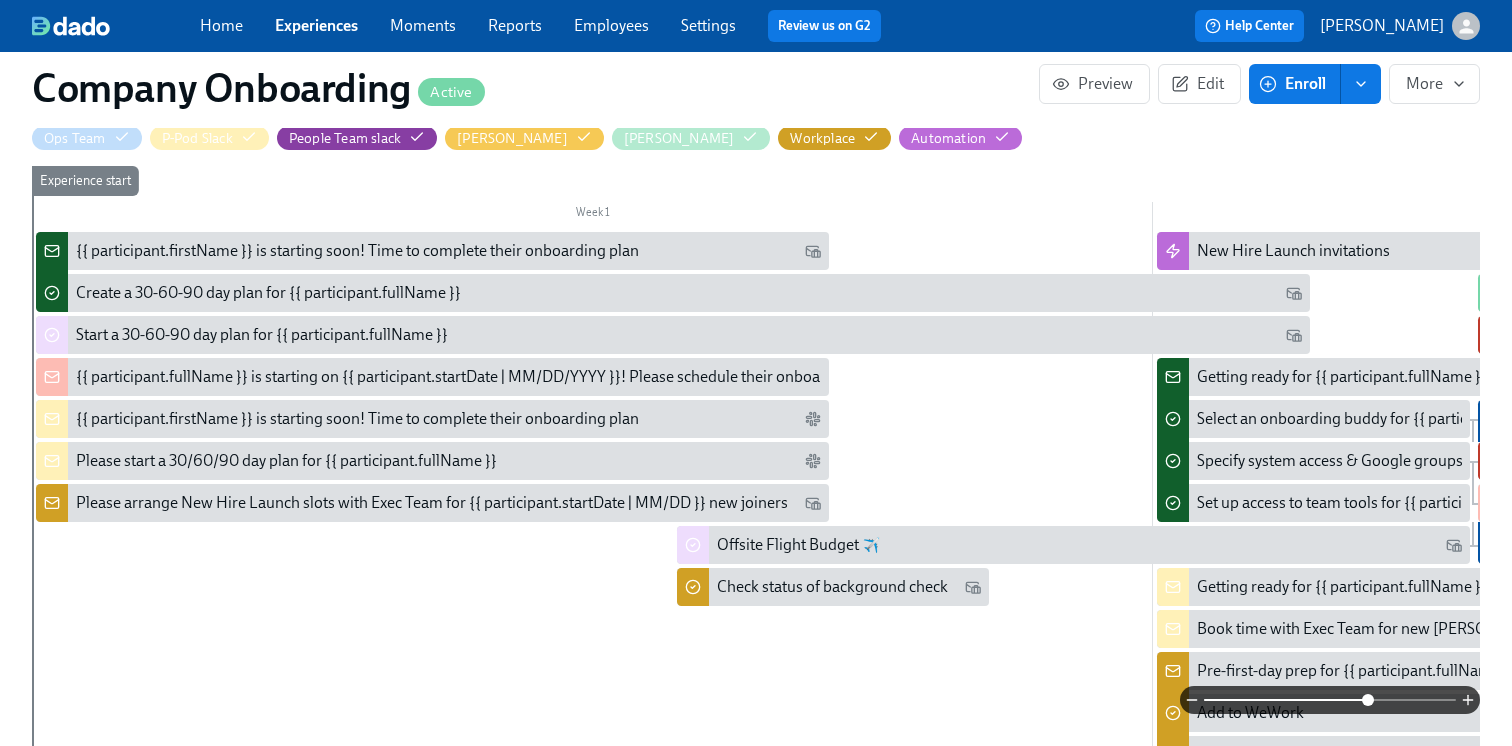 click on "{{ participant.firstName }} is starting soon! Time to complete their onboarding plan" at bounding box center [357, 251] 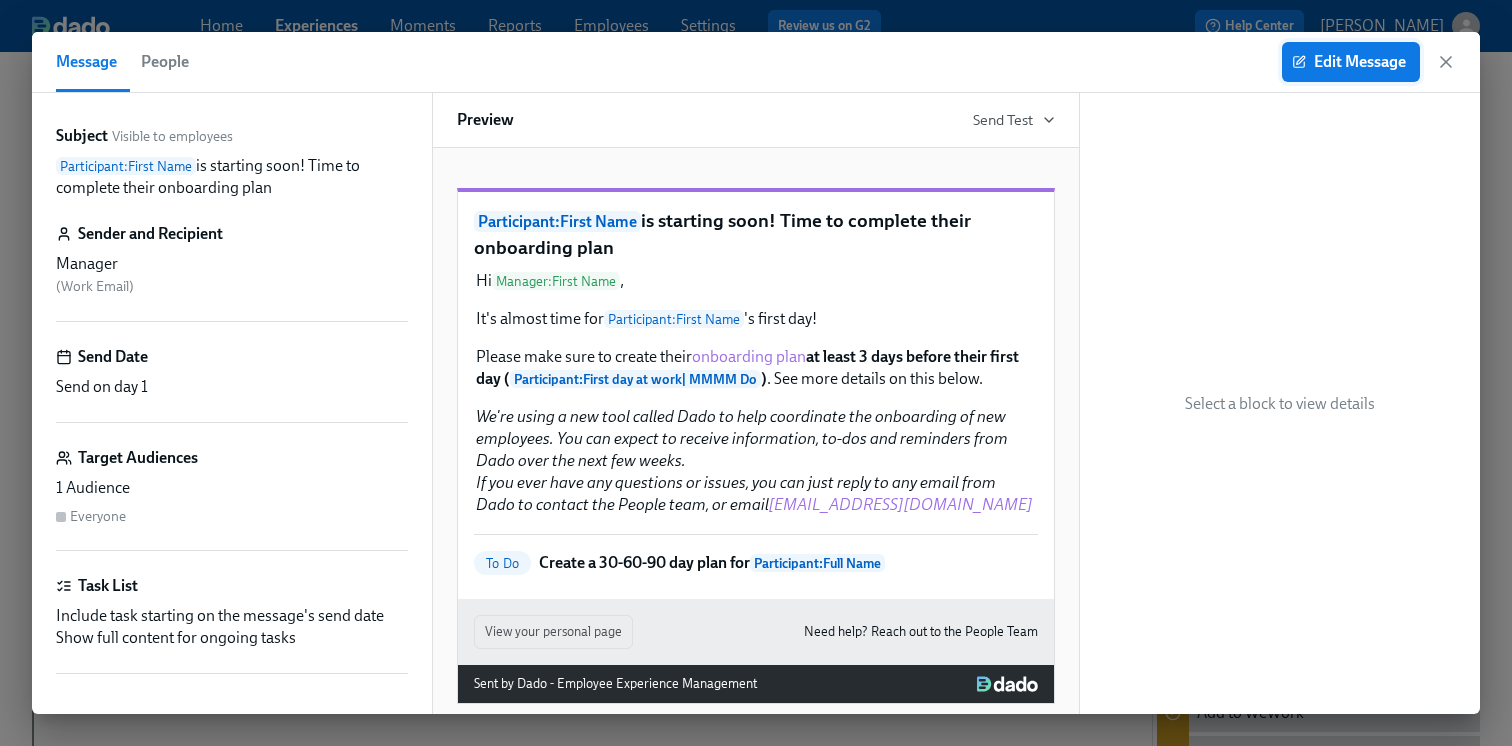 click on "Edit Message" at bounding box center [1351, 62] 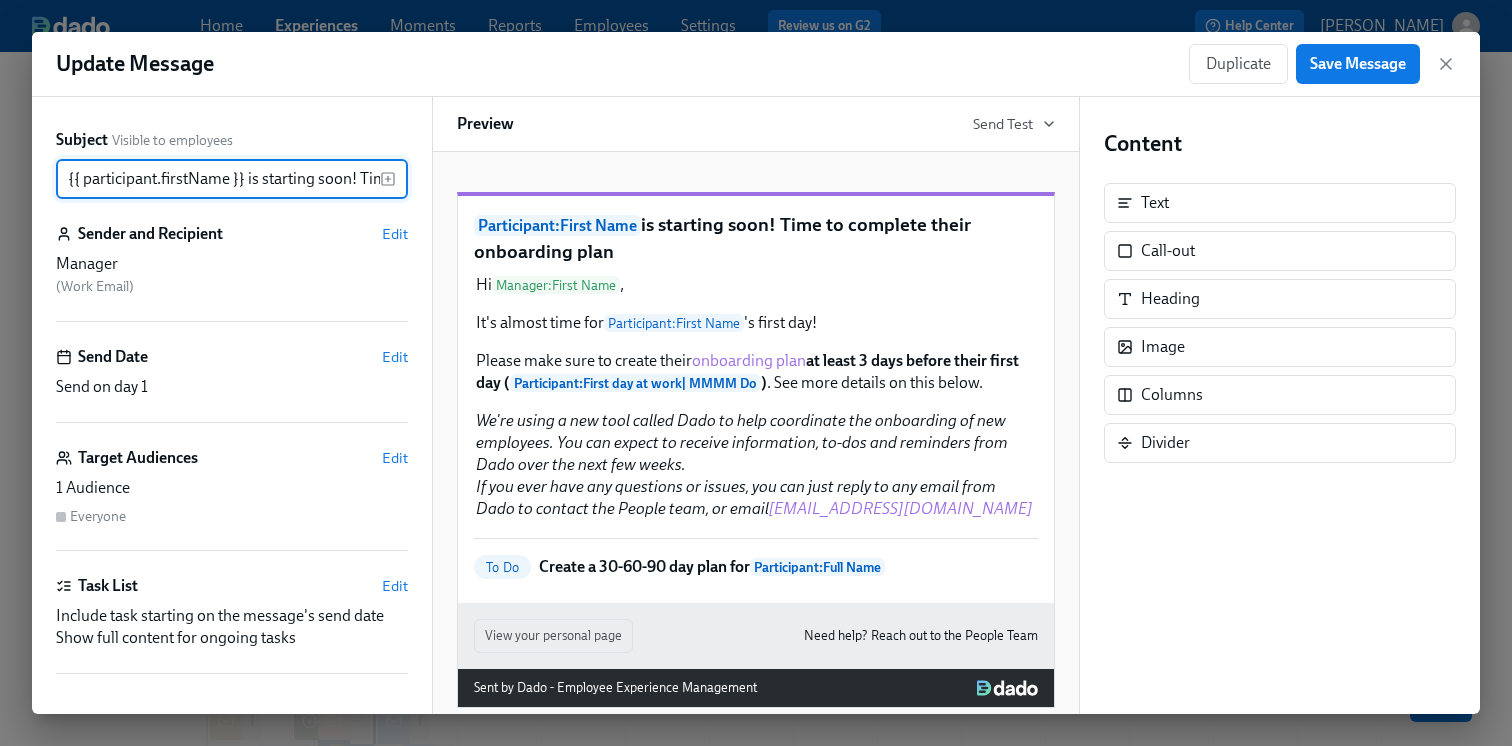 scroll, scrollTop: 0, scrollLeft: 251, axis: horizontal 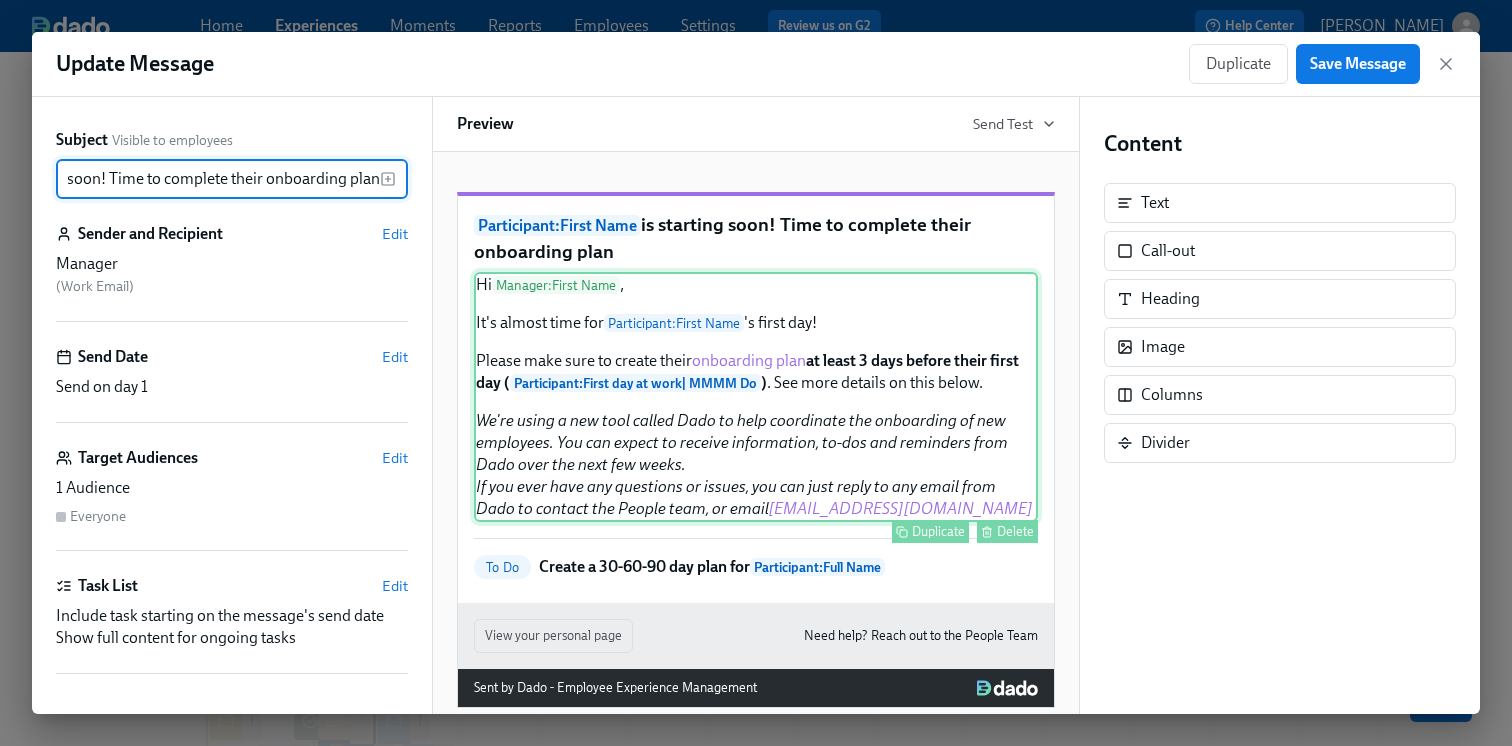 click on "Hi  Manager :  First Name ,
It's almost time for  Participant :  First Name 's first day!
Please make sure to create their  onboarding plan  at least 3 days before their first day ( Participant :  First day at work  | MMMM Do ) . See more details on this below.
We're using a new tool called Dado to help coordinate the onboarding of new employees. You can expect to receive information, to-dos and reminders from Dado over the next few weeks.
If you ever have any questions or issues, you can just reply to any email from Dado to contact the People team, or email  [EMAIL_ADDRESS][DOMAIN_NAME]   Duplicate   Delete" at bounding box center [756, 397] 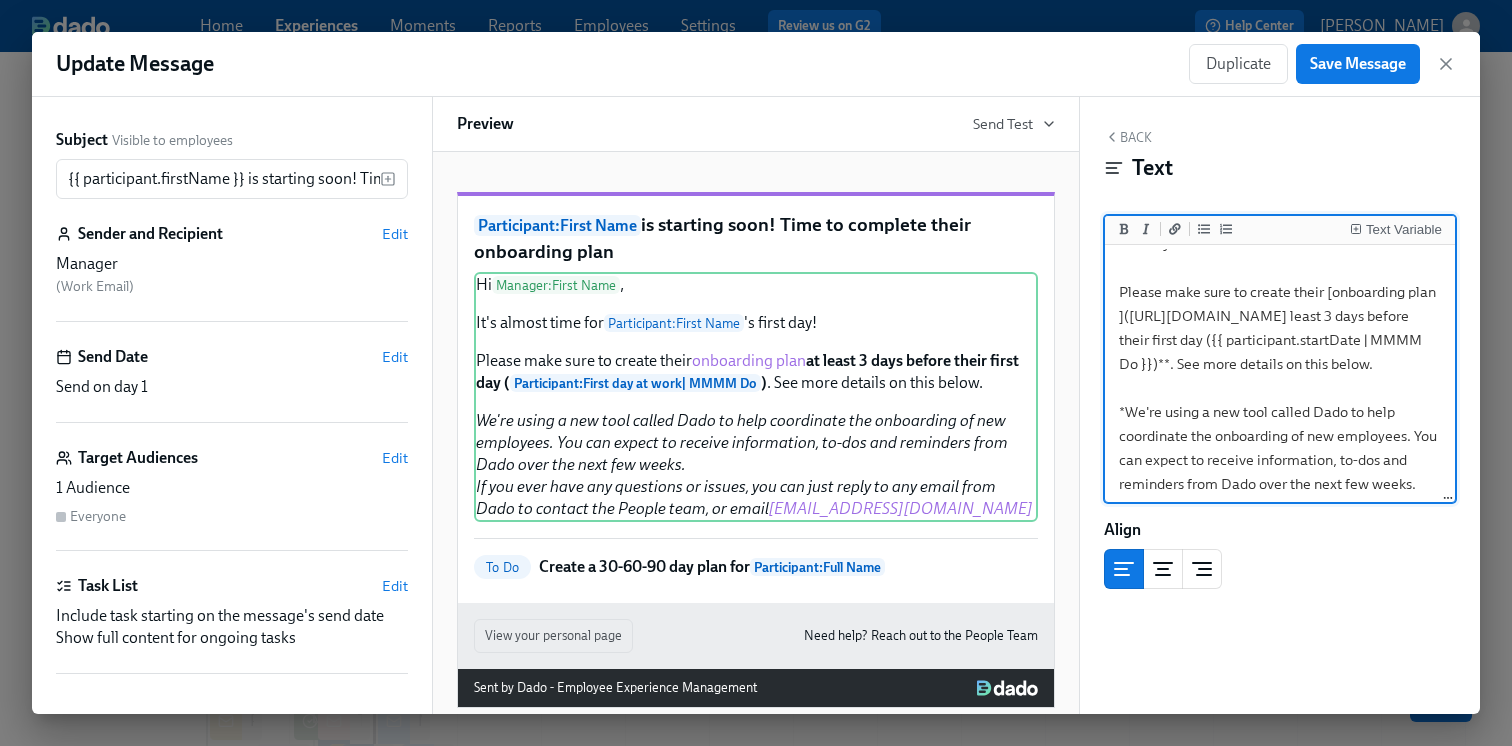 scroll, scrollTop: 82, scrollLeft: 0, axis: vertical 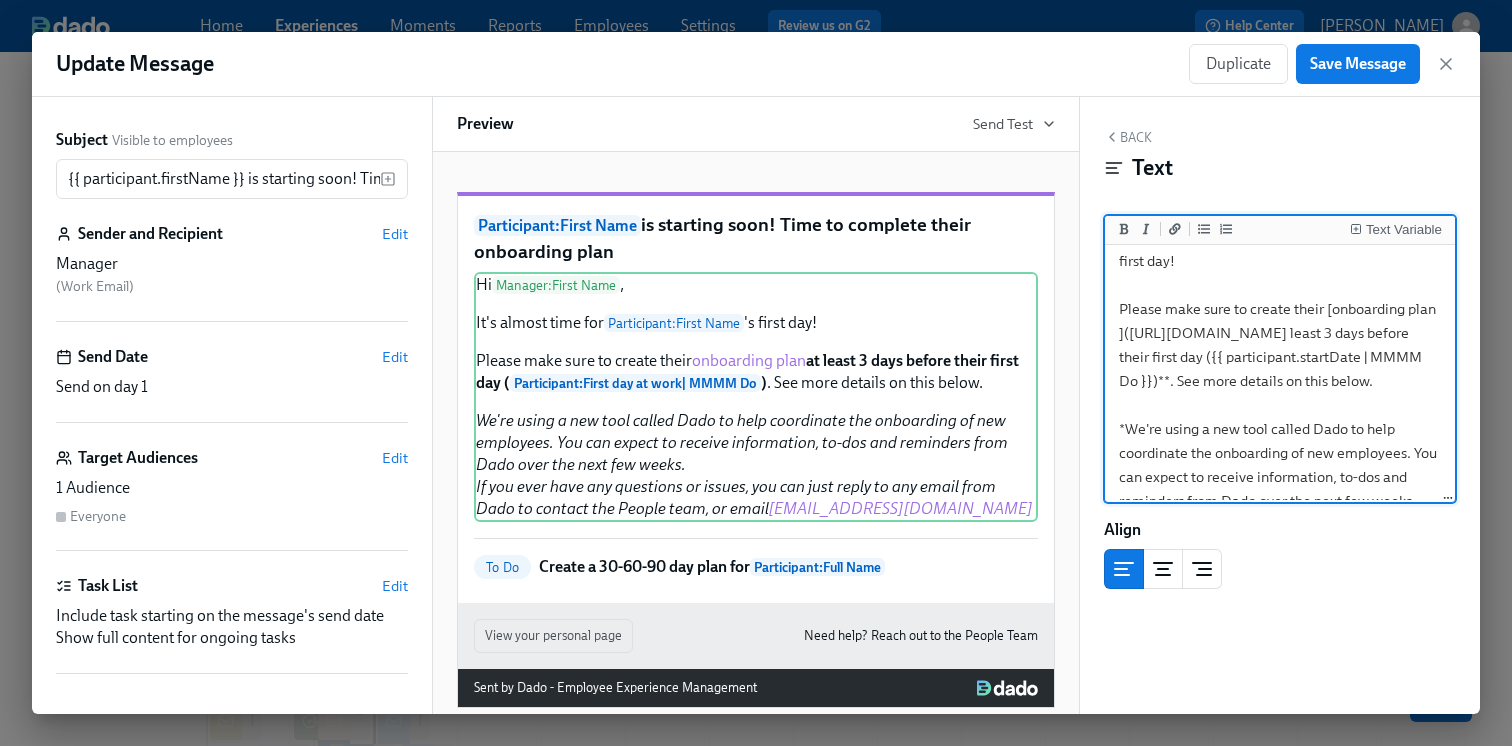 click on "Hi {{ manager.firstName }},
It's almost time for {{ participant.firstName }}'s first day!
Please make sure to create their [onboarding plan ]([URL][DOMAIN_NAME] least 3 days before their first day ({{ participant.startDate | MMMM Do }})**. See more details on this below.
*We're using a new tool called Dado to help coordinate the onboarding of new employees. You can expect to receive information, to-dos and reminders from Dado over the next few weeks.
If you ever have any questions or issues, you can just reply to any email from Dado to contact the People team, or email <[EMAIL_ADDRESS][DOMAIN_NAME]>*" at bounding box center (1280, 393) 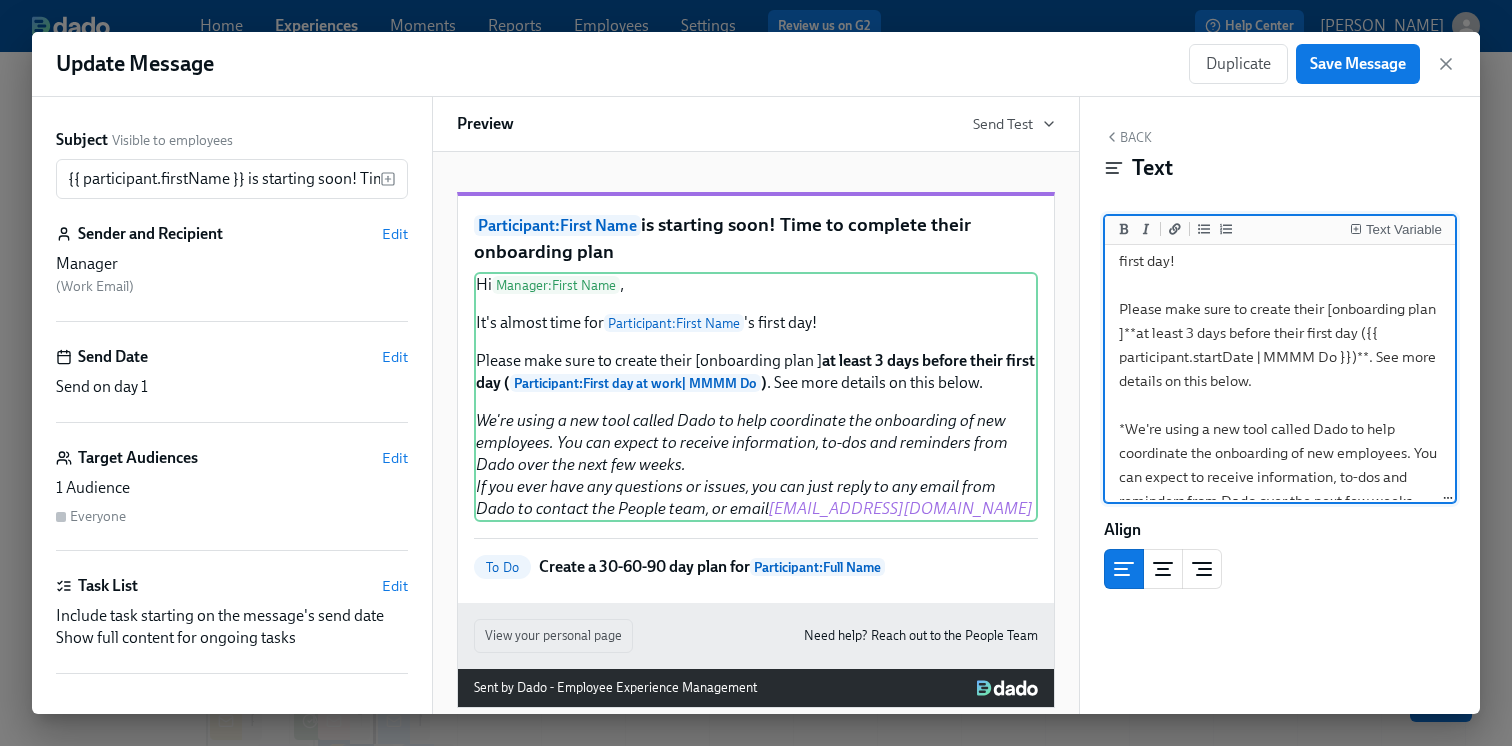 click on "Hi {{ manager.firstName }},
It's almost time for {{ participant.firstName }}'s first day!
Please make sure to create their [onboarding plan ]**at least 3 days before their first day ({{ participant.startDate | MMMM Do }})**. See more details on this below.
*We're using a new tool called Dado to help coordinate the onboarding of new employees. You can expect to receive information, to-dos and reminders from Dado over the next few weeks.
If you ever have any questions or issues, you can just reply to any email from Dado to contact the People team, or email <[EMAIL_ADDRESS][DOMAIN_NAME]>*" at bounding box center (1280, 393) 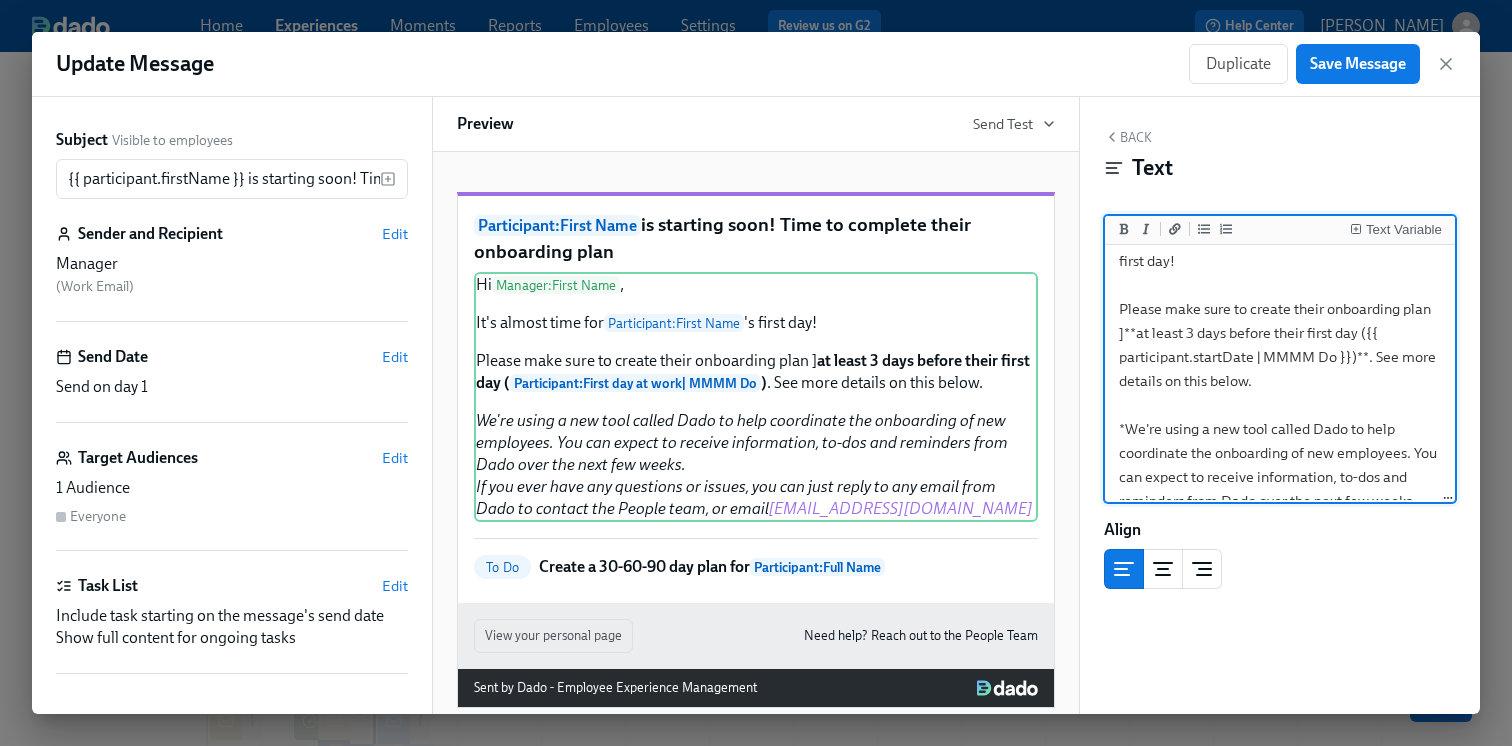 drag, startPoint x: 1133, startPoint y: 329, endPoint x: 1113, endPoint y: 329, distance: 20 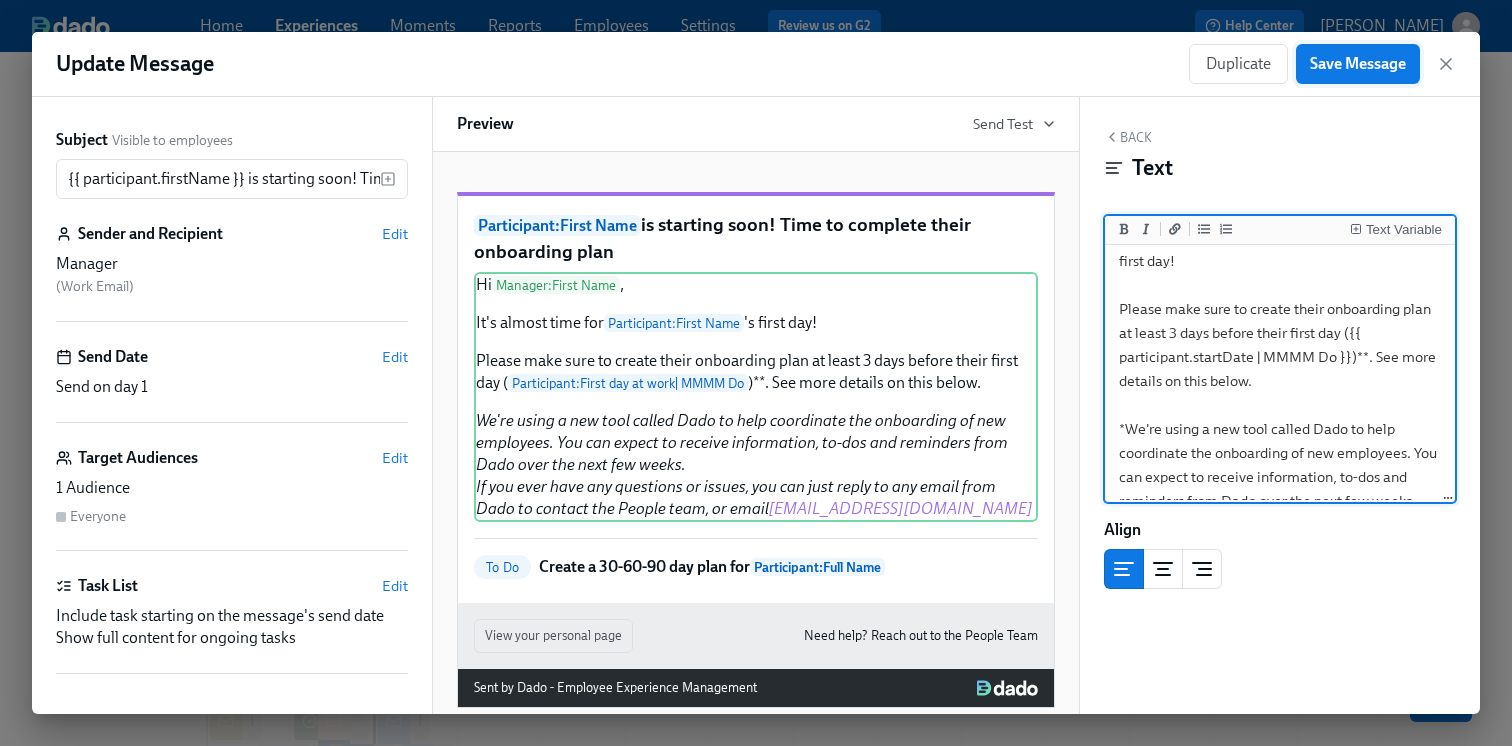 type on "Hi {{ manager.firstName }},
It's almost time for {{ participant.firstName }}'s first day!
Please make sure to create their onboarding plan at least 3 days before their first day ({{ participant.startDate | MMMM Do }})**. See more details on this below.
*We're using a new tool called Dado to help coordinate the onboarding of new employees. You can expect to receive information, to-dos and reminders from Dado over the next few weeks.
If you ever have any questions or issues, you can just reply to any email from Dado to contact the People team, or email <[EMAIL_ADDRESS][DOMAIN_NAME]>*" 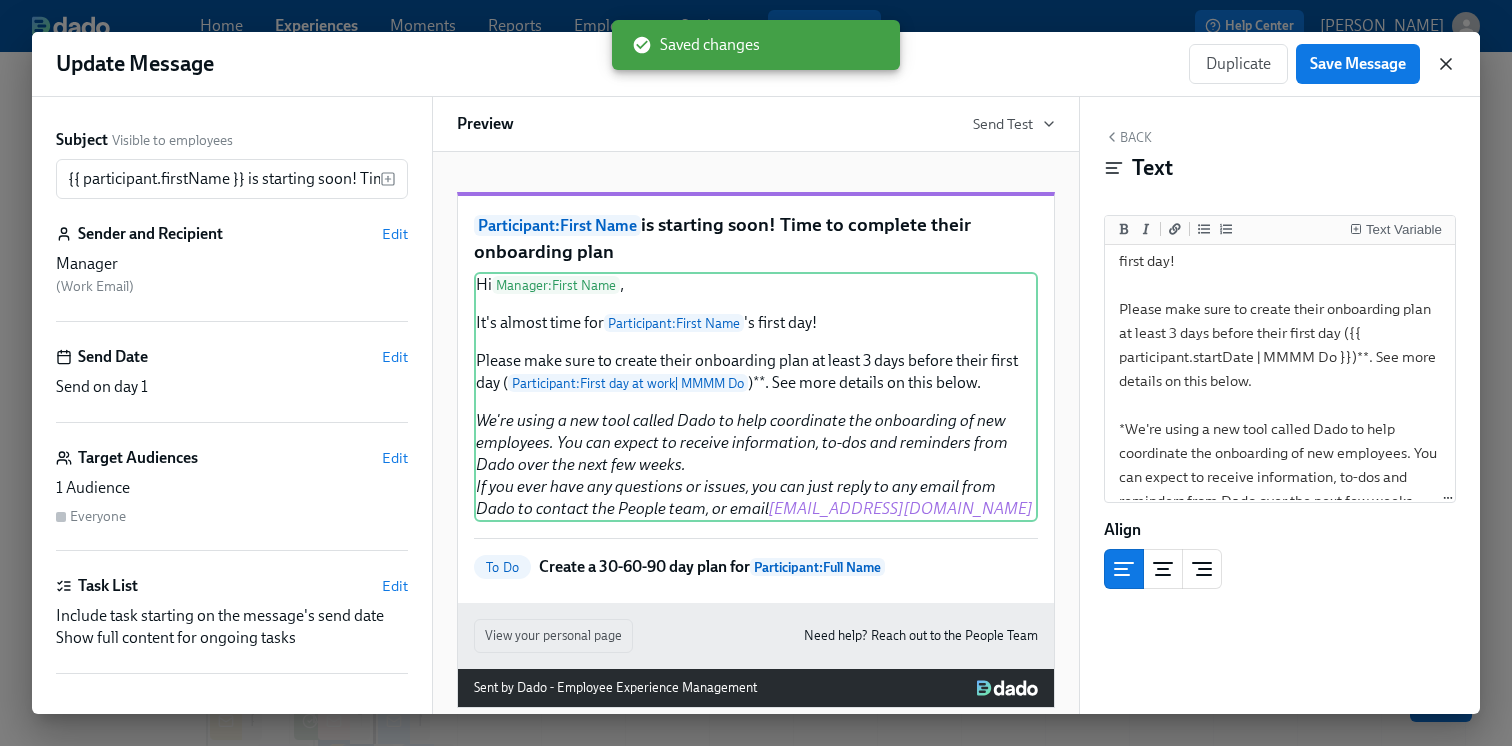 click 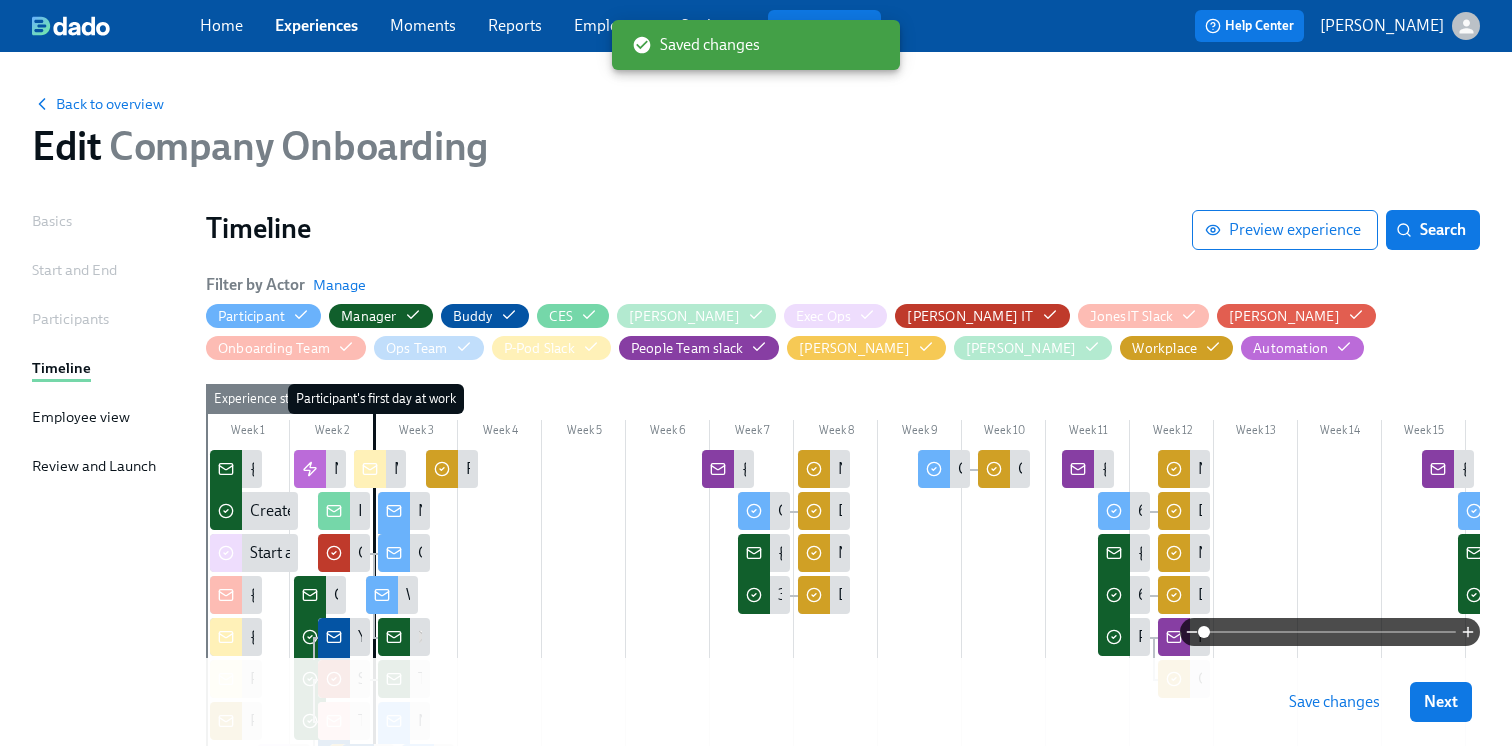 click on "Save changes" at bounding box center (1334, 702) 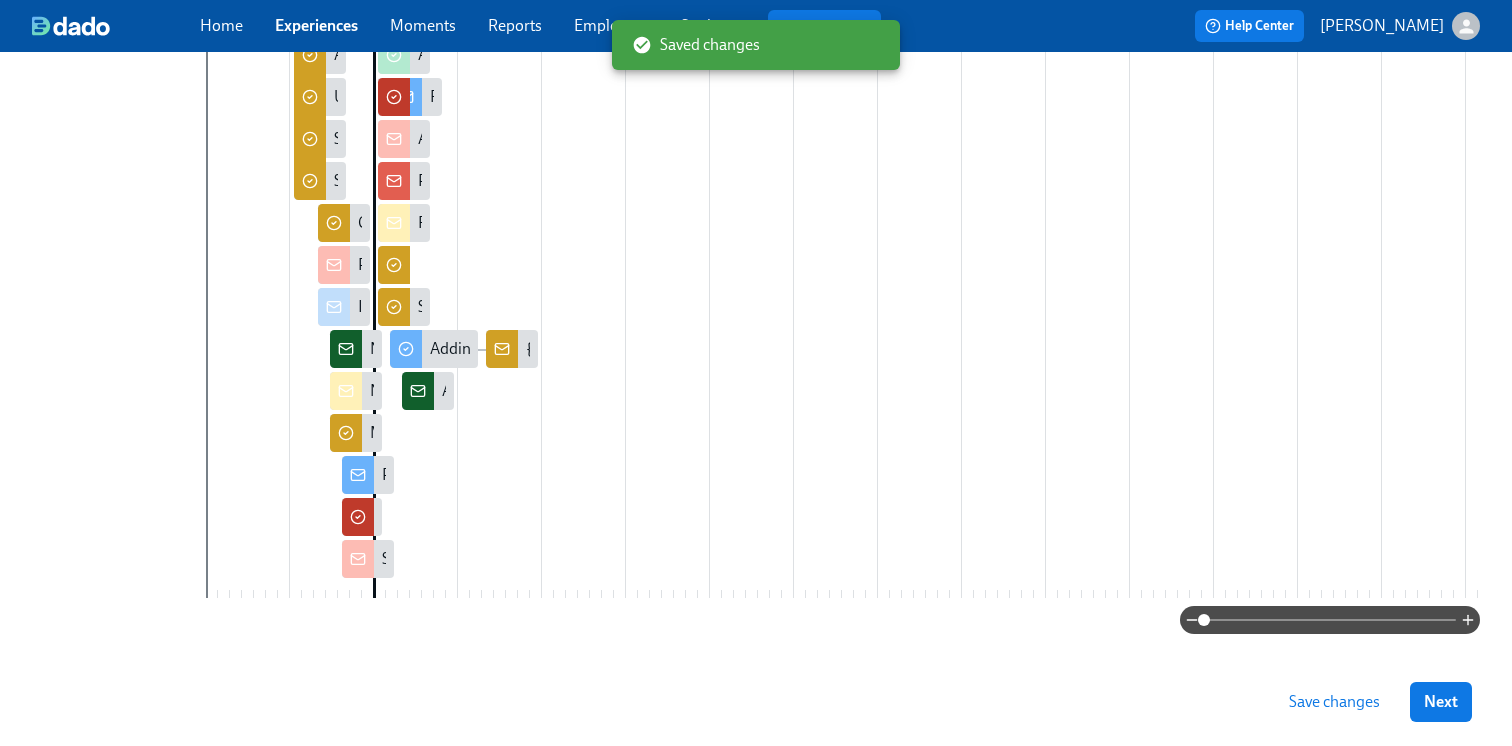 scroll, scrollTop: 847, scrollLeft: 0, axis: vertical 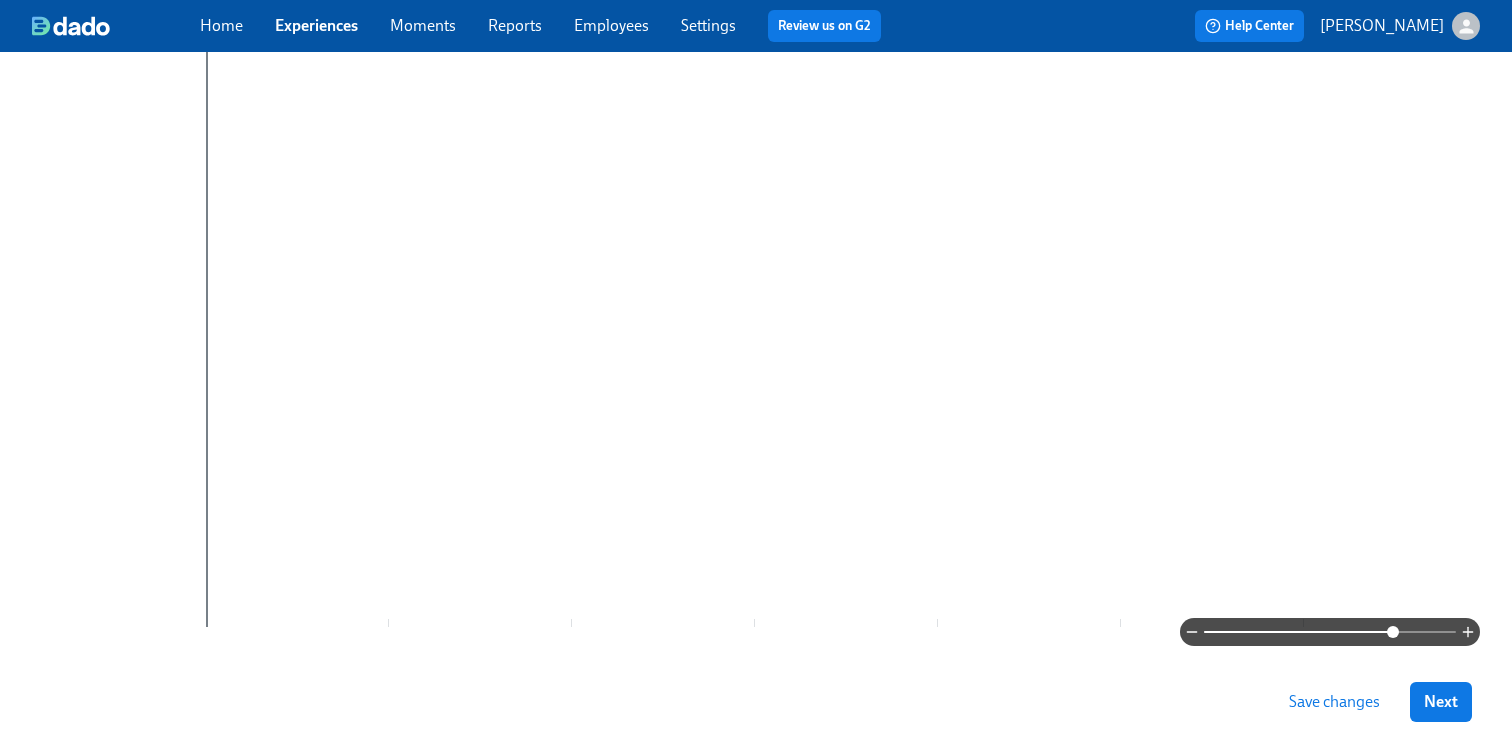 drag, startPoint x: 1204, startPoint y: 630, endPoint x: 1367, endPoint y: 624, distance: 163.1104 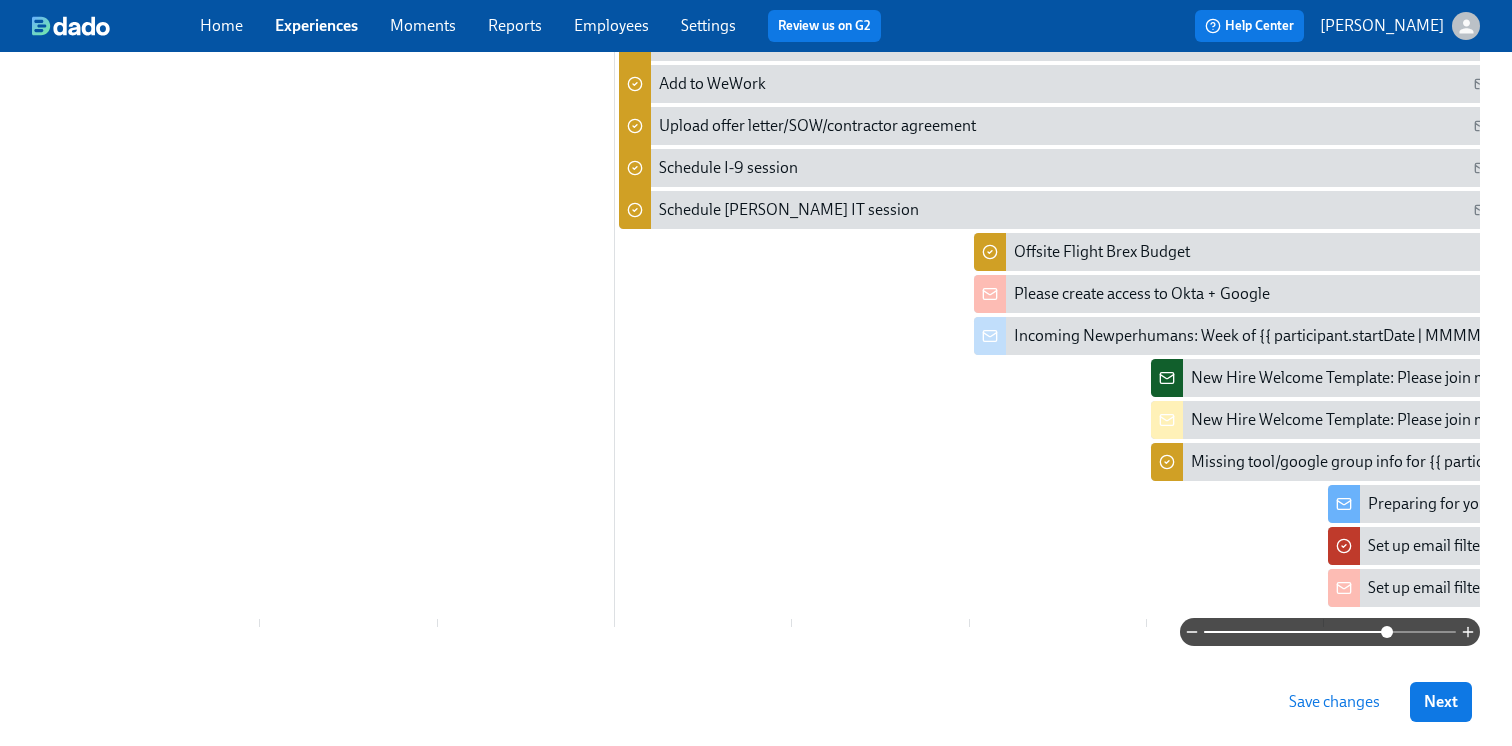 scroll, scrollTop: 0, scrollLeft: 942, axis: horizontal 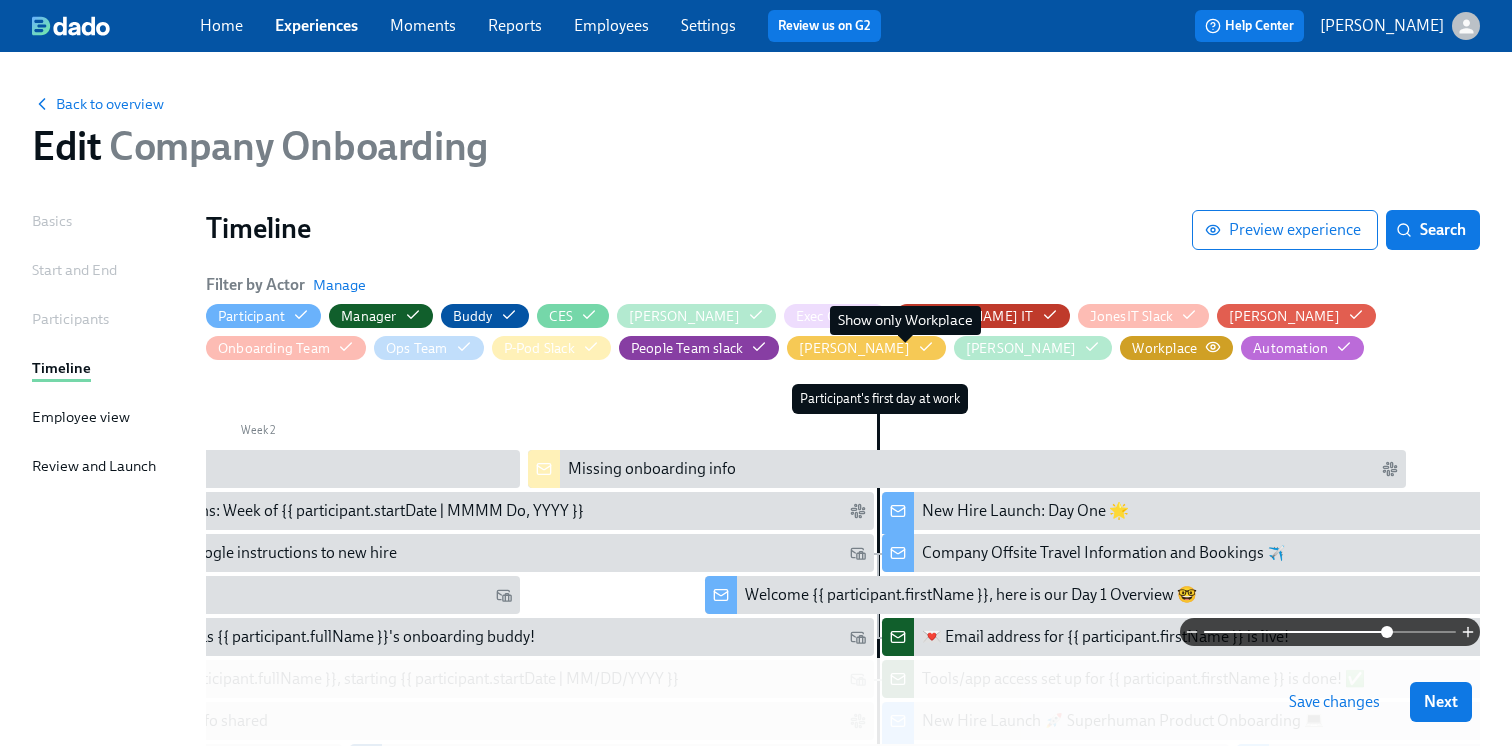 click 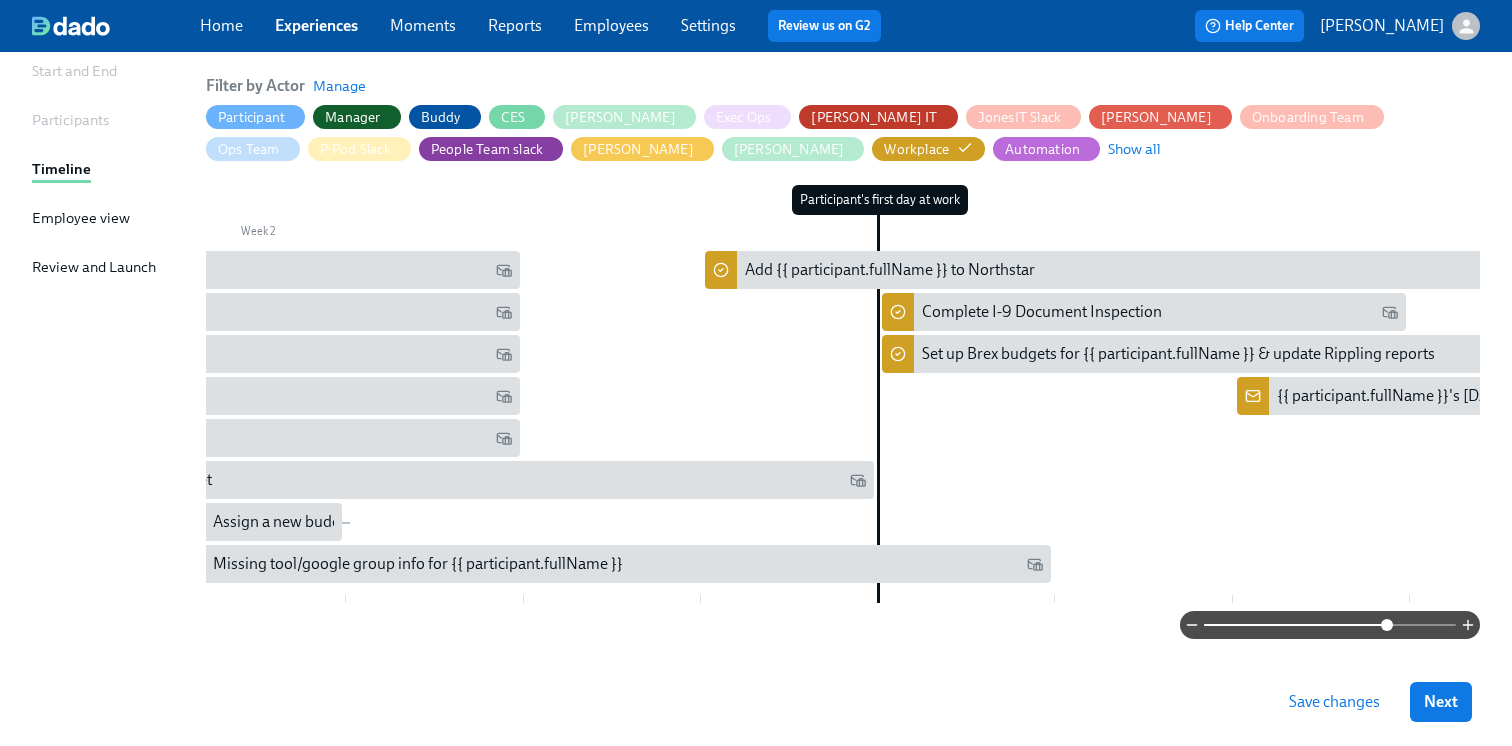 scroll, scrollTop: 236, scrollLeft: 0, axis: vertical 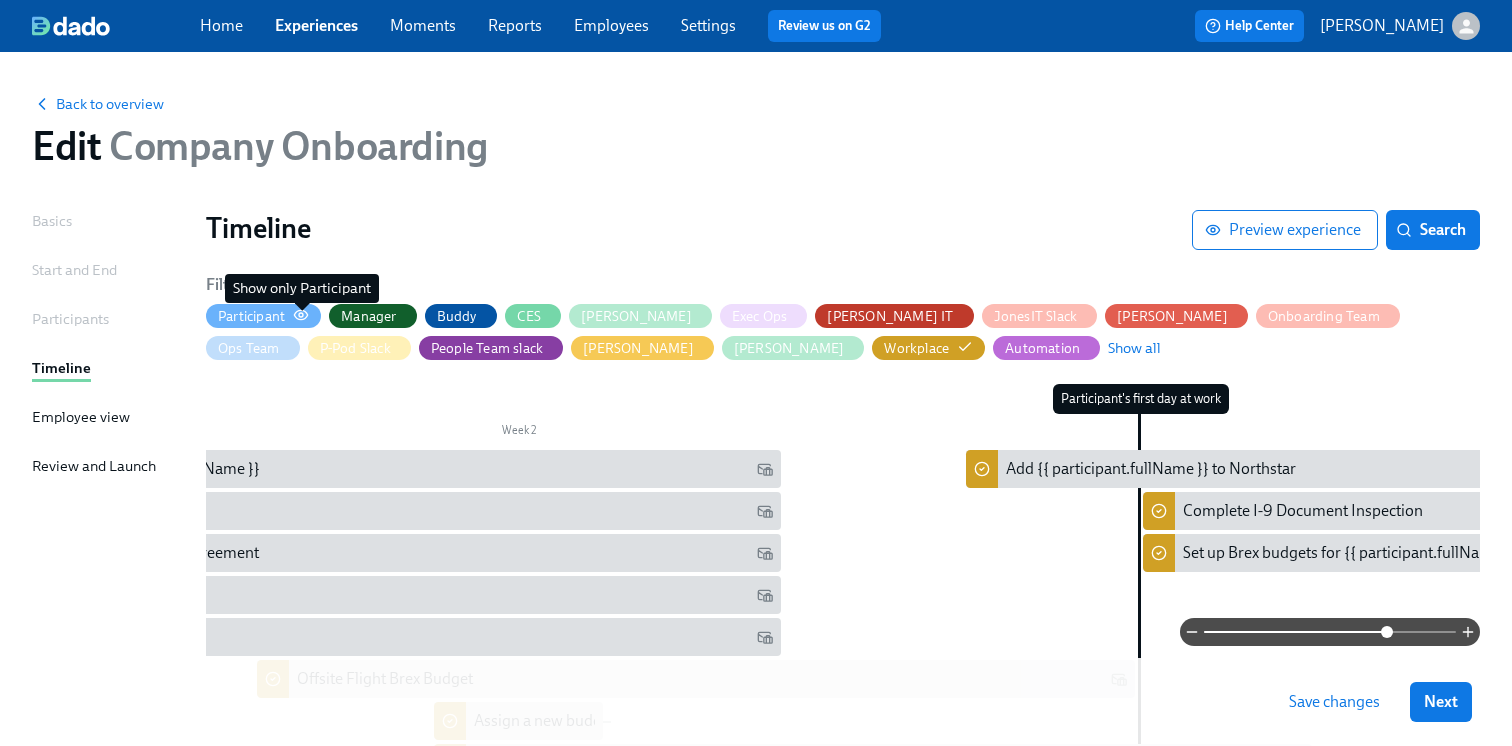 click 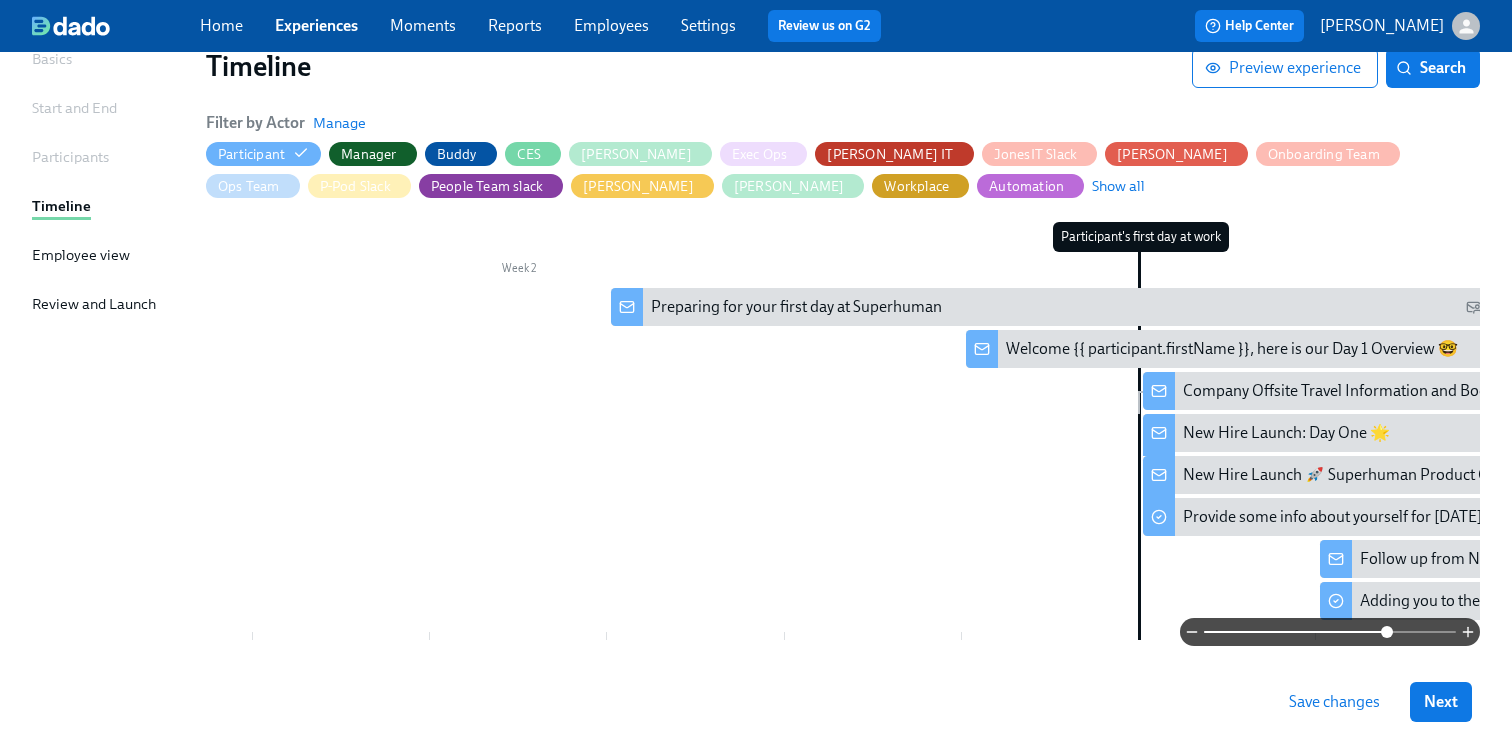 scroll, scrollTop: 167, scrollLeft: 0, axis: vertical 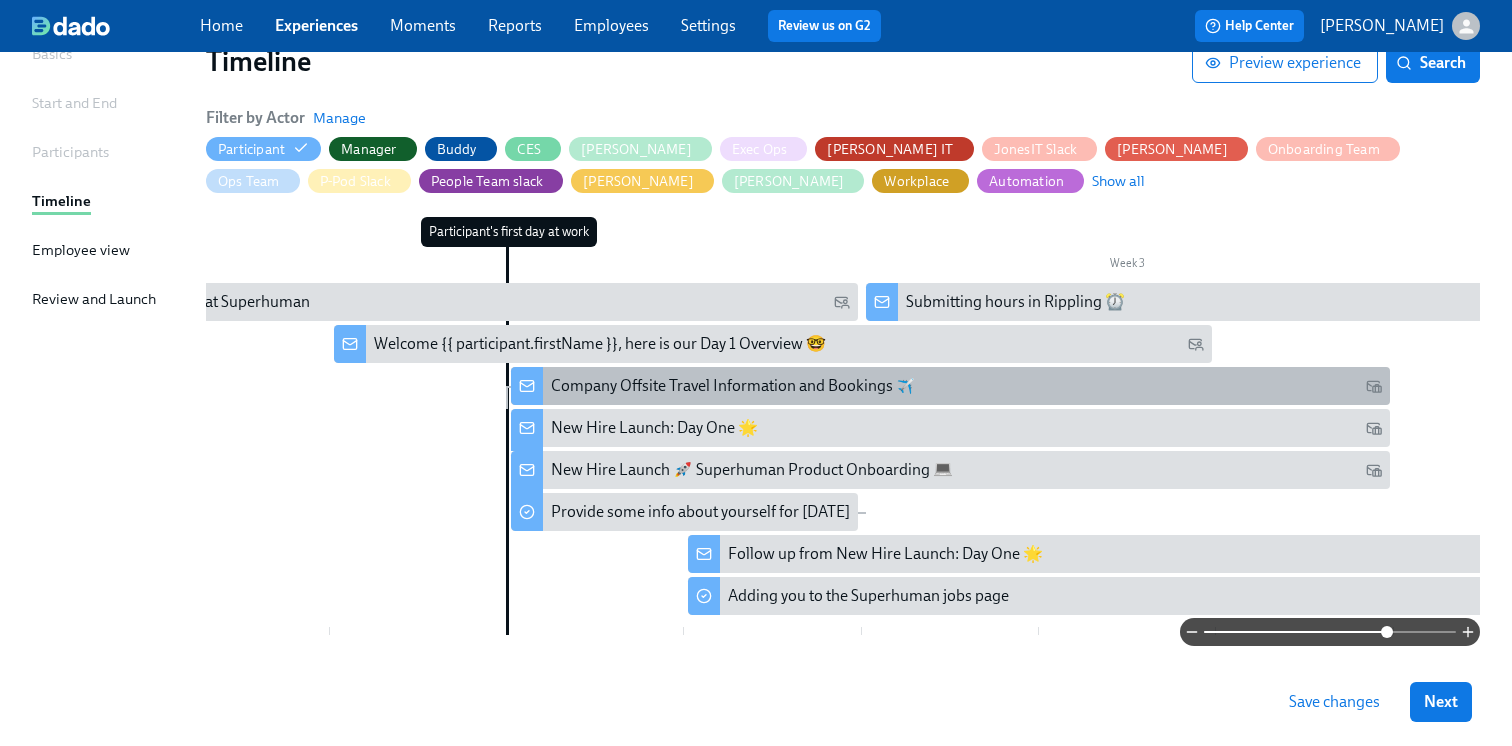click on "Company Offsite Travel Information and Bookings ✈️" at bounding box center [733, 386] 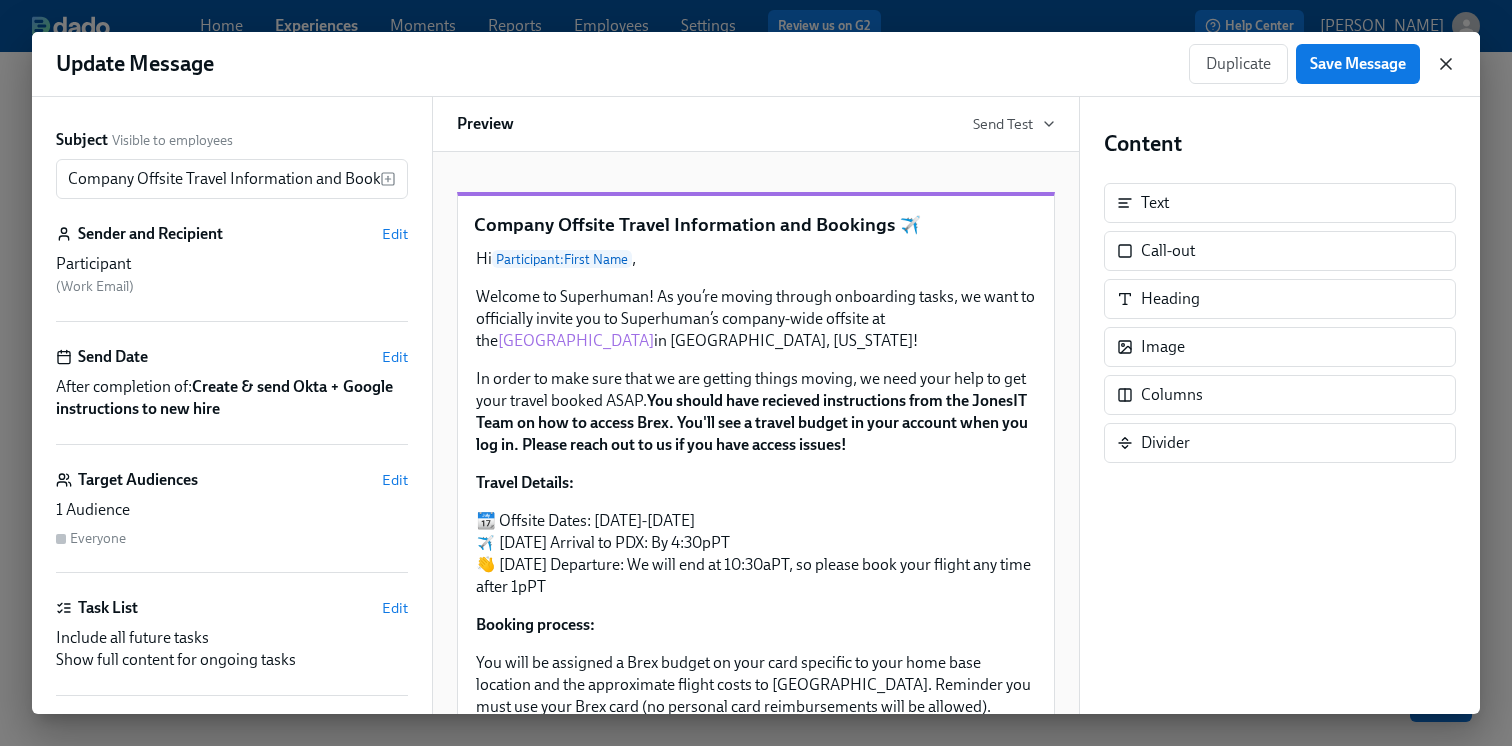 click 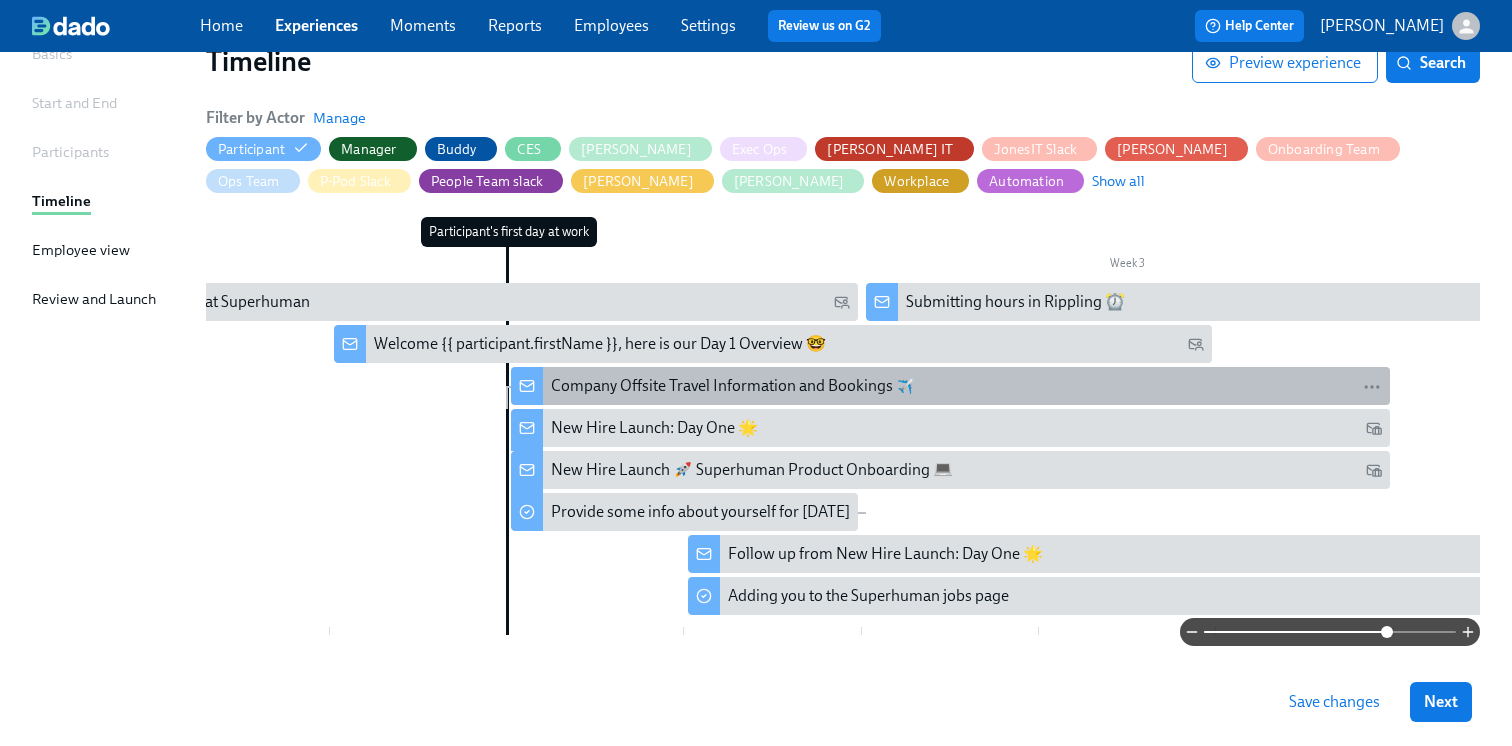 click on "Company Offsite Travel Information and Bookings ✈️" at bounding box center (733, 386) 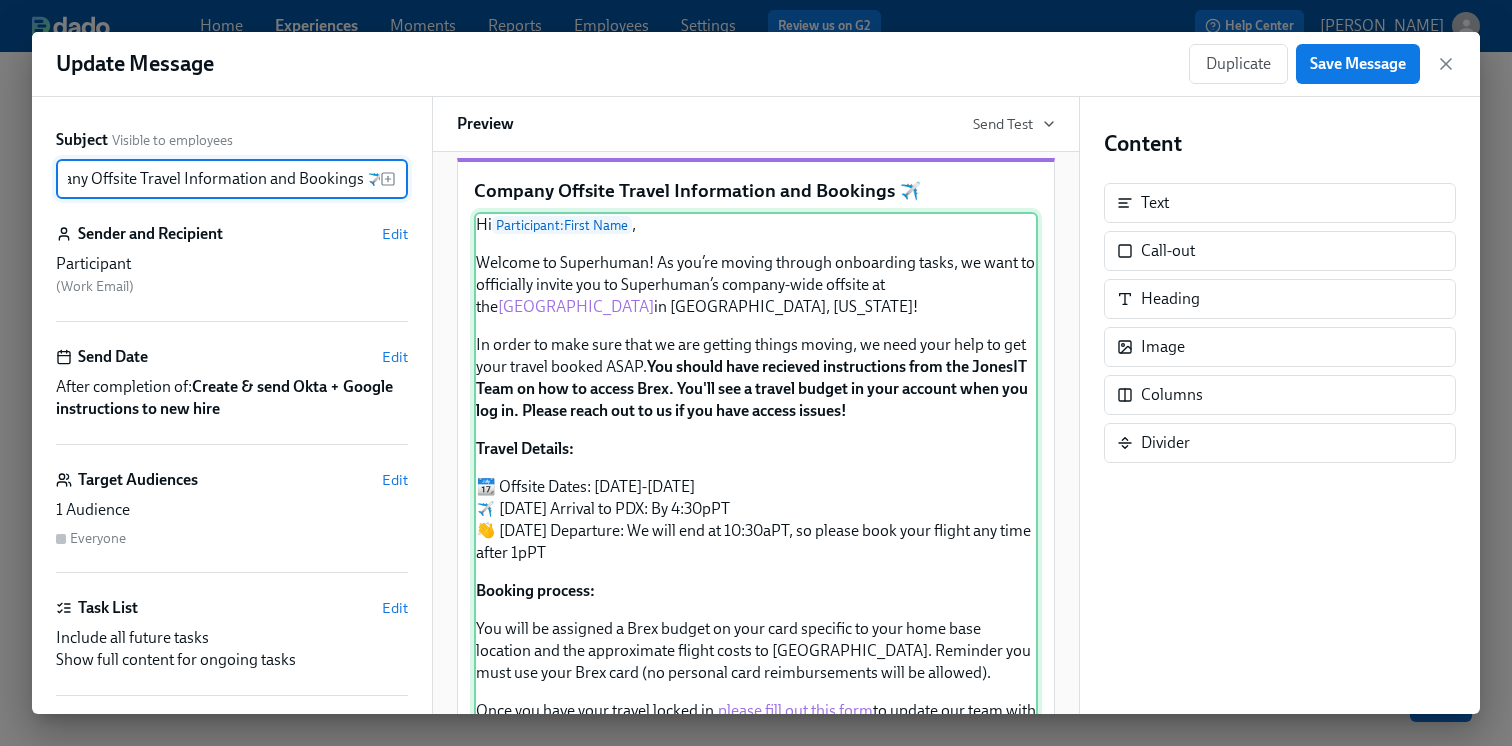 click on "Hi  Participant :  First Name ,
Welcome to Superhuman! As you’re moving through onboarding tasks, we want to officially invite you to Superhuman’s company-wide offsite at the  [GEOGRAPHIC_DATA]  in [GEOGRAPHIC_DATA], [US_STATE]!
In order to make sure that we are getting things moving, we need your help to get your travel booked ASAP.  You should have recieved instructions from the JonesIT Team on how to access Brex. You'll see a travel budget in your account when you log in. Please reach out to us if you have access issues!
Travel Details:
📆 Offsite Dates: [DATE]-[DATE]
✈️ [DATE] Arrival to PDX: By 4:30pPT
👋 [DATE] Departure: We will end at 10:30aPT, so please book your flight any time after 1pPT
Booking process:
You will be assigned a Brex budget on your card specific to your home base location and the approximate flight costs to PDX airport. Reminder you must use your Brex card (no personal card reimbursements will be allowed).
Once you have your travel locked in,
[PERSON_NAME][EMAIL_ADDRESS][DOMAIN_NAME]" at bounding box center (756, 610) 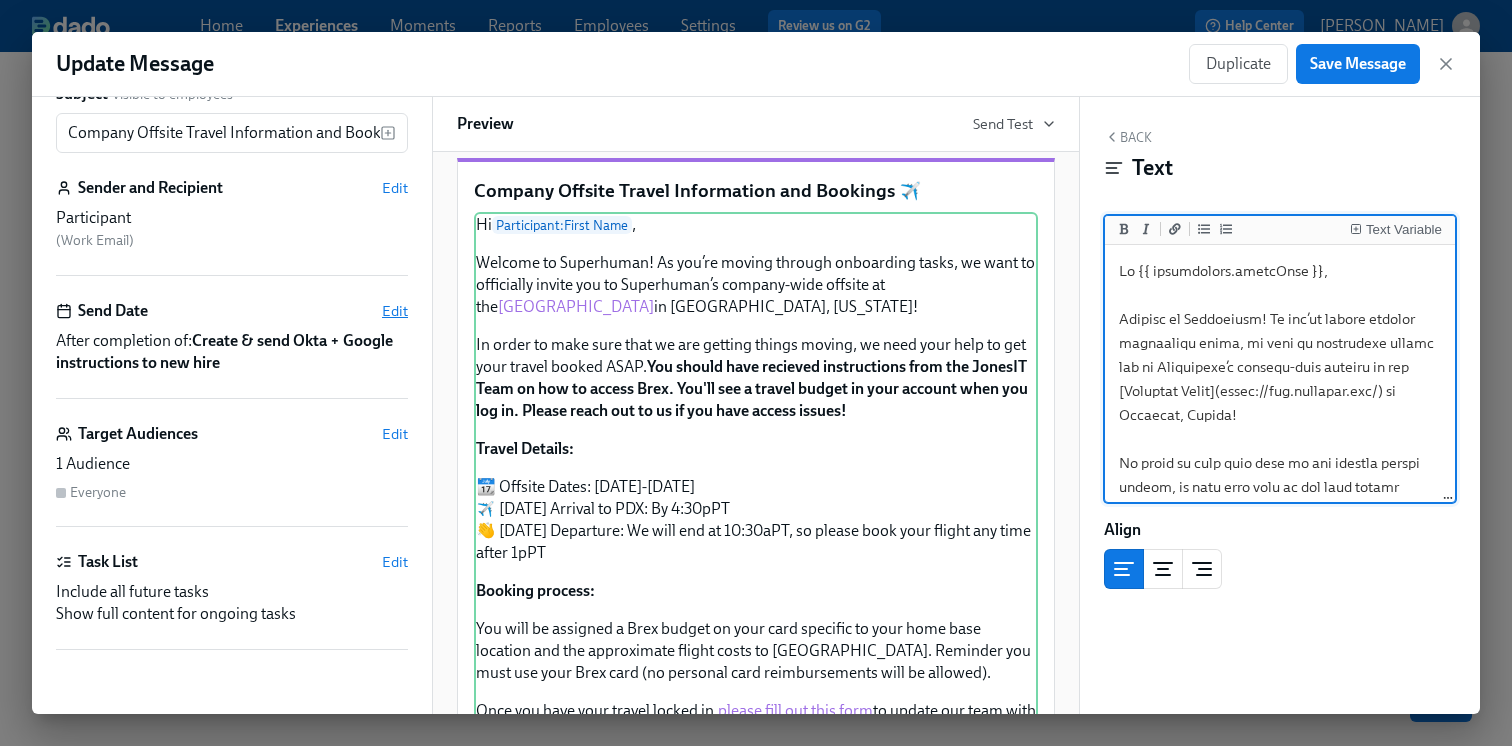 click on "Edit" at bounding box center (395, 311) 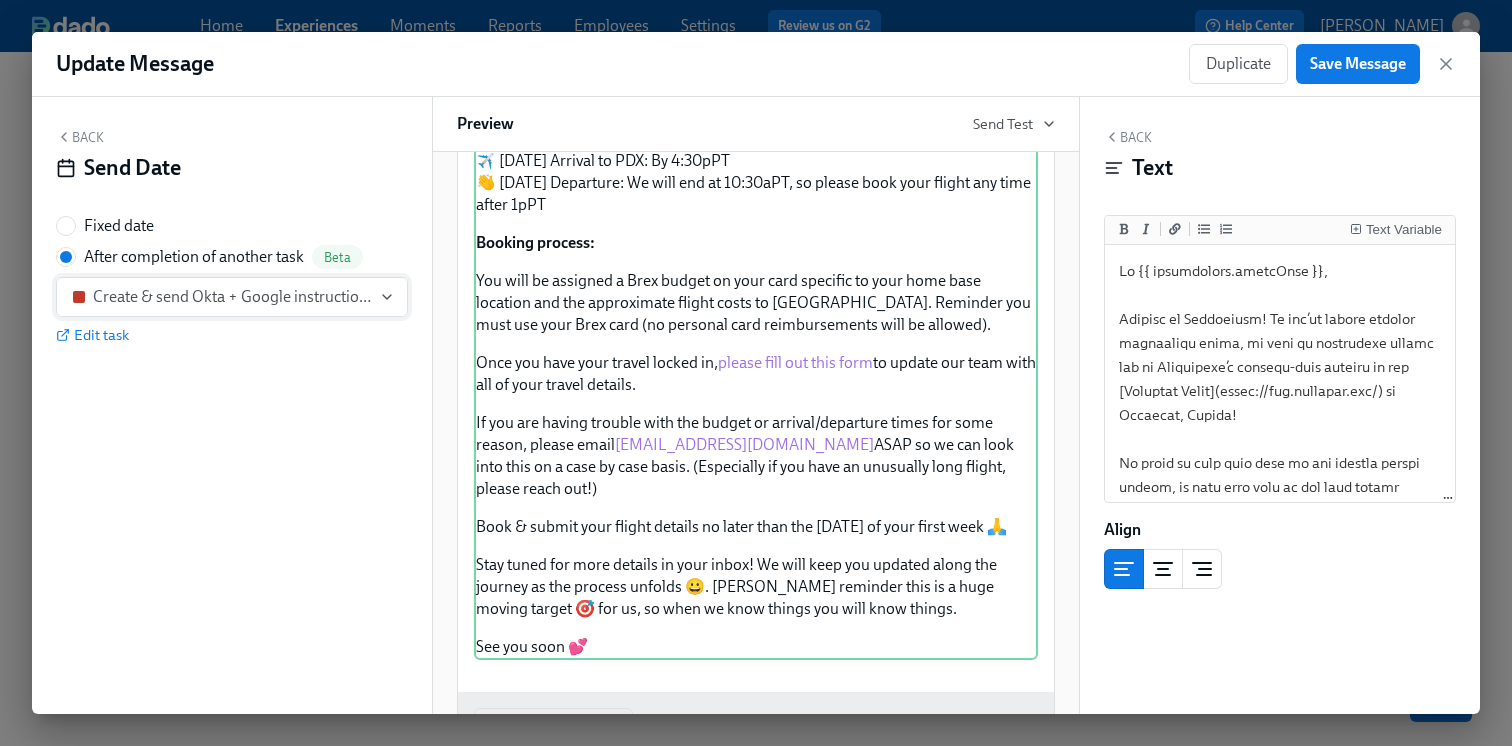 click 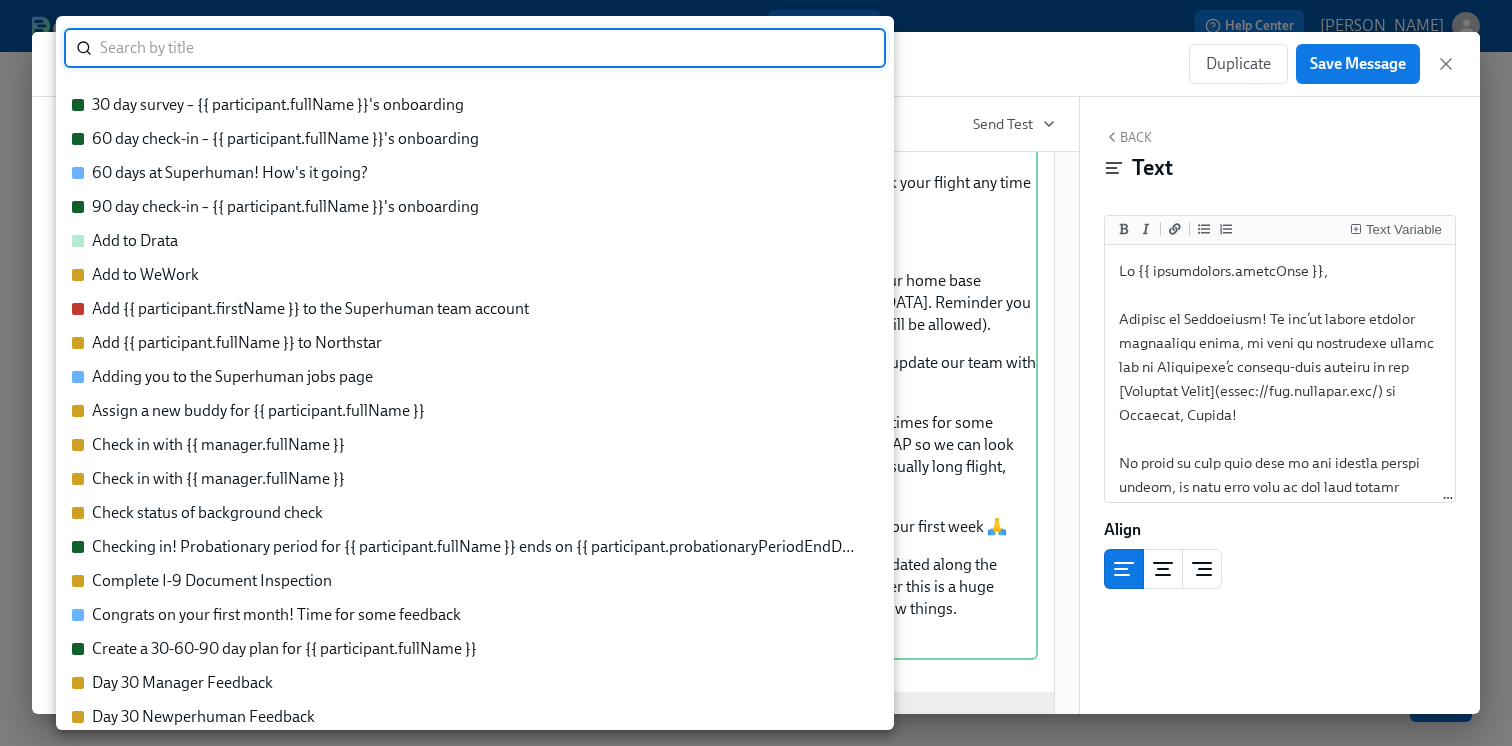click at bounding box center (756, 373) 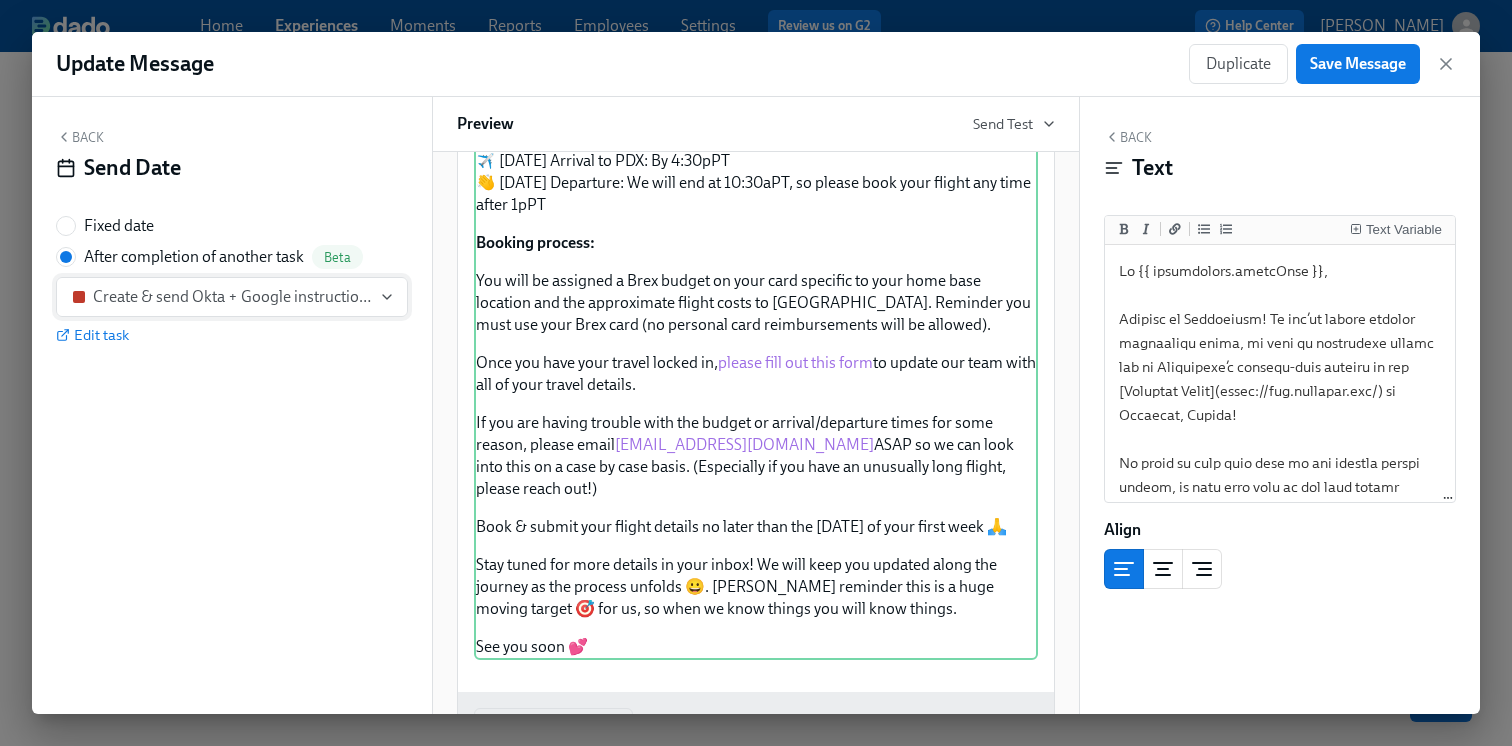 click 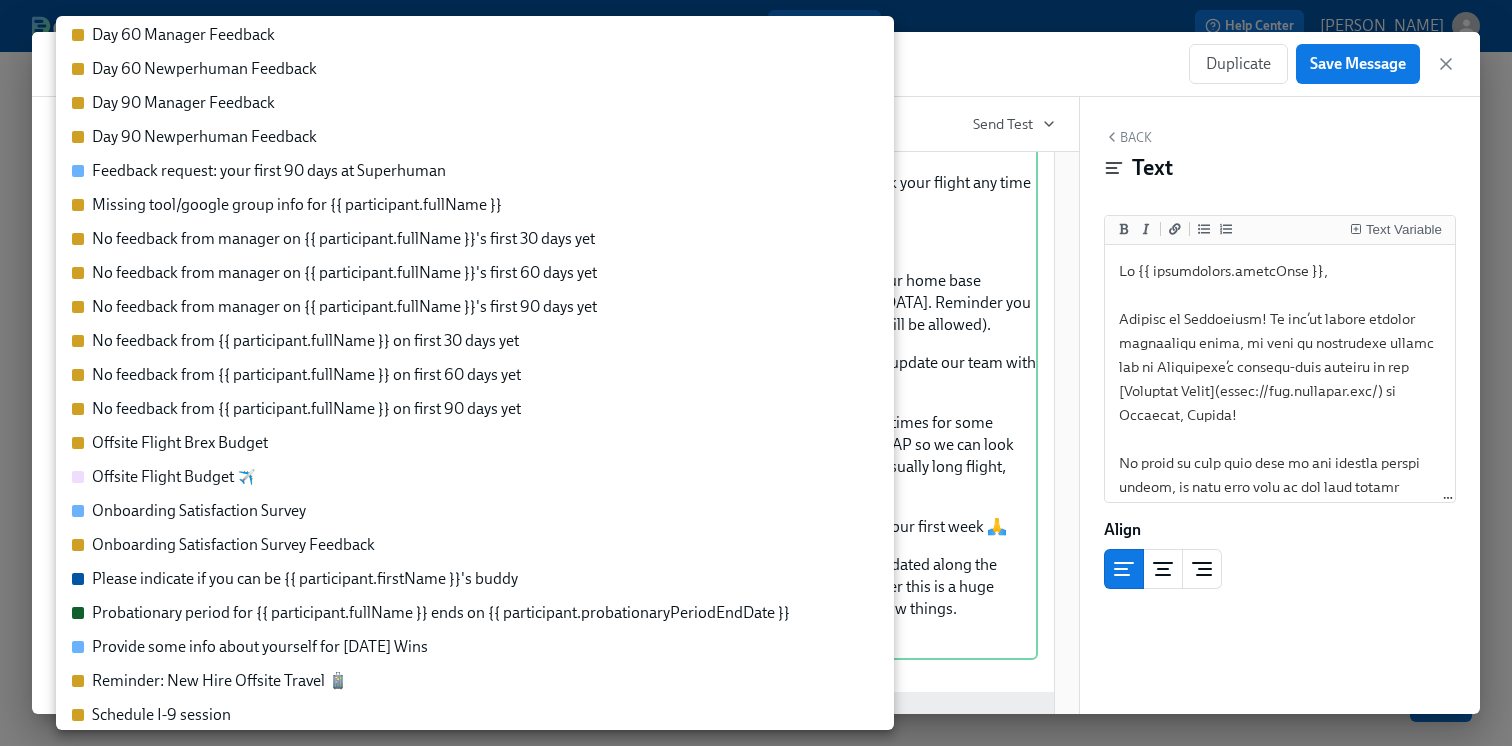 scroll, scrollTop: 723, scrollLeft: 0, axis: vertical 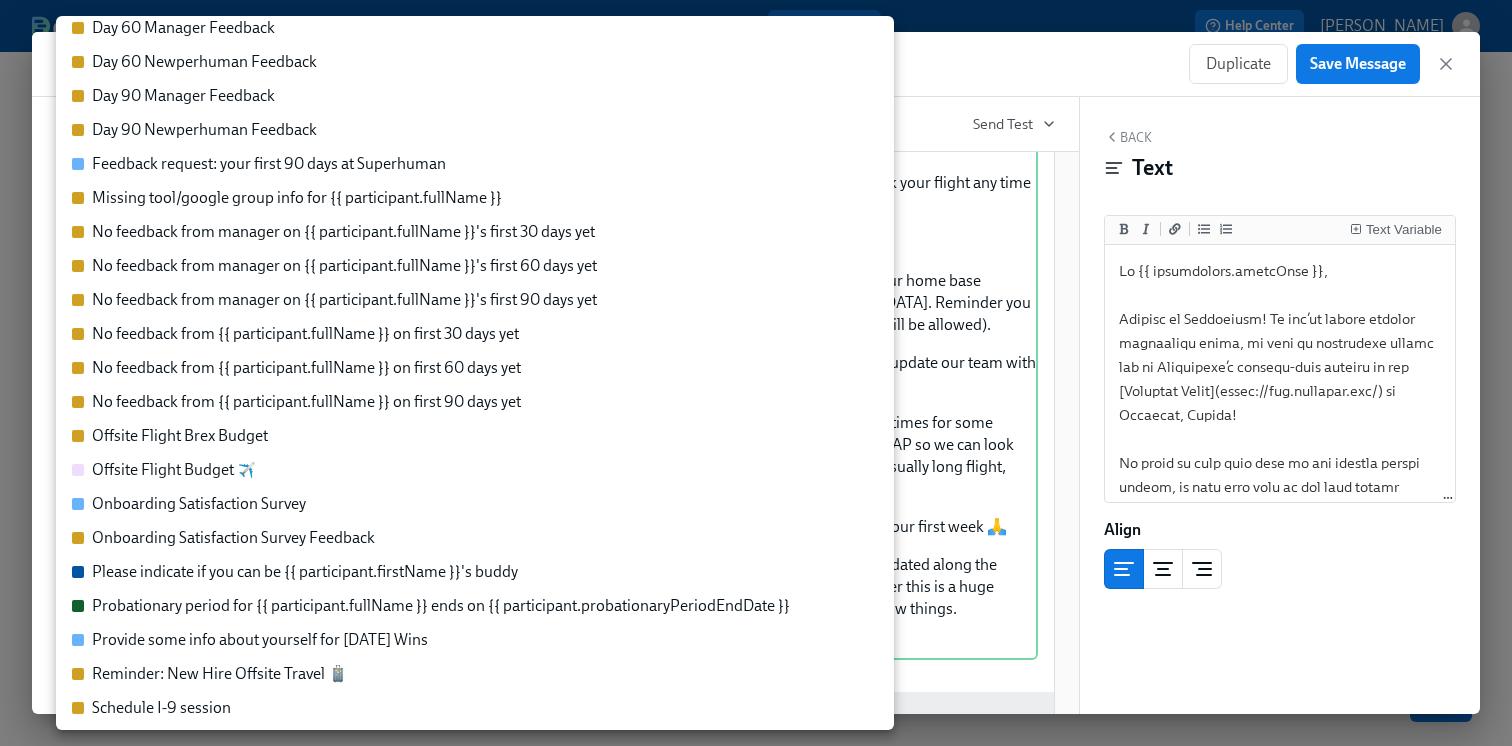 click on "Offsite Flight Brex Budget" at bounding box center [465, 436] 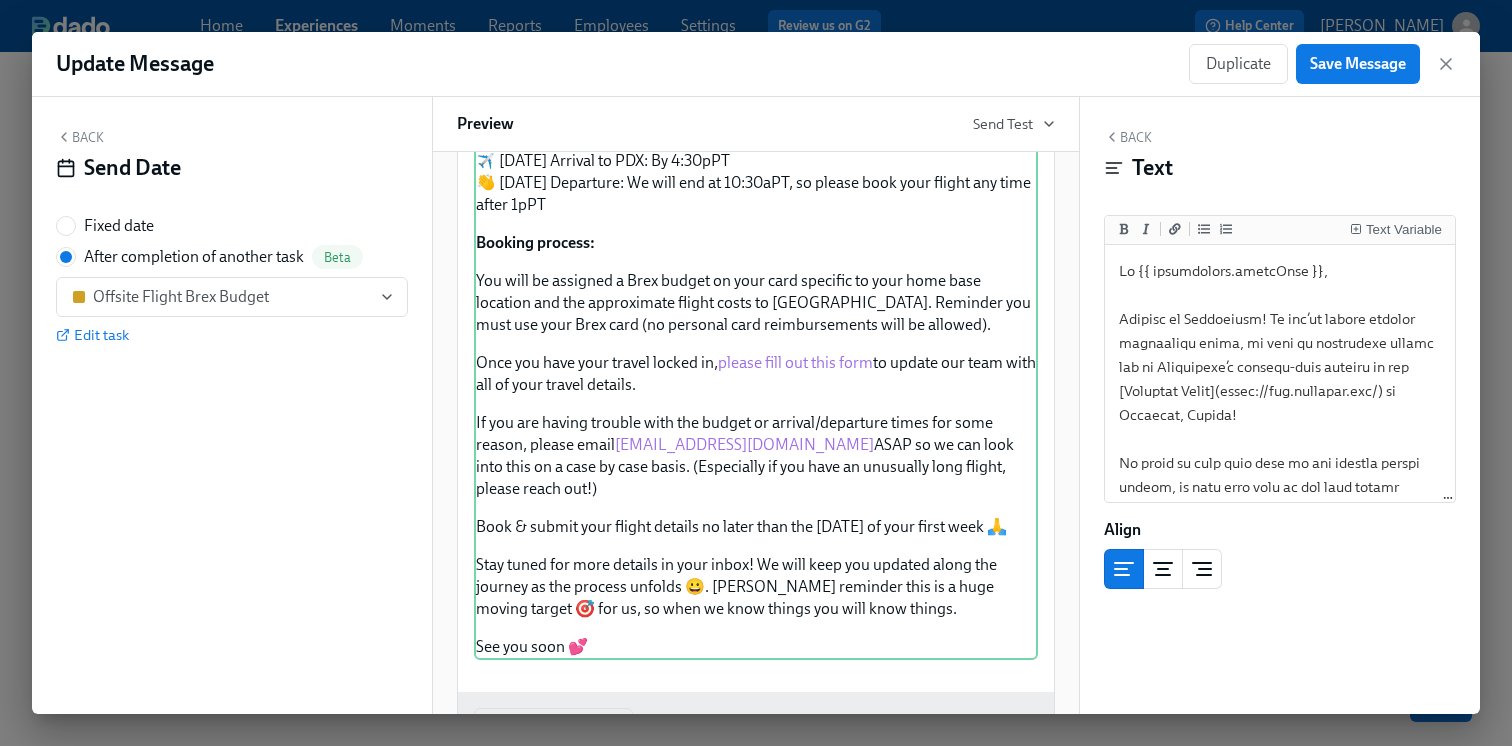scroll, scrollTop: 757, scrollLeft: 0, axis: vertical 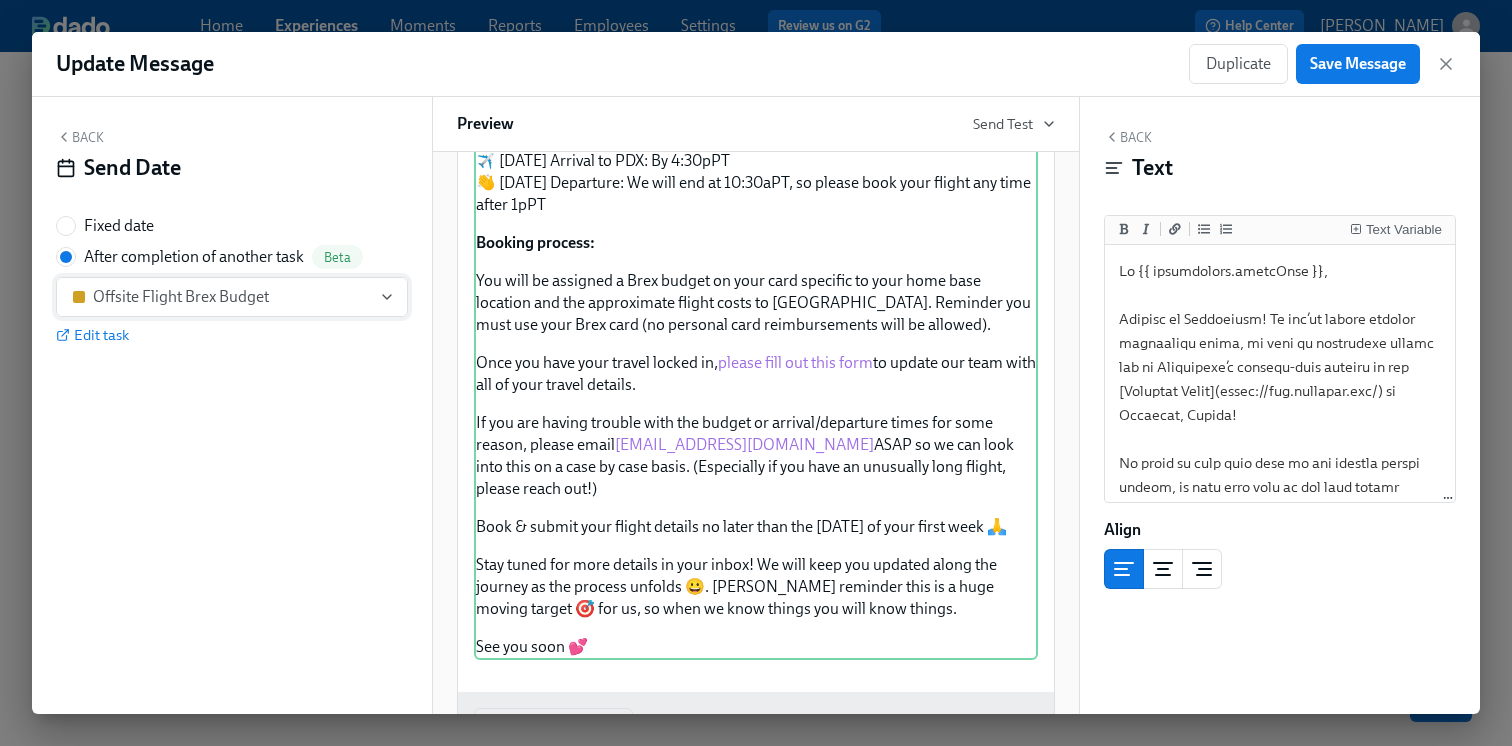 click on "Offsite Flight Brex Budget" at bounding box center (222, 297) 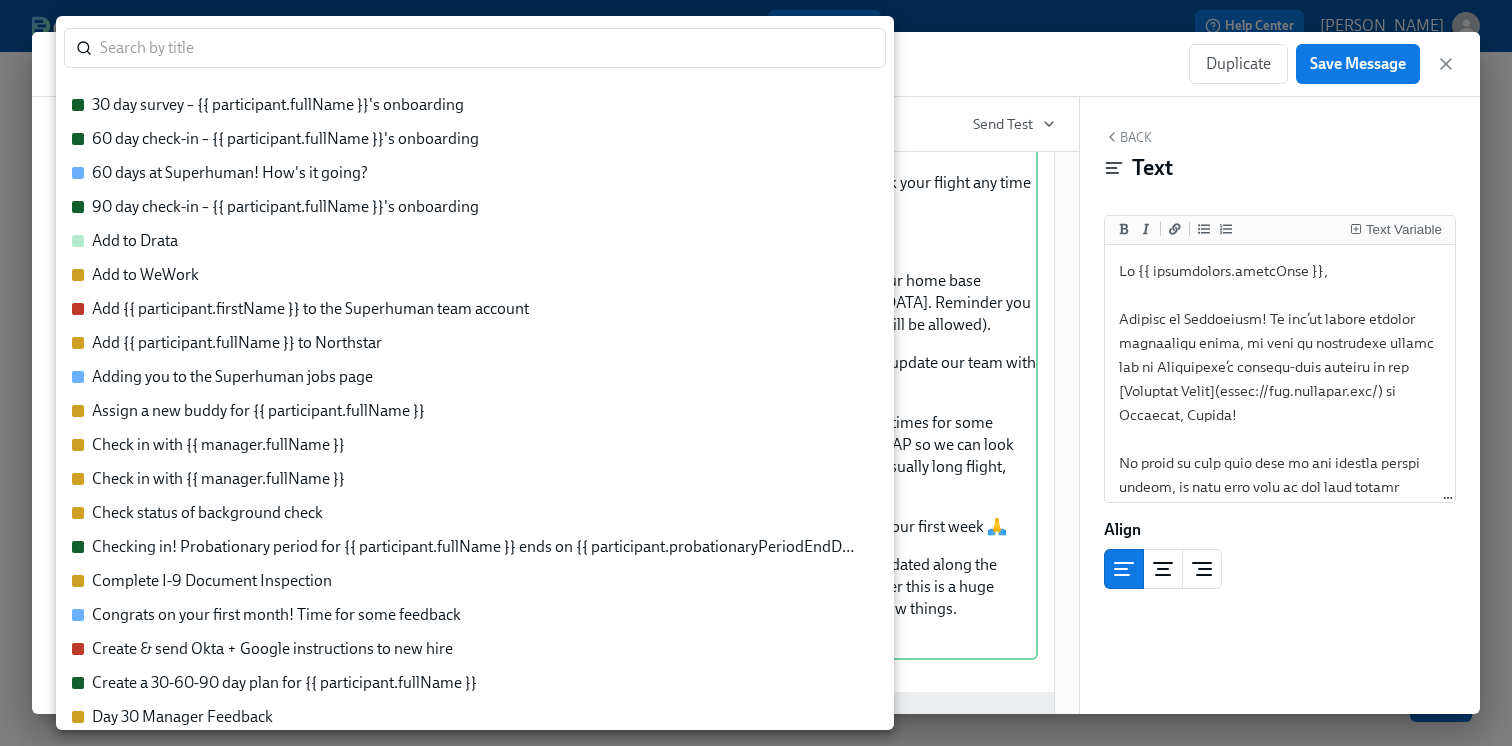 click at bounding box center (756, 373) 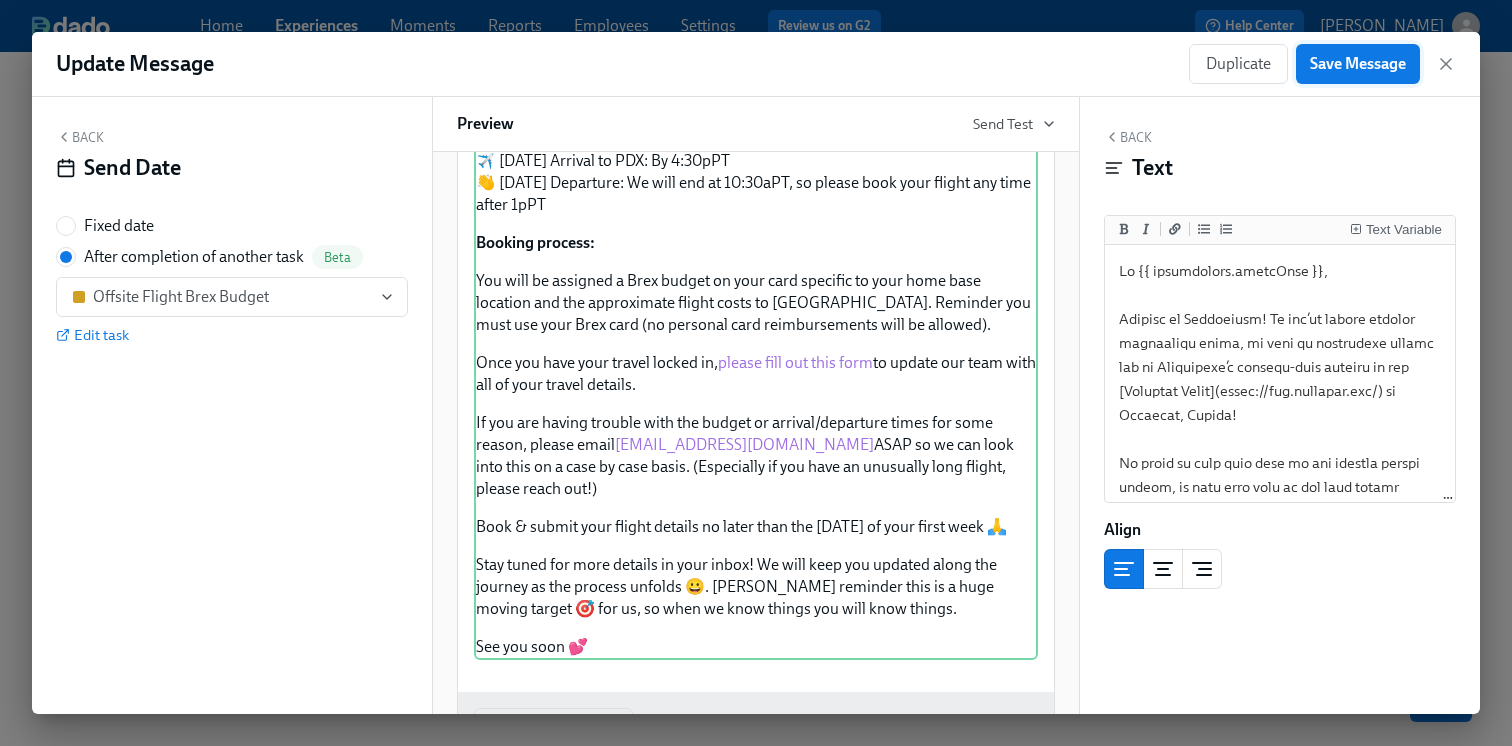 click on "Save Message" at bounding box center (1358, 64) 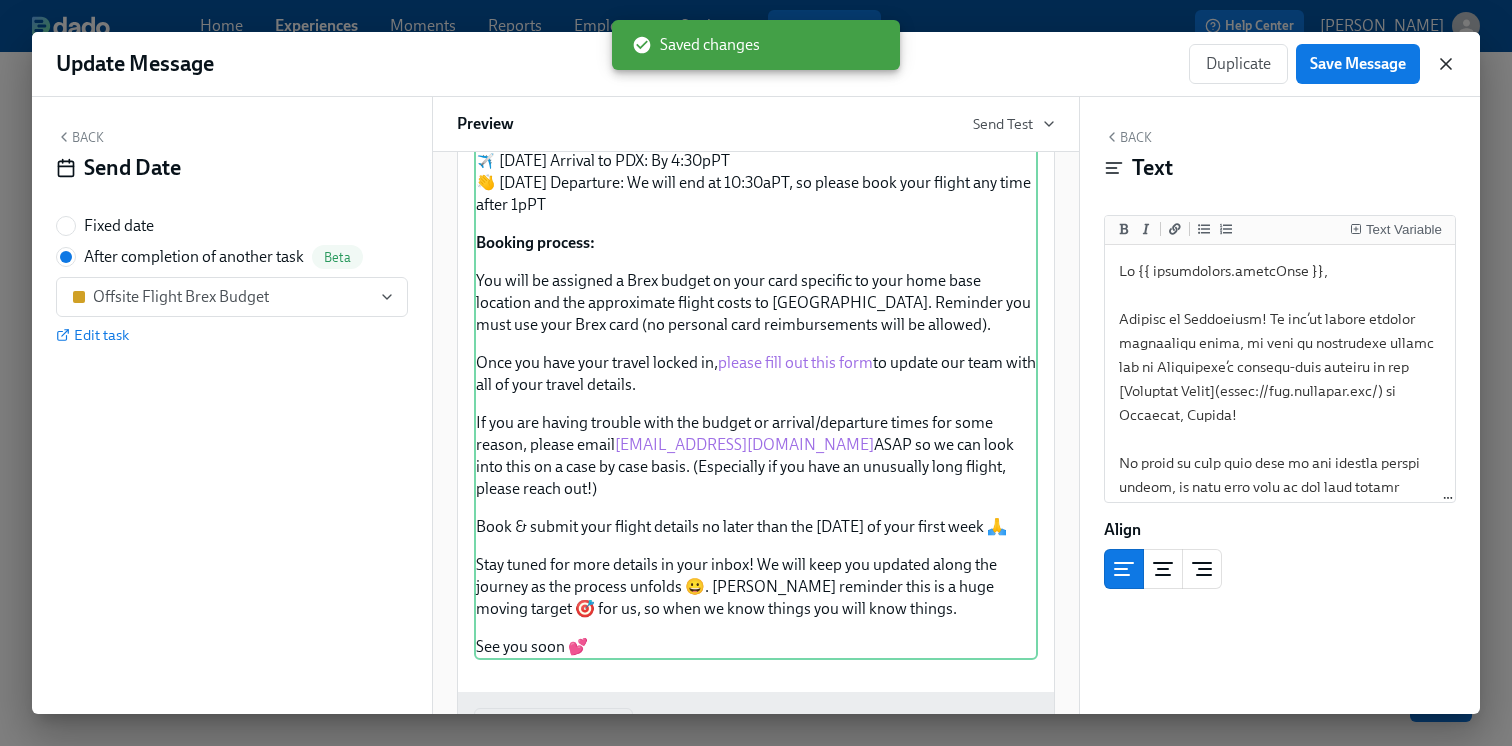 click 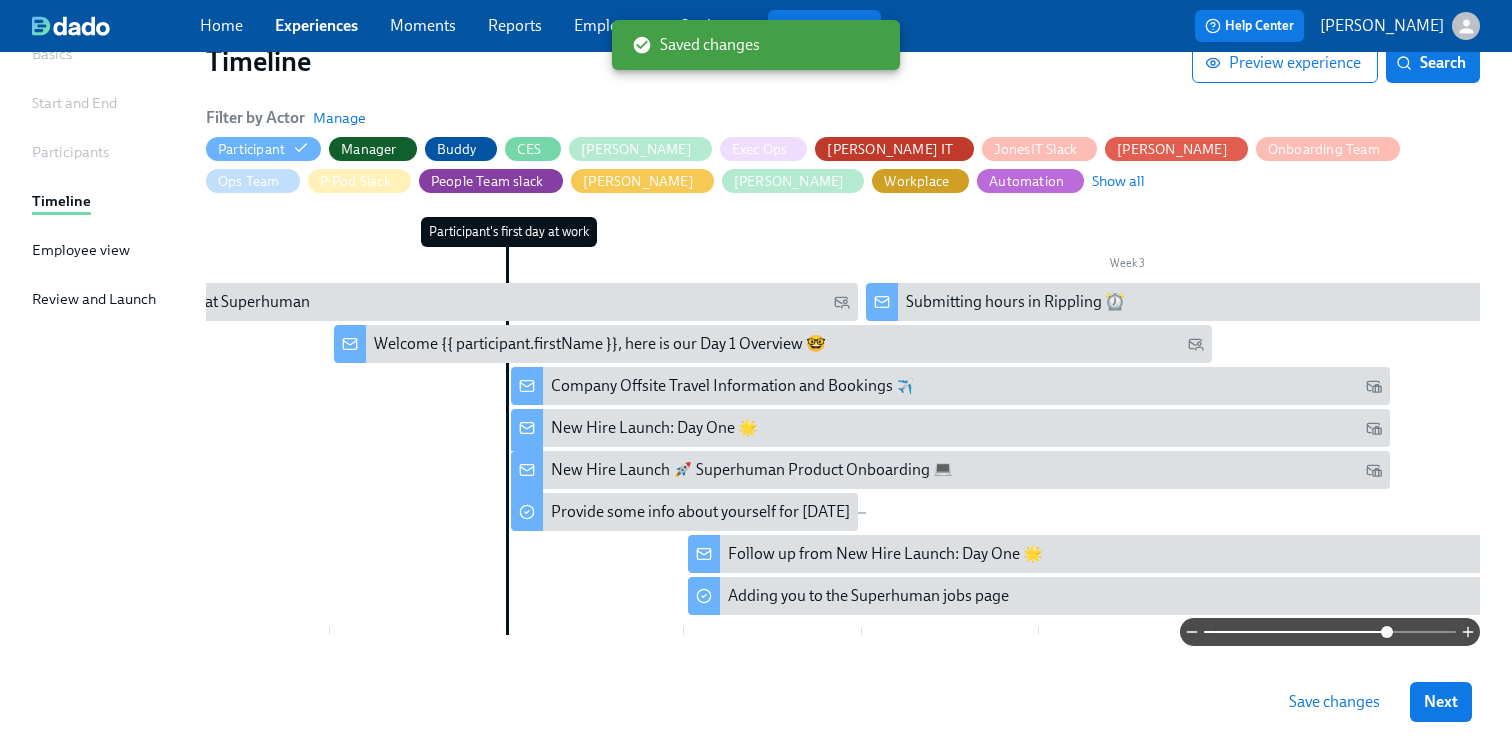 click on "Save changes" at bounding box center (1334, 702) 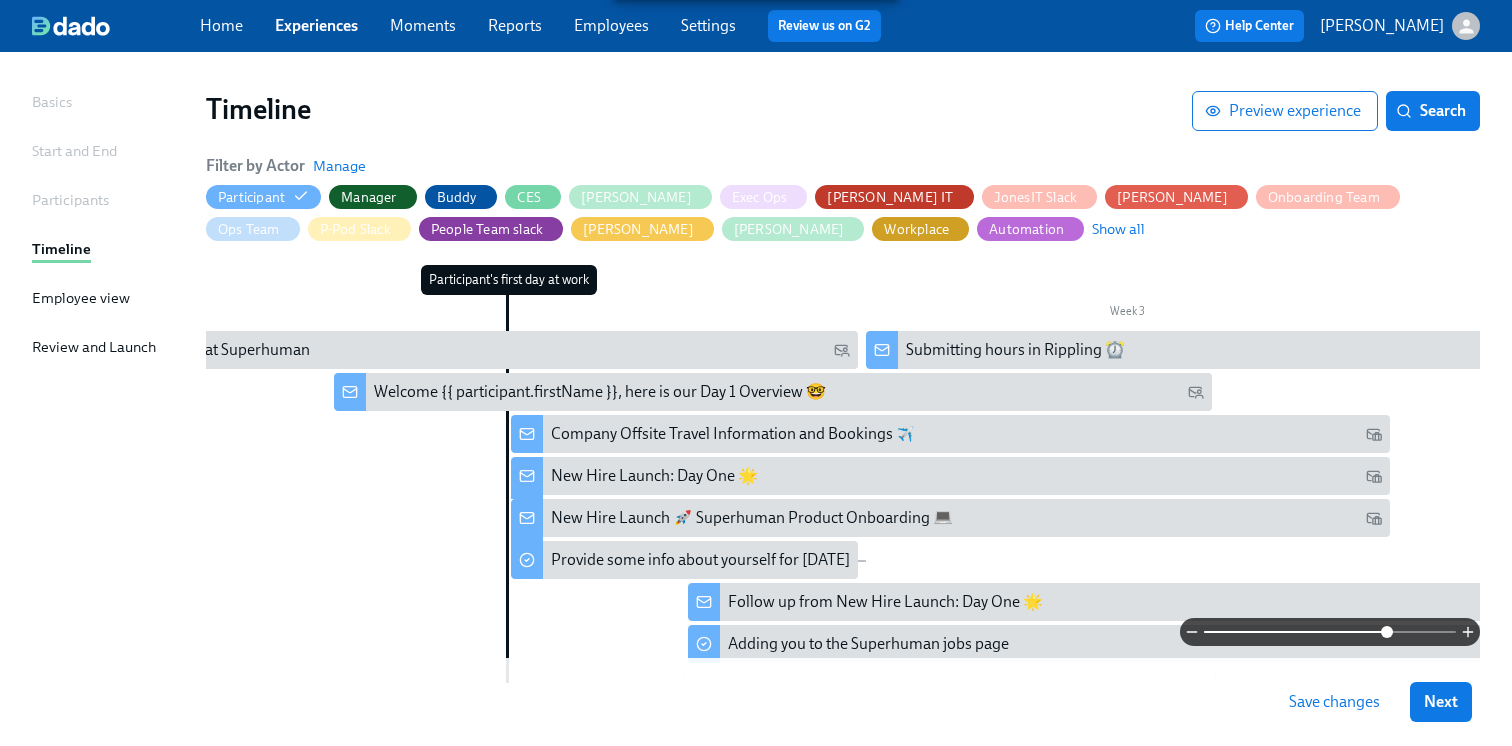 scroll, scrollTop: 0, scrollLeft: 0, axis: both 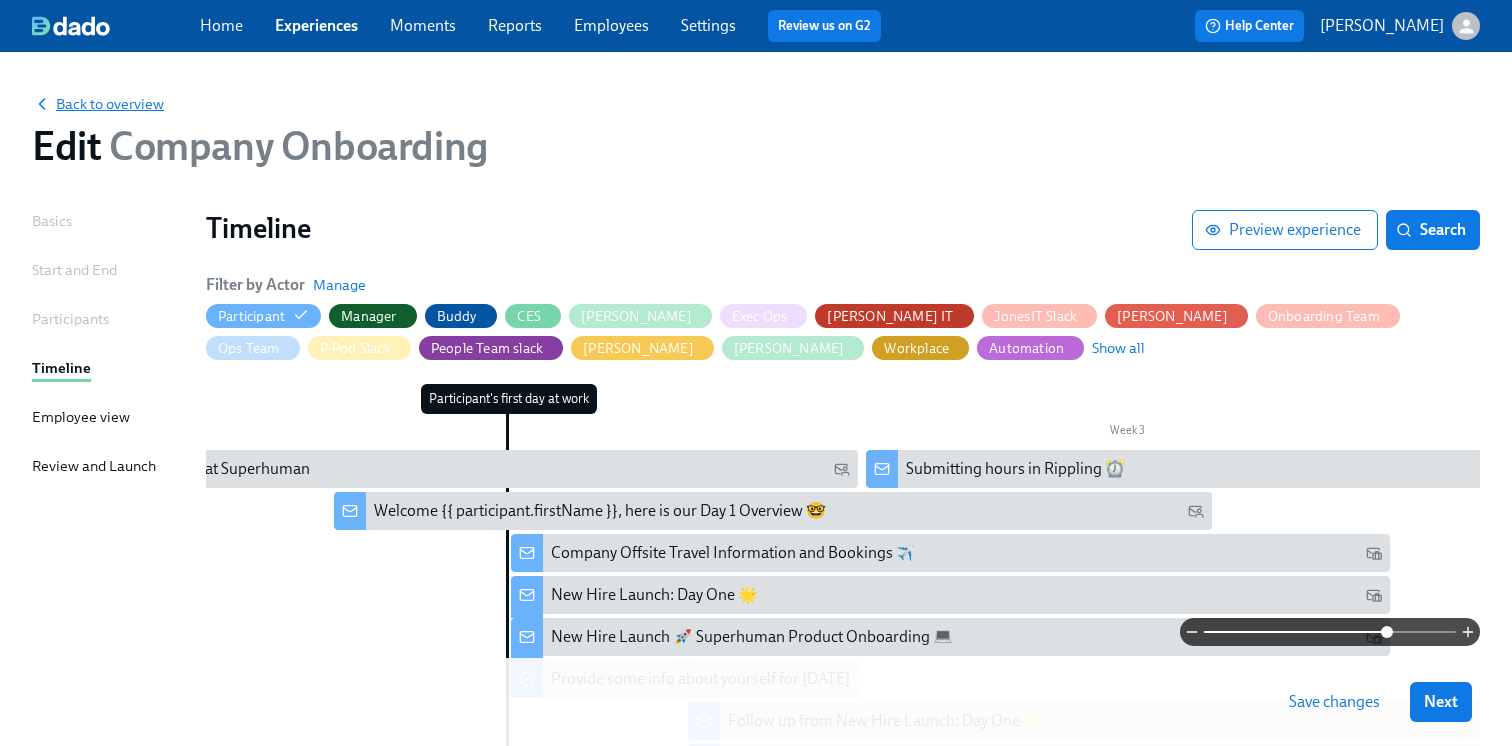 click on "Back to overview" at bounding box center (98, 104) 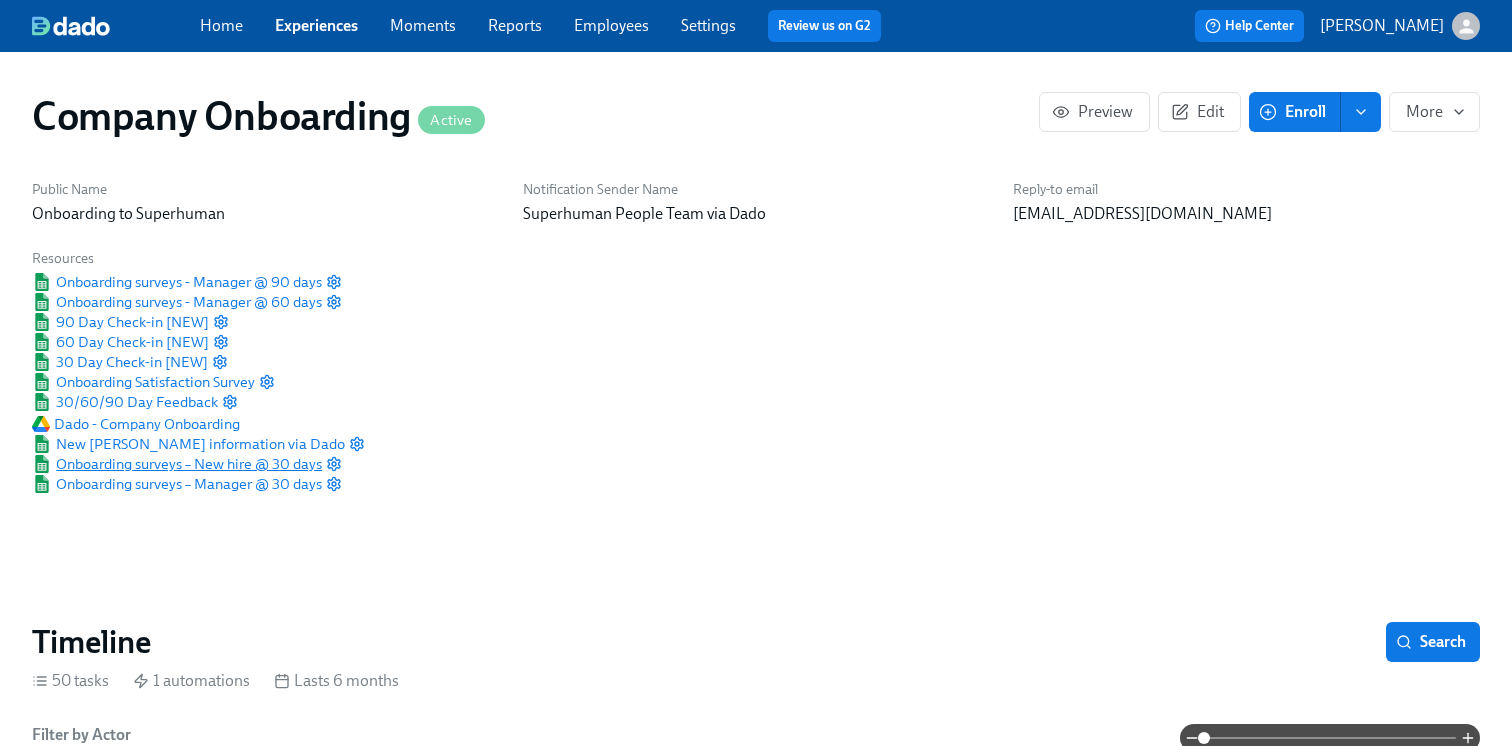 scroll, scrollTop: 702, scrollLeft: 0, axis: vertical 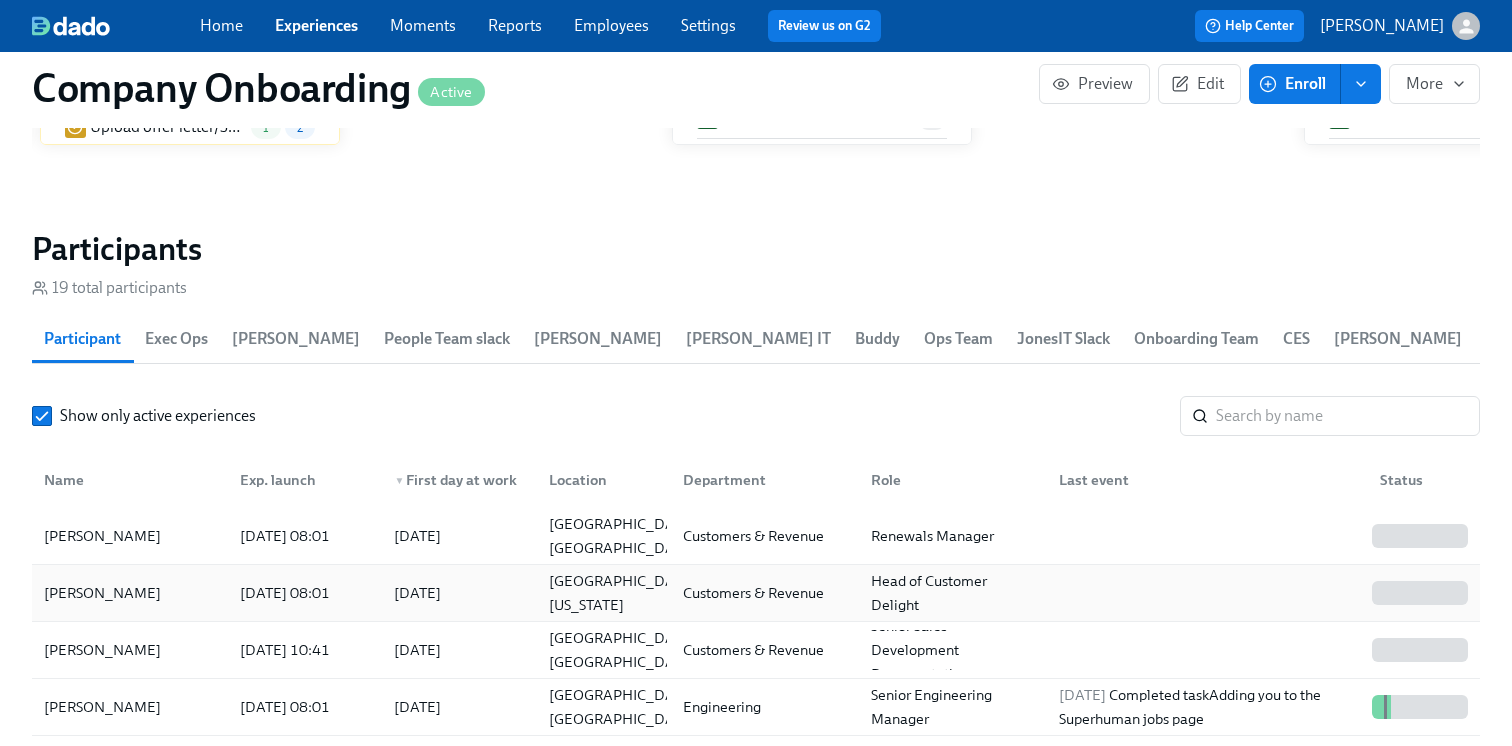 click on "[PERSON_NAME]" at bounding box center [130, 593] 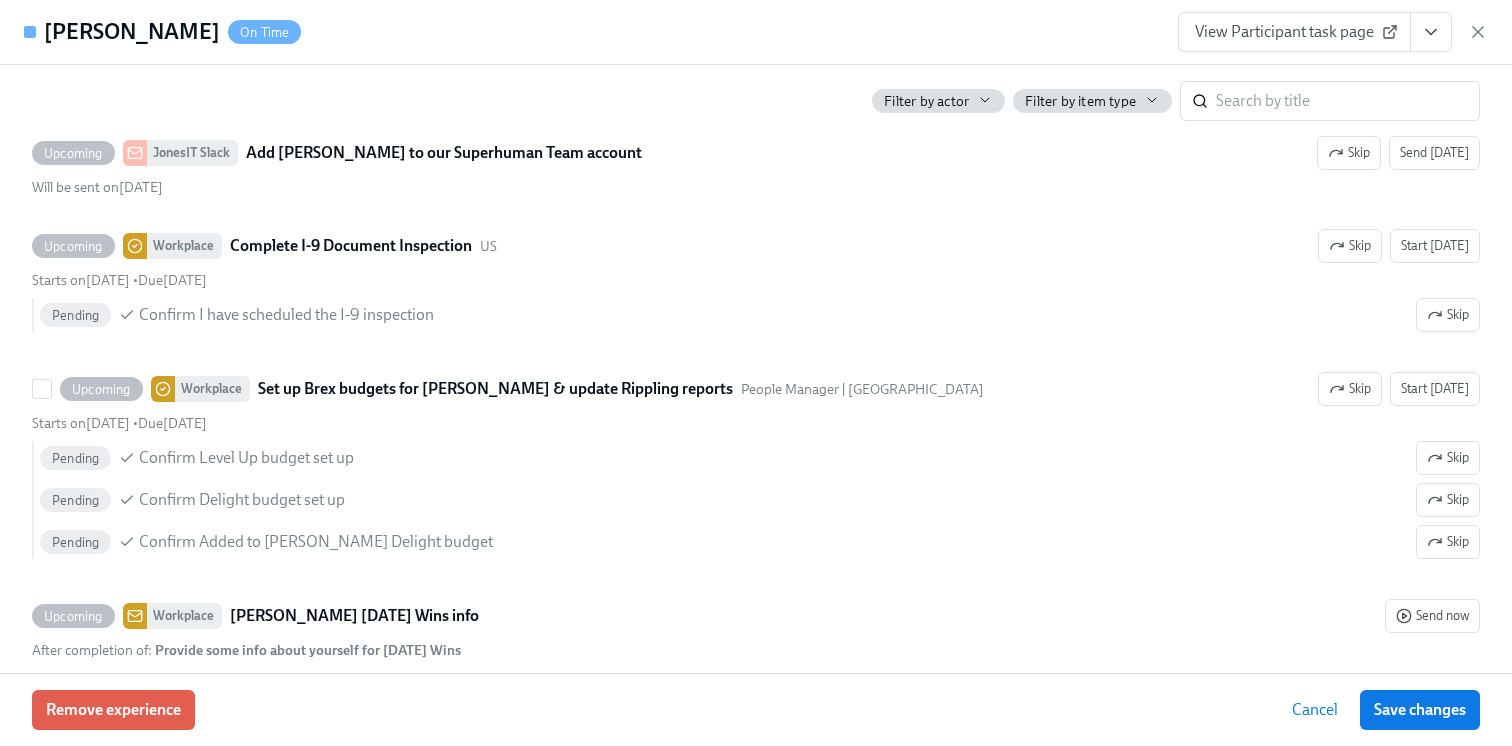 scroll, scrollTop: 6609, scrollLeft: 0, axis: vertical 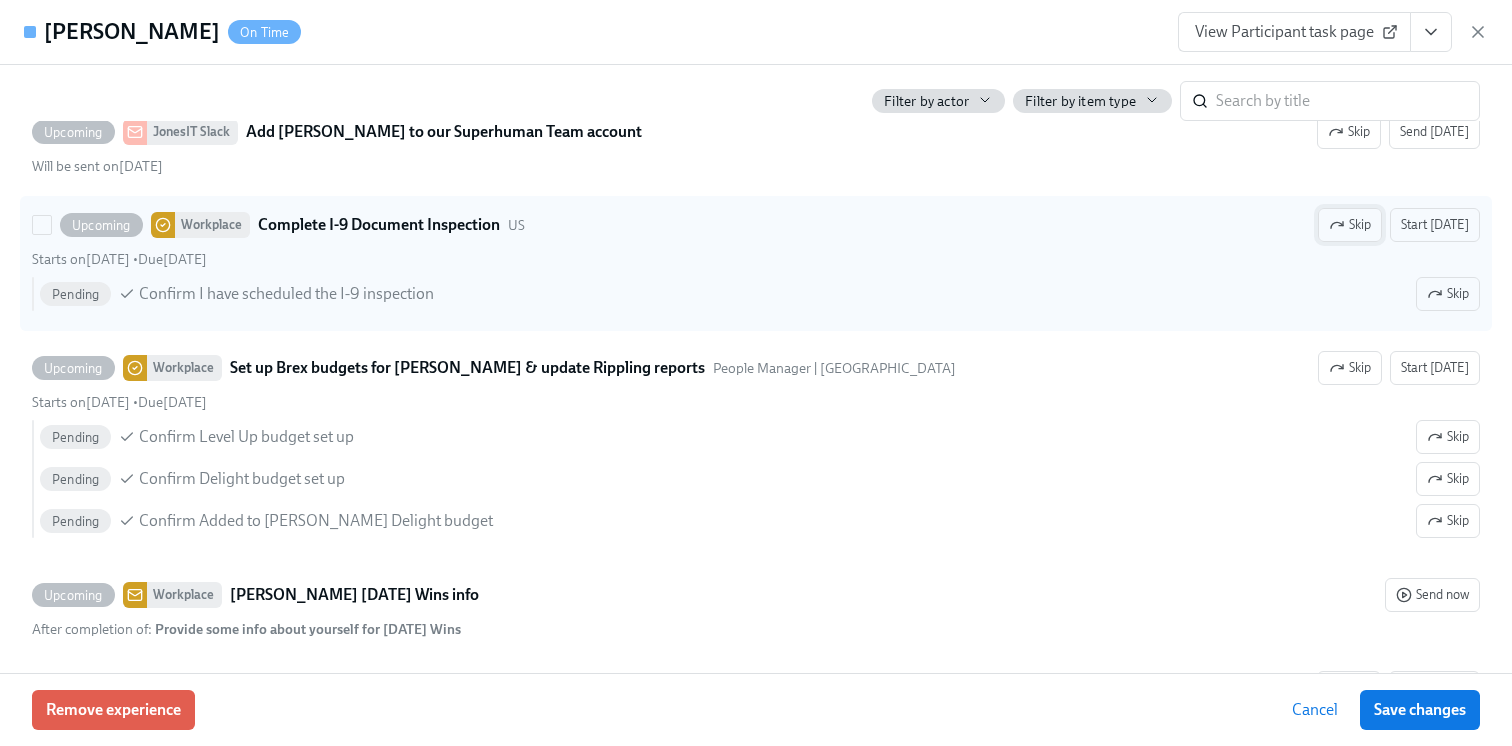 click on "Skip" at bounding box center (1350, 225) 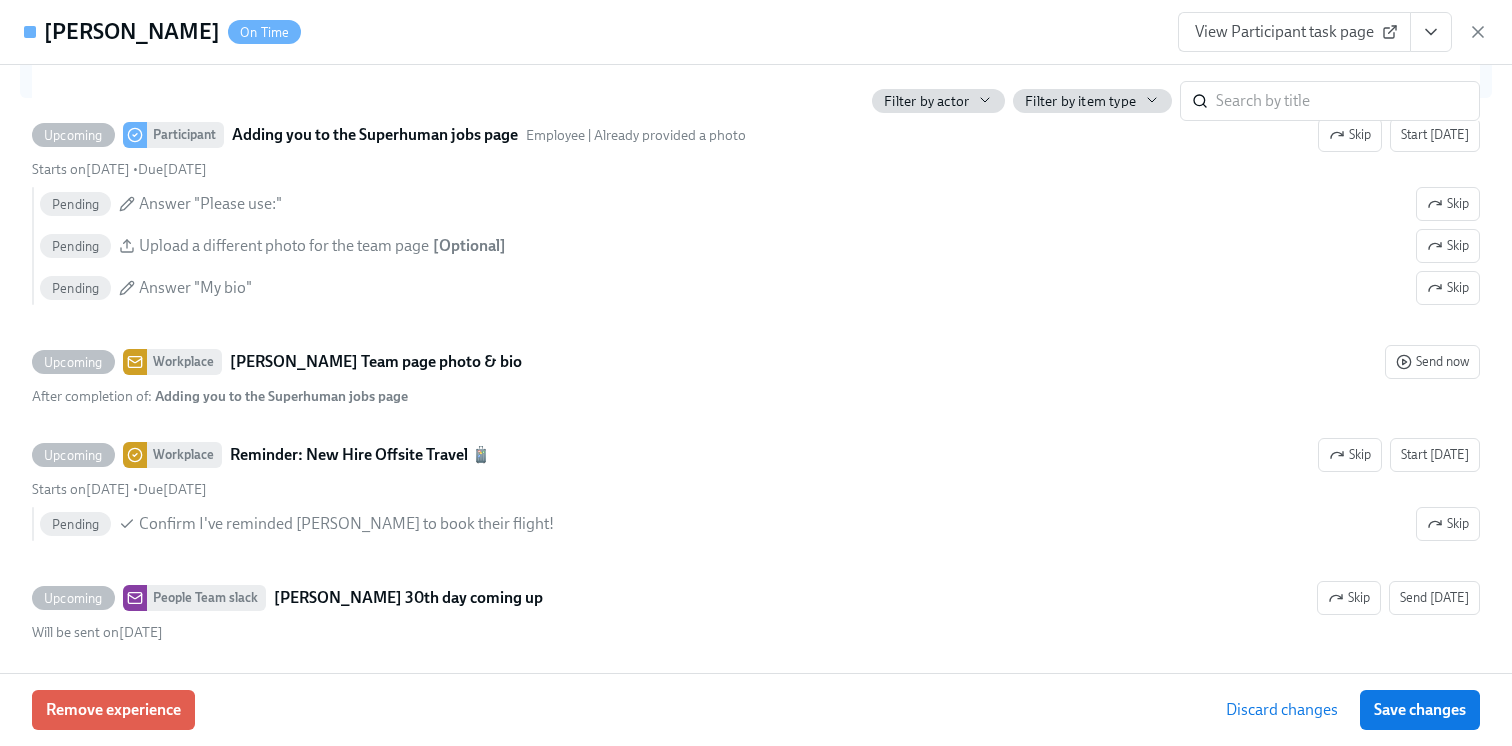 scroll, scrollTop: 7267, scrollLeft: 0, axis: vertical 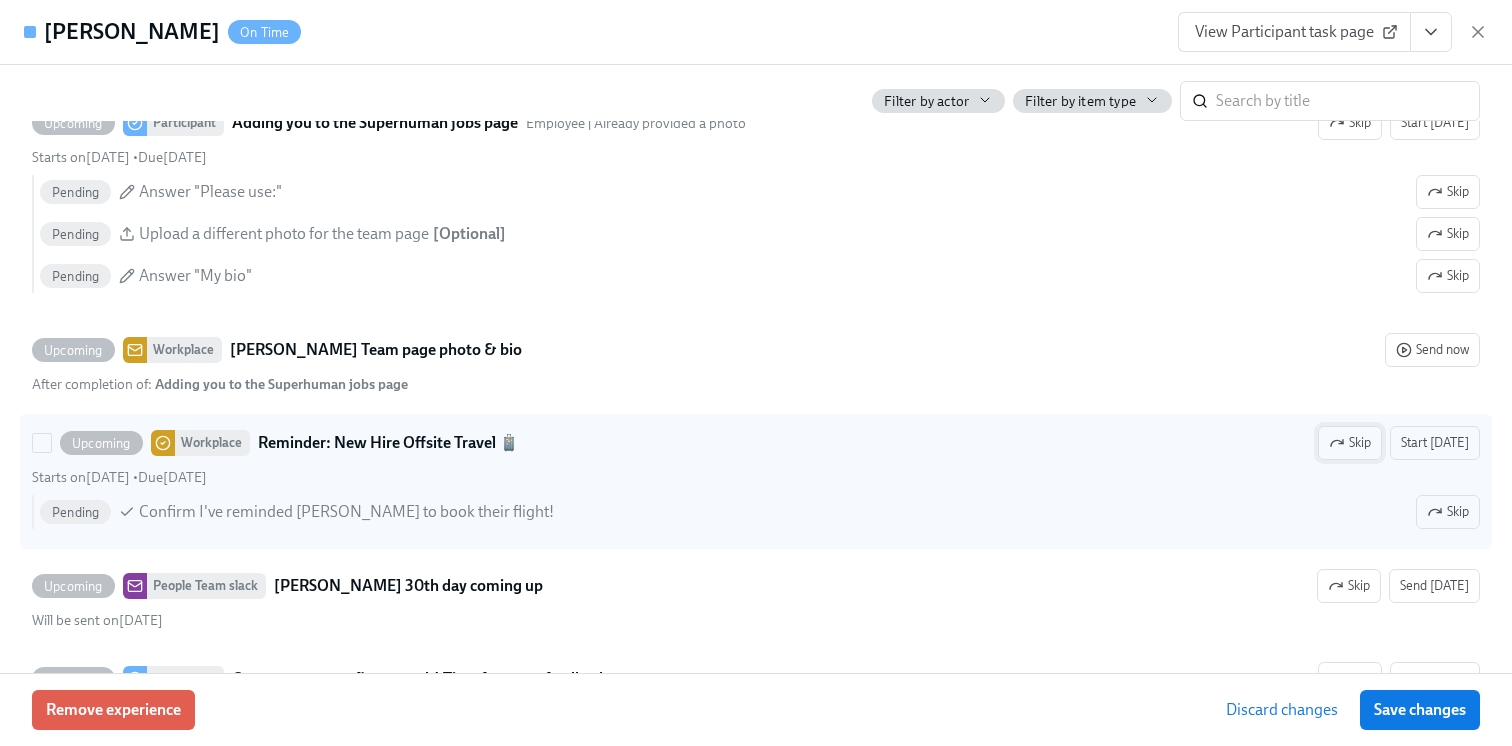 click 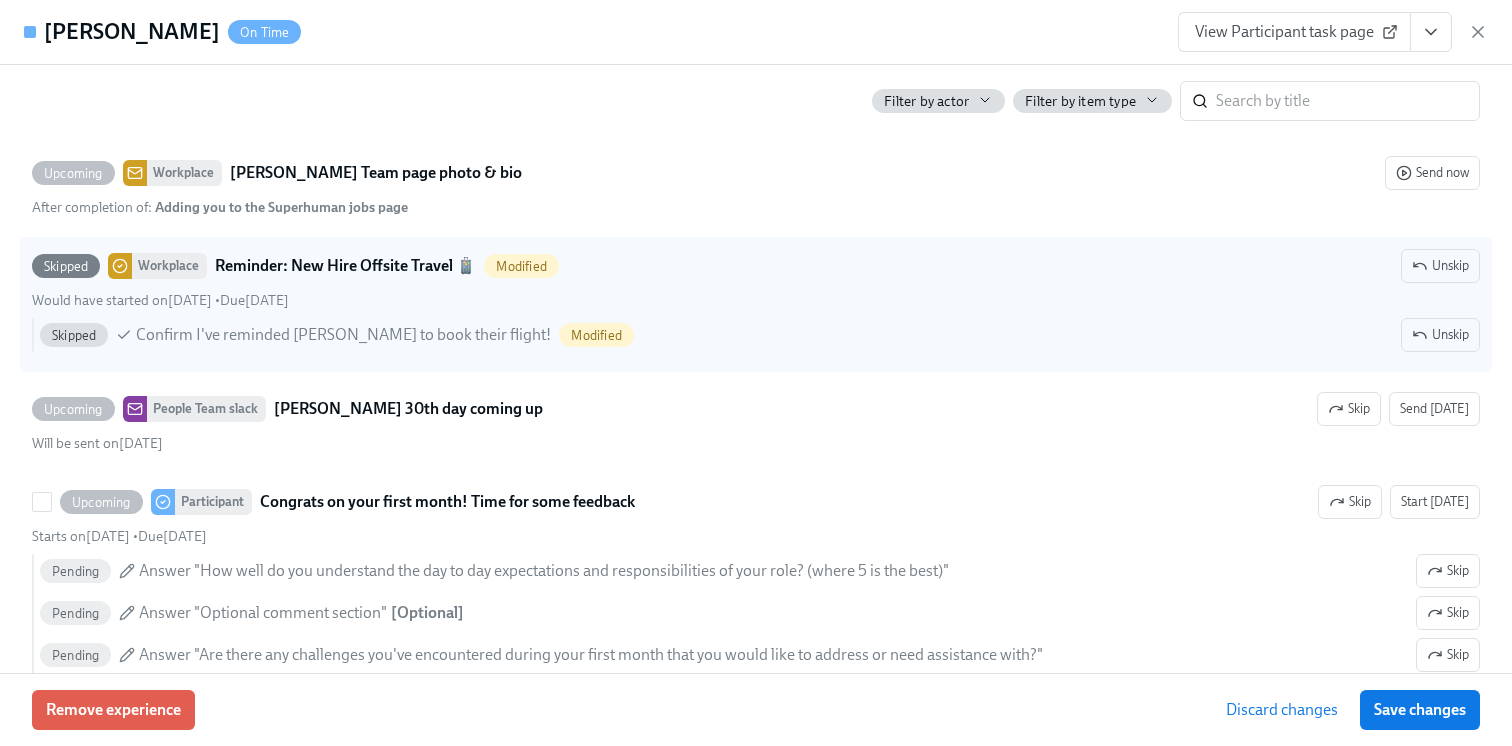 scroll, scrollTop: 7447, scrollLeft: 0, axis: vertical 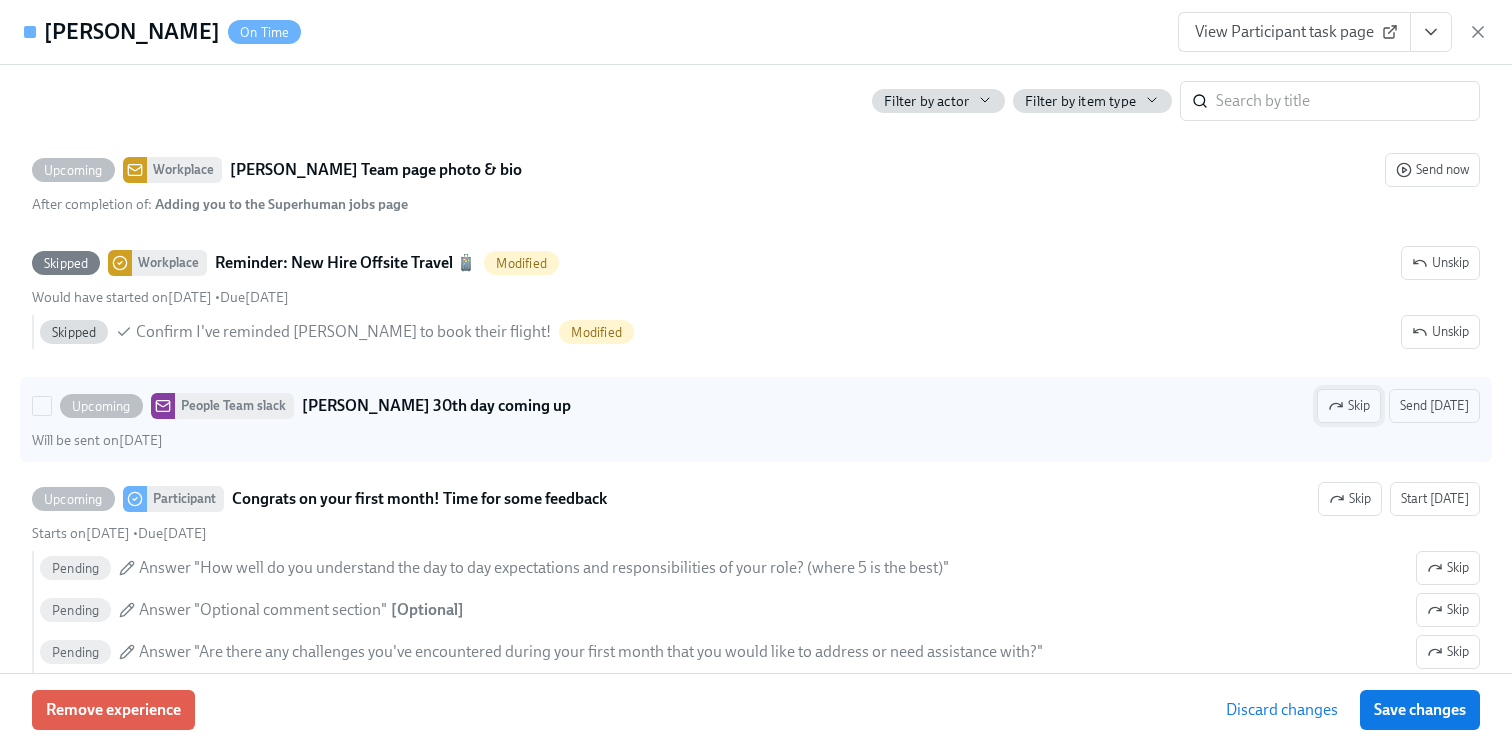 click on "Skip" at bounding box center [1349, 406] 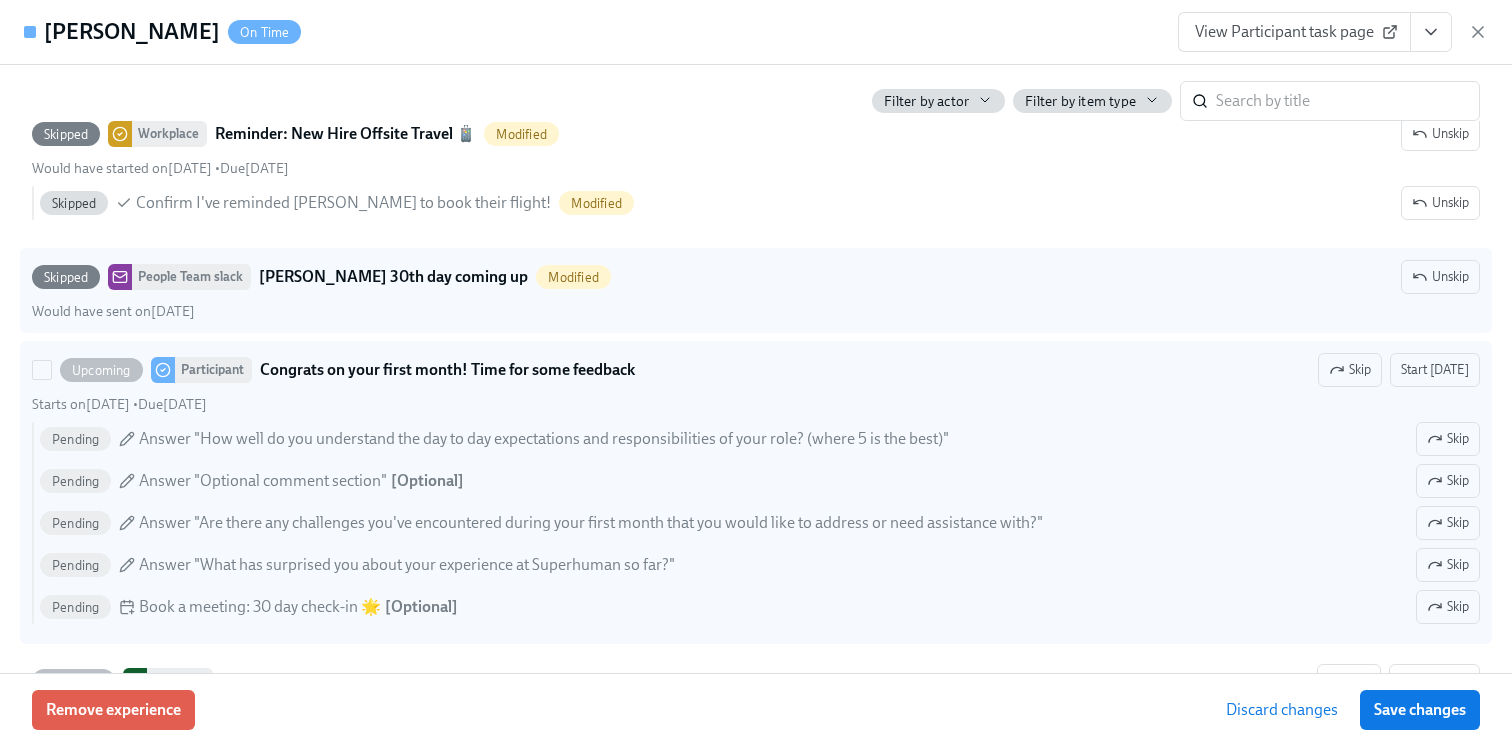 scroll, scrollTop: 7596, scrollLeft: 0, axis: vertical 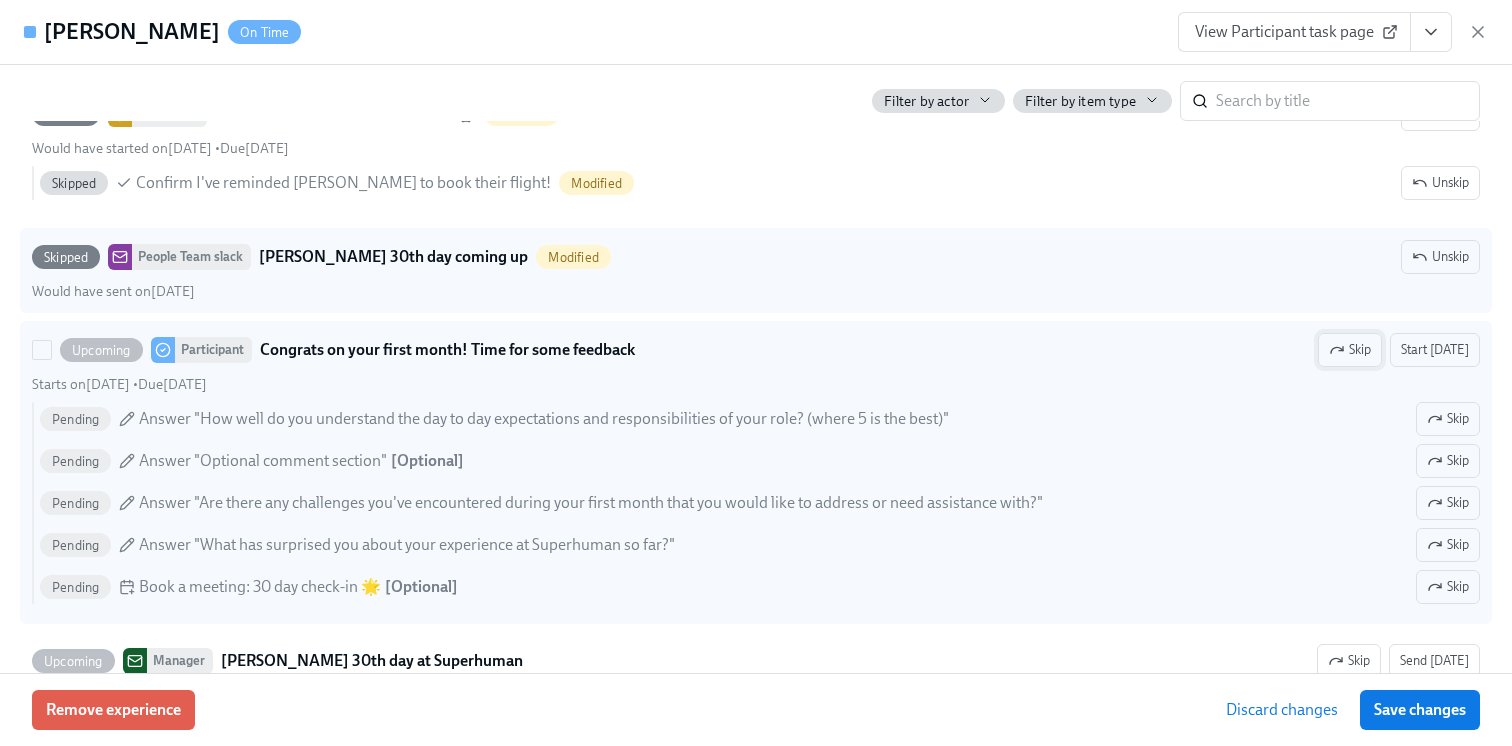click on "Skip" at bounding box center (1350, 350) 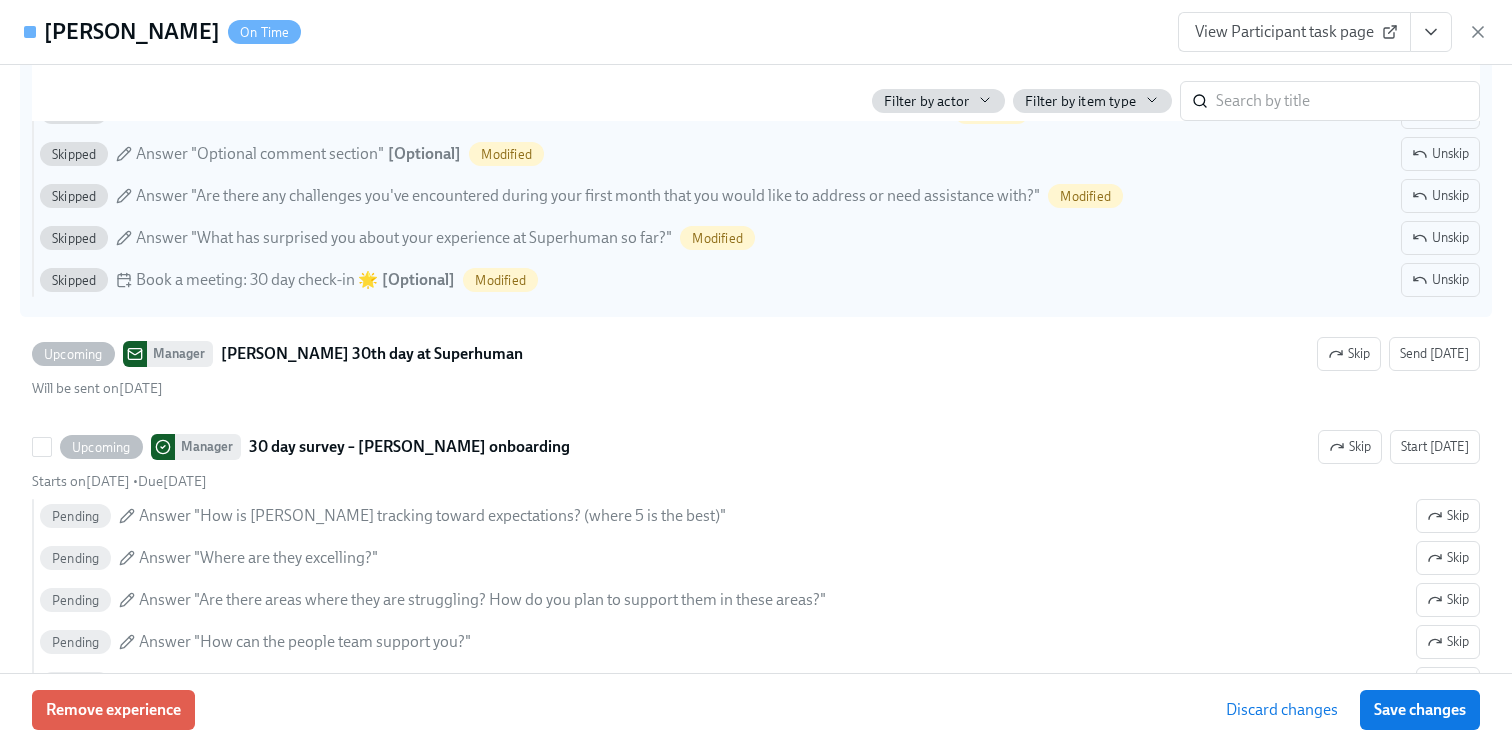 scroll, scrollTop: 7912, scrollLeft: 0, axis: vertical 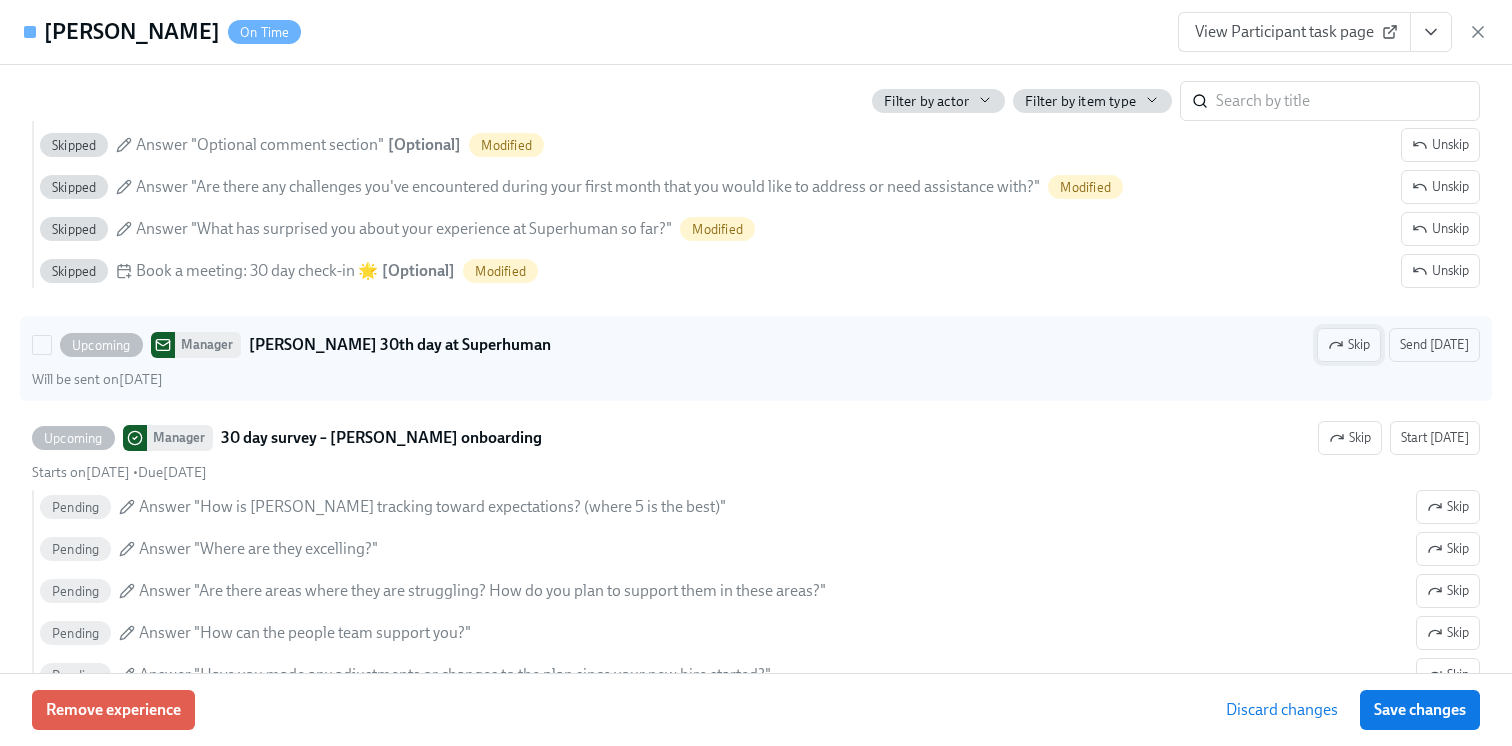 click 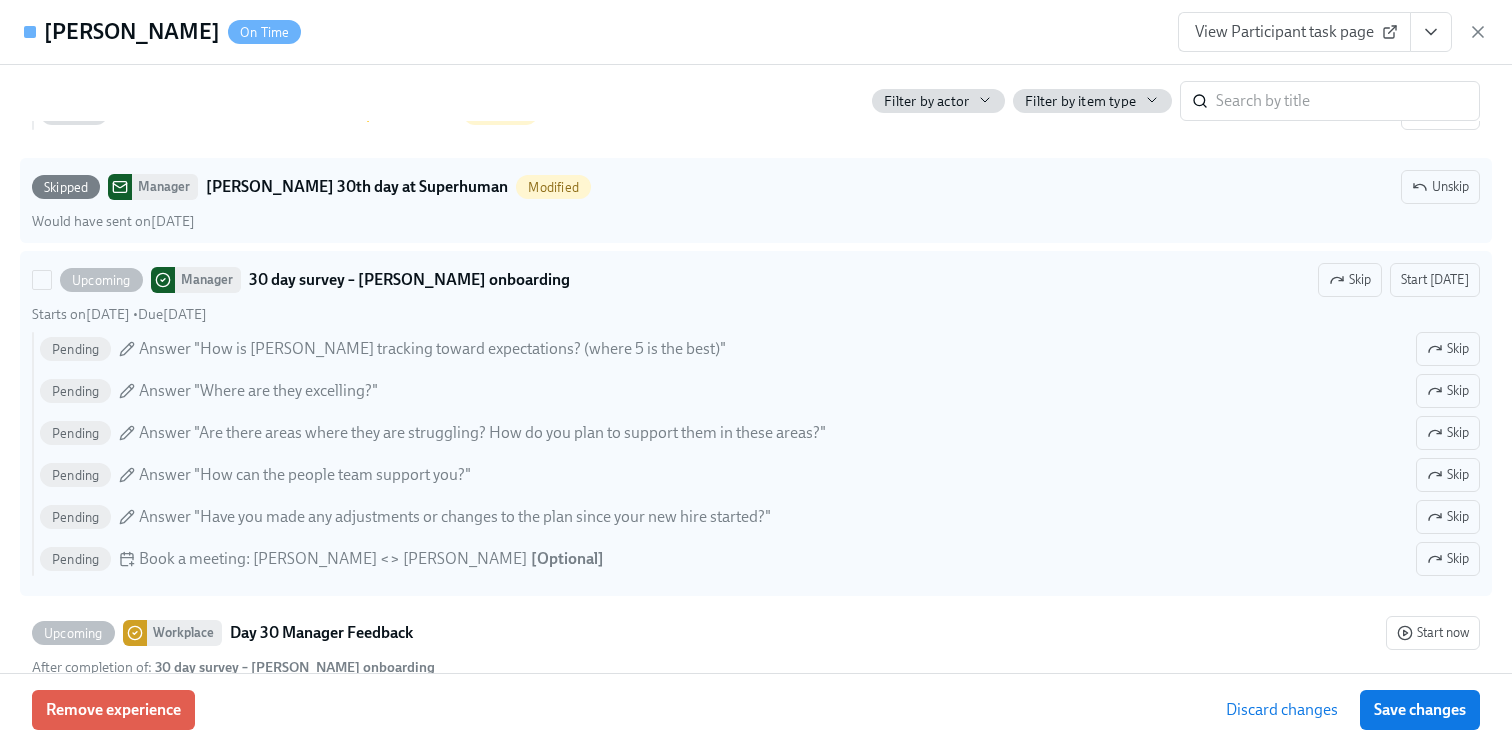 scroll, scrollTop: 8076, scrollLeft: 0, axis: vertical 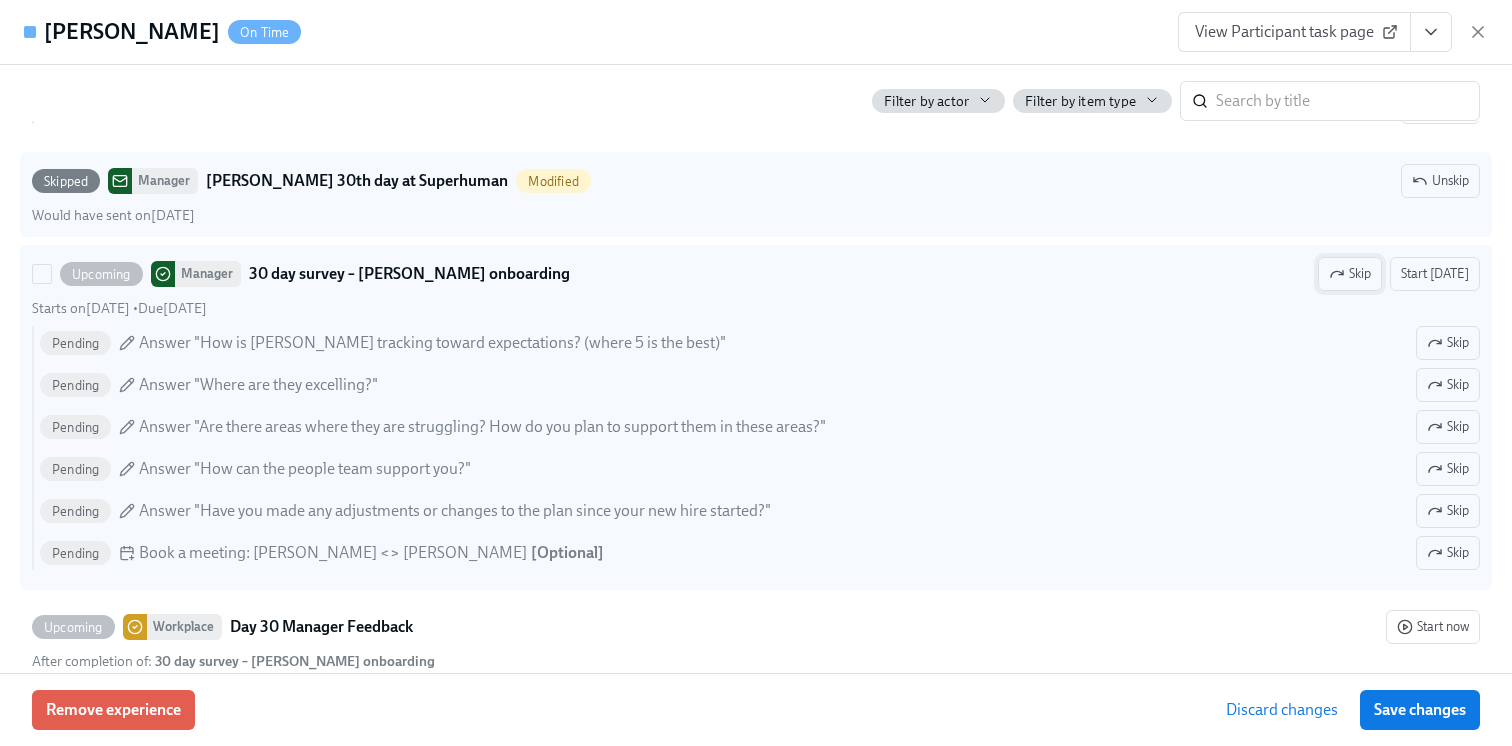 click on "Skip" at bounding box center [1350, 274] 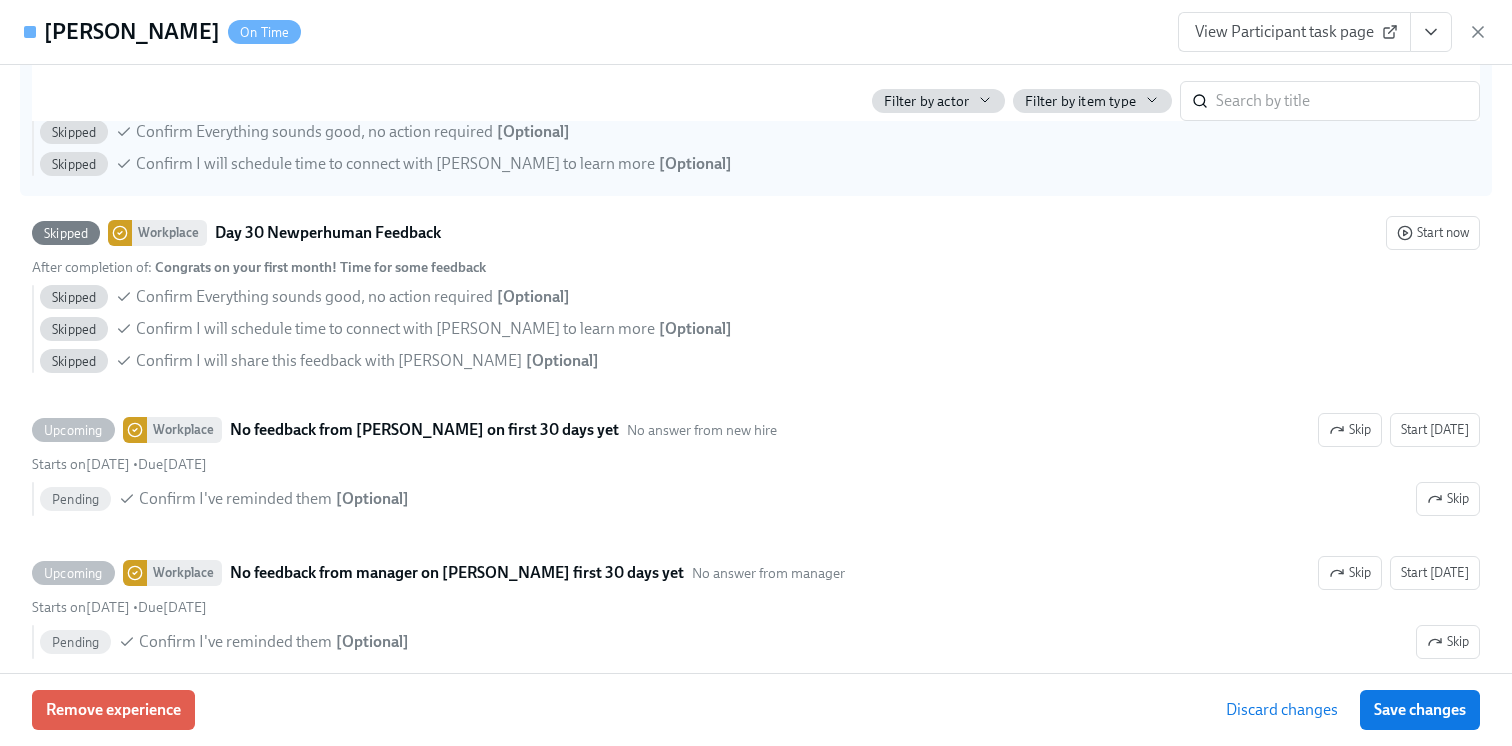 scroll, scrollTop: 8683, scrollLeft: 0, axis: vertical 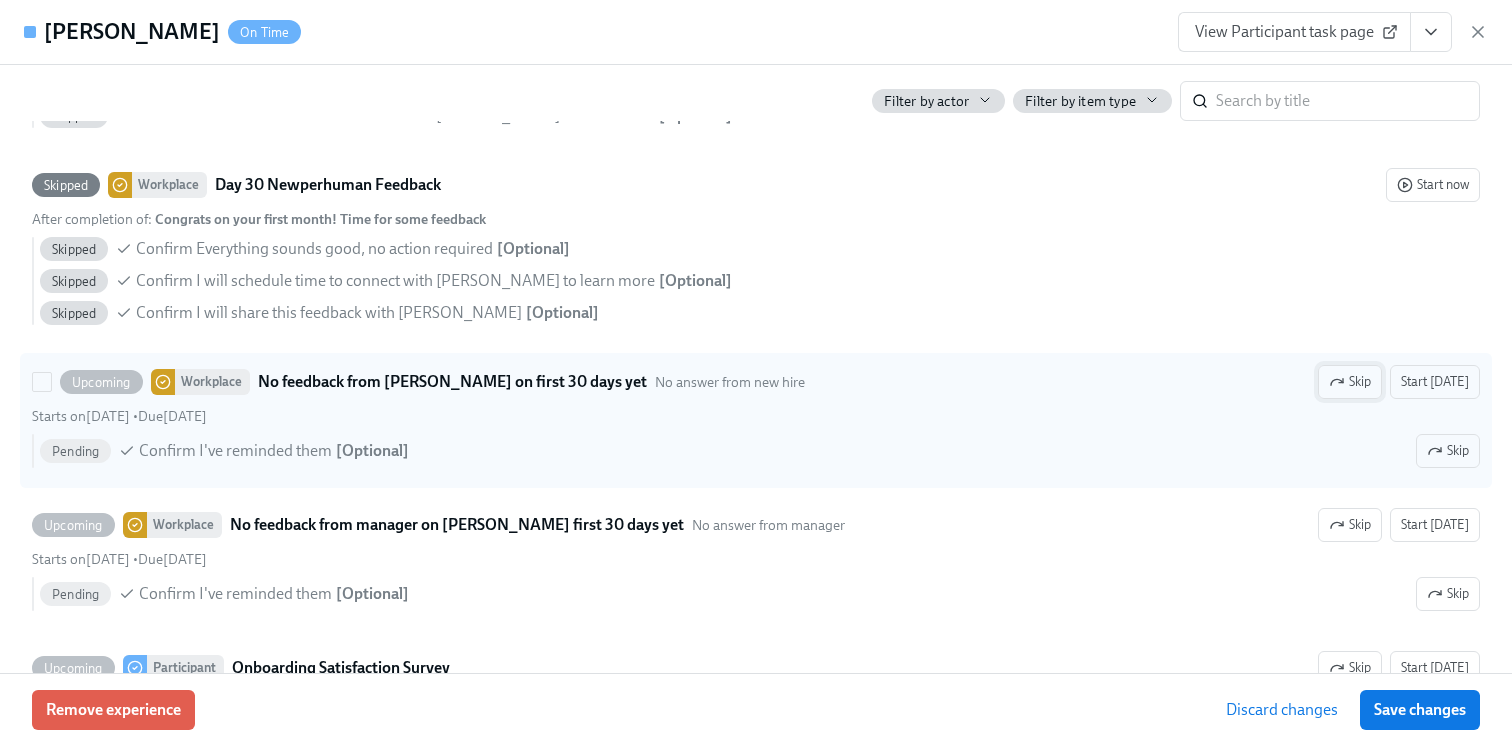 click 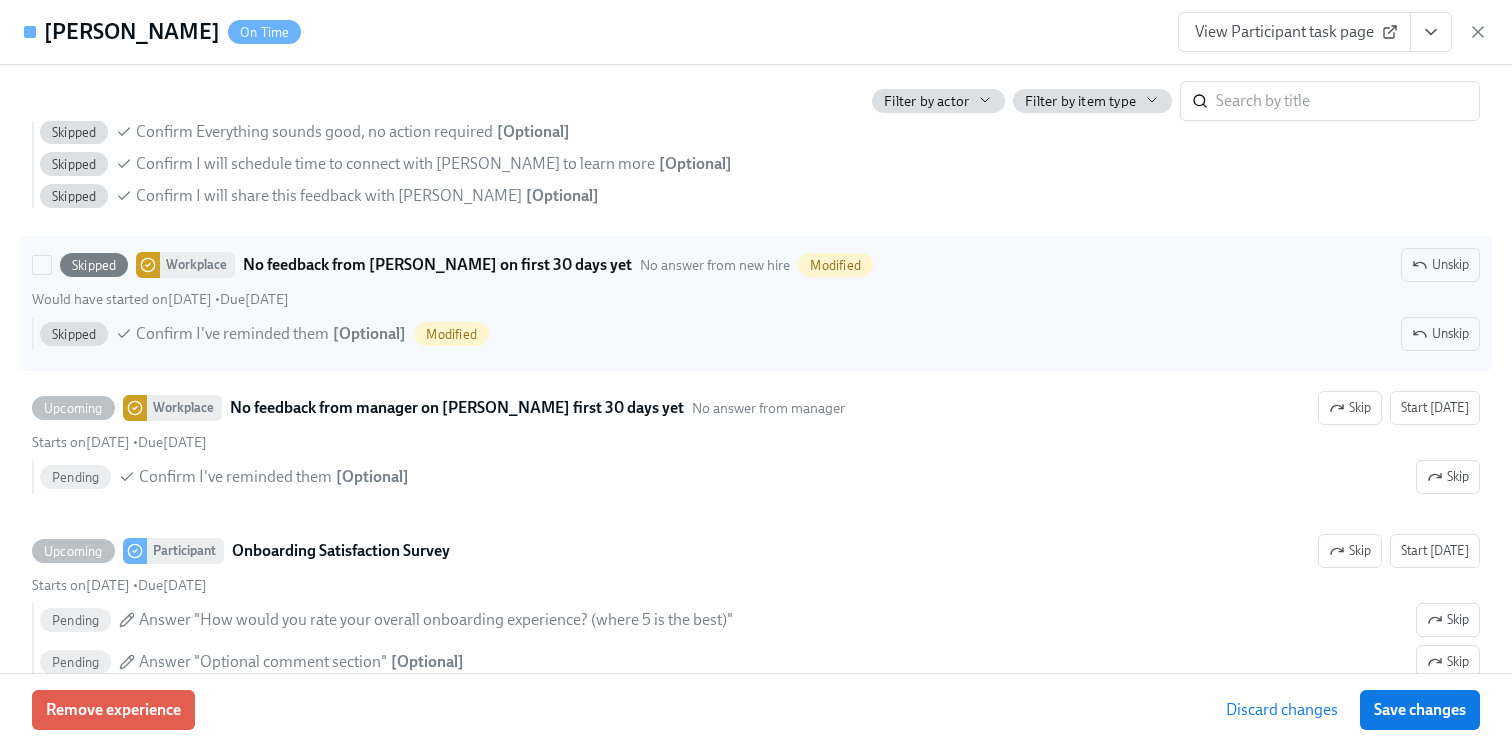 scroll, scrollTop: 8887, scrollLeft: 0, axis: vertical 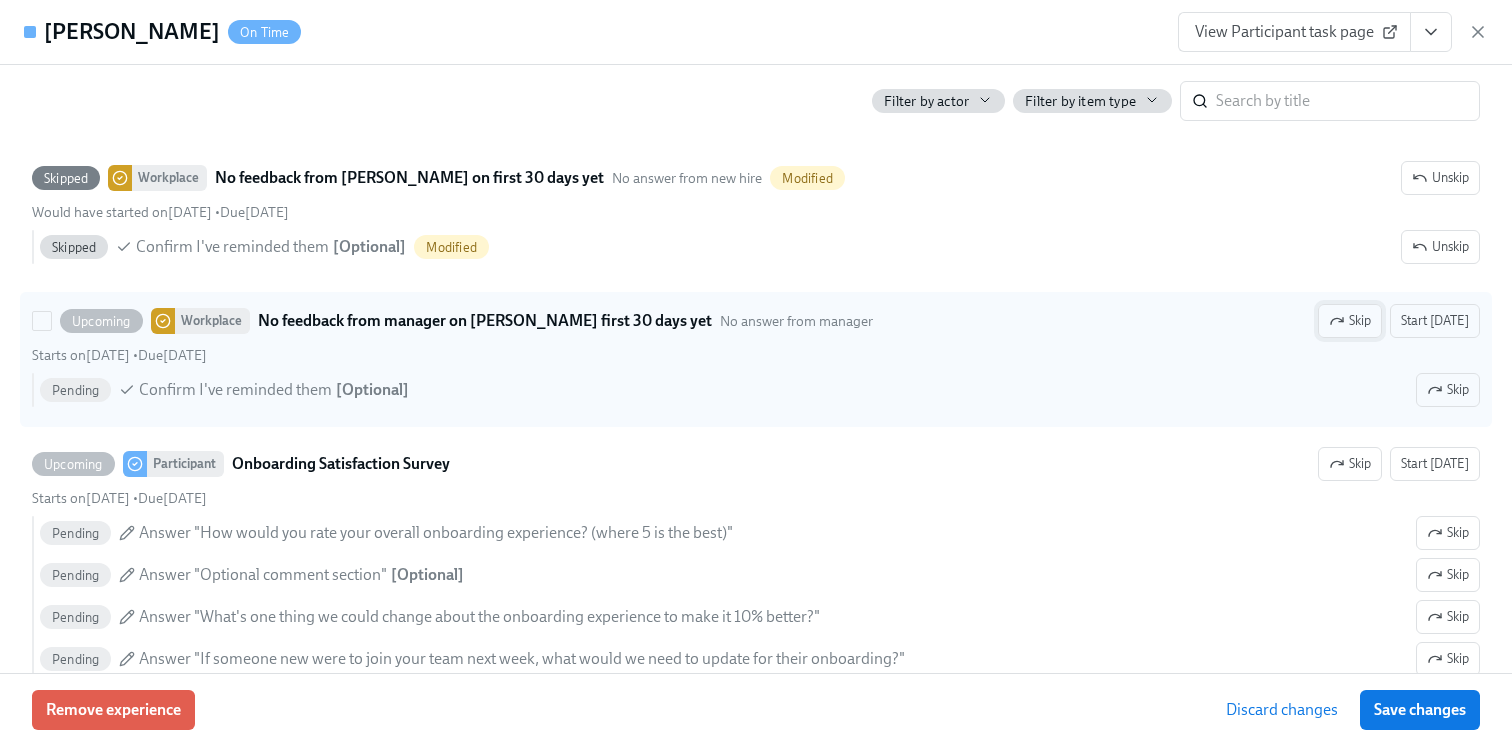 click on "Skip" at bounding box center (1350, 321) 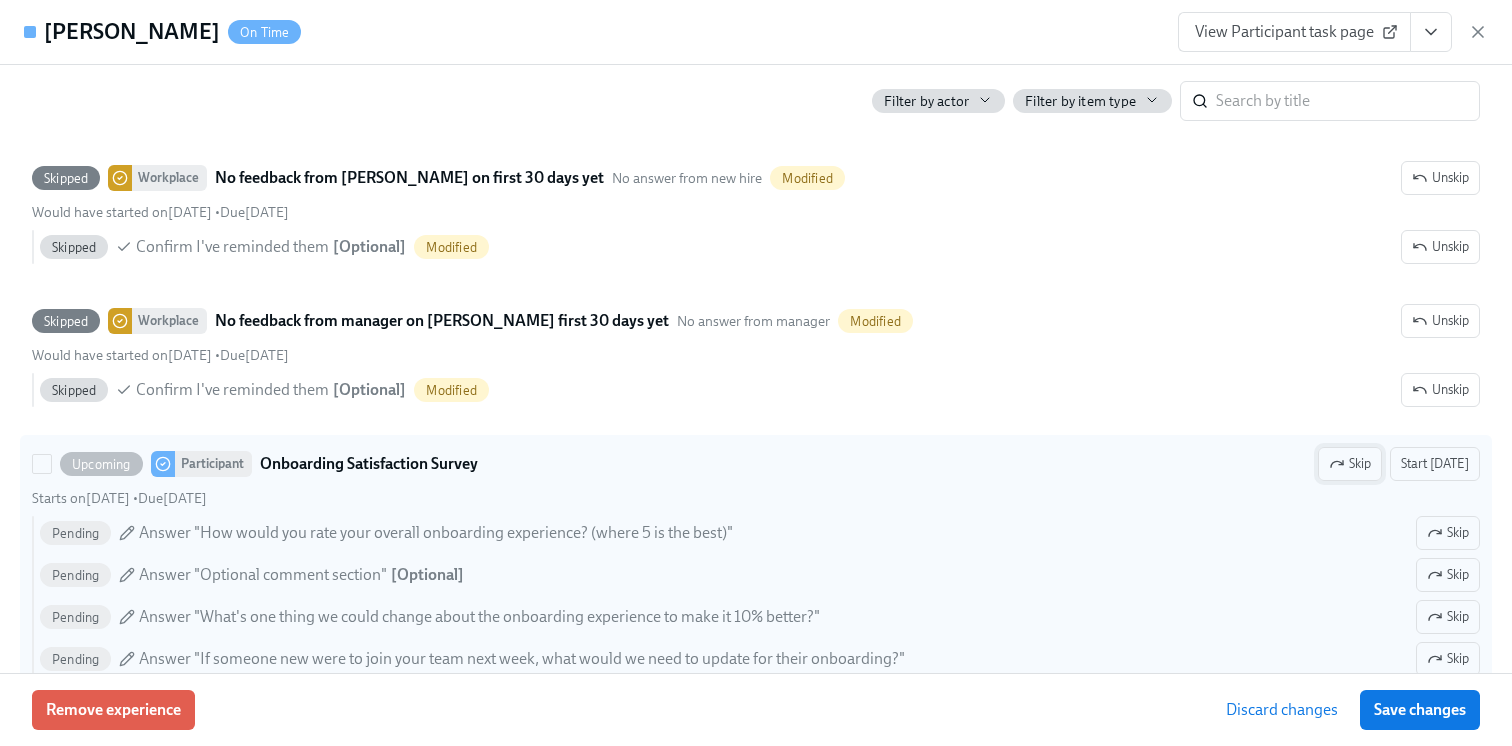 click on "Skip" at bounding box center [1350, 464] 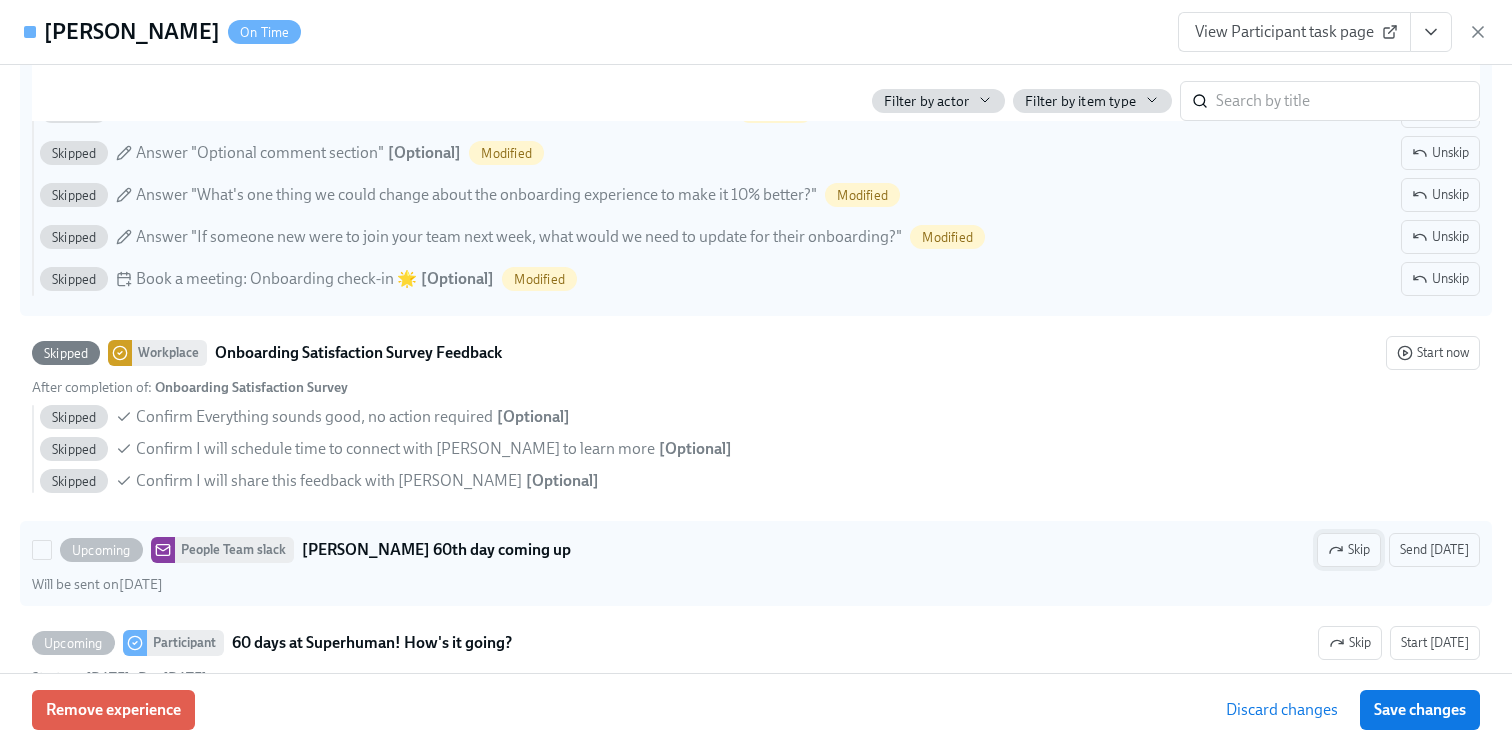 click 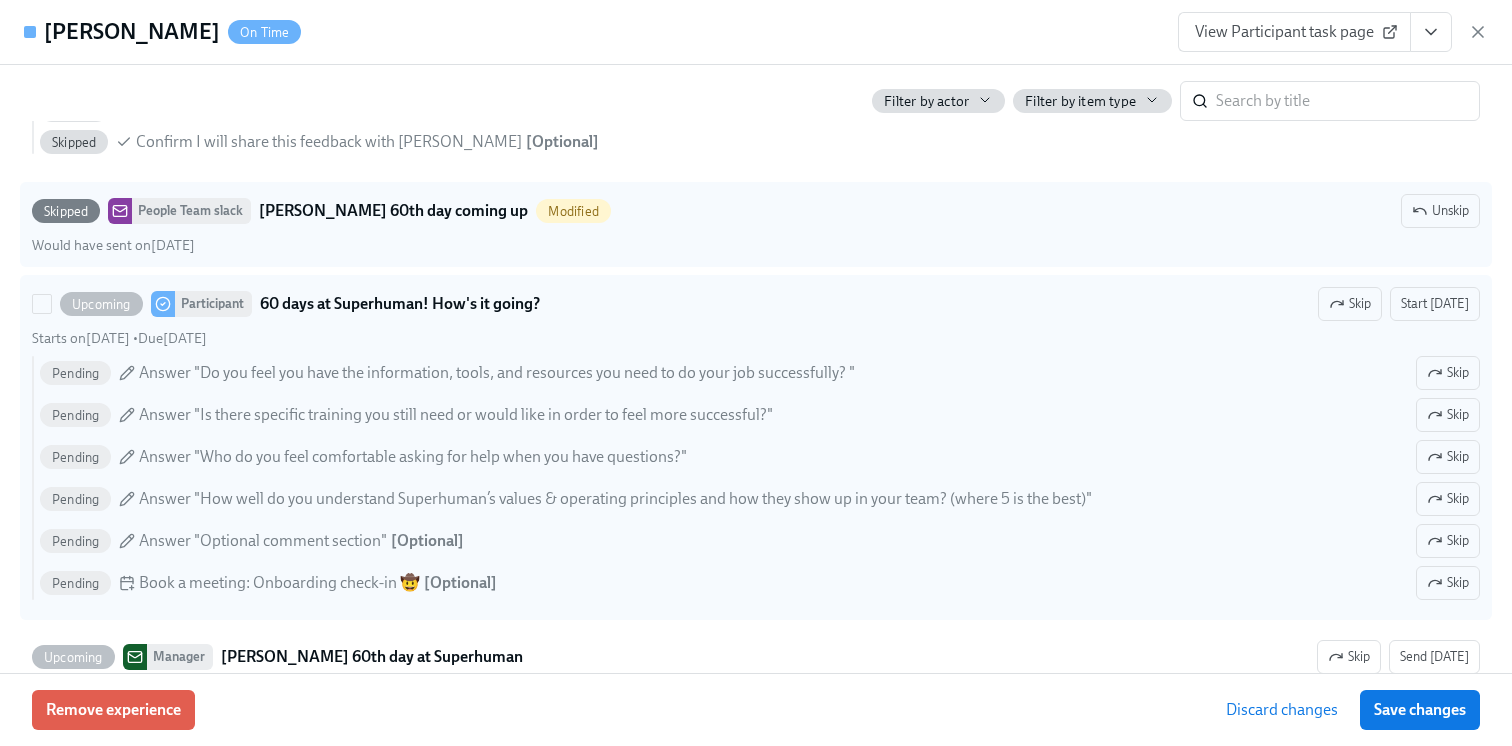 click 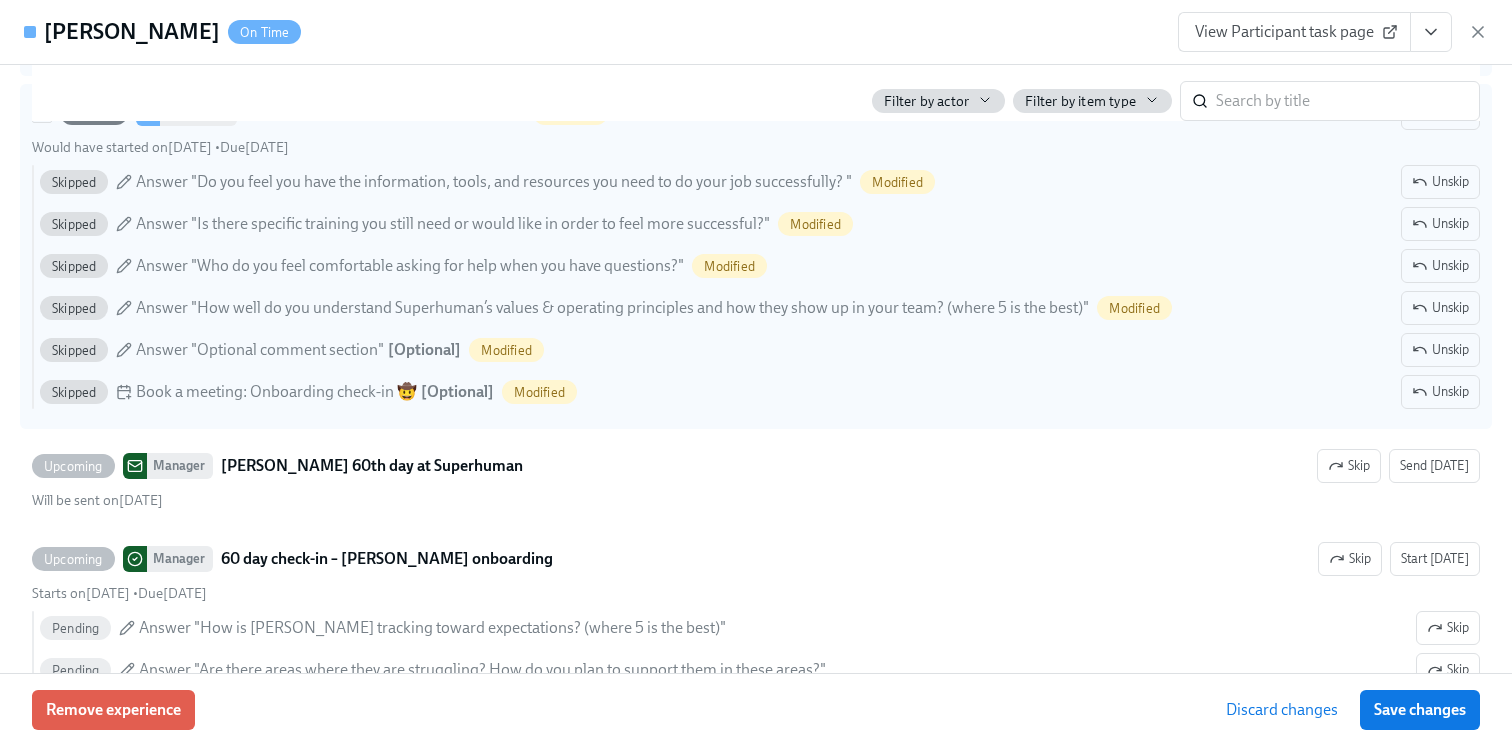 scroll, scrollTop: 10018, scrollLeft: 0, axis: vertical 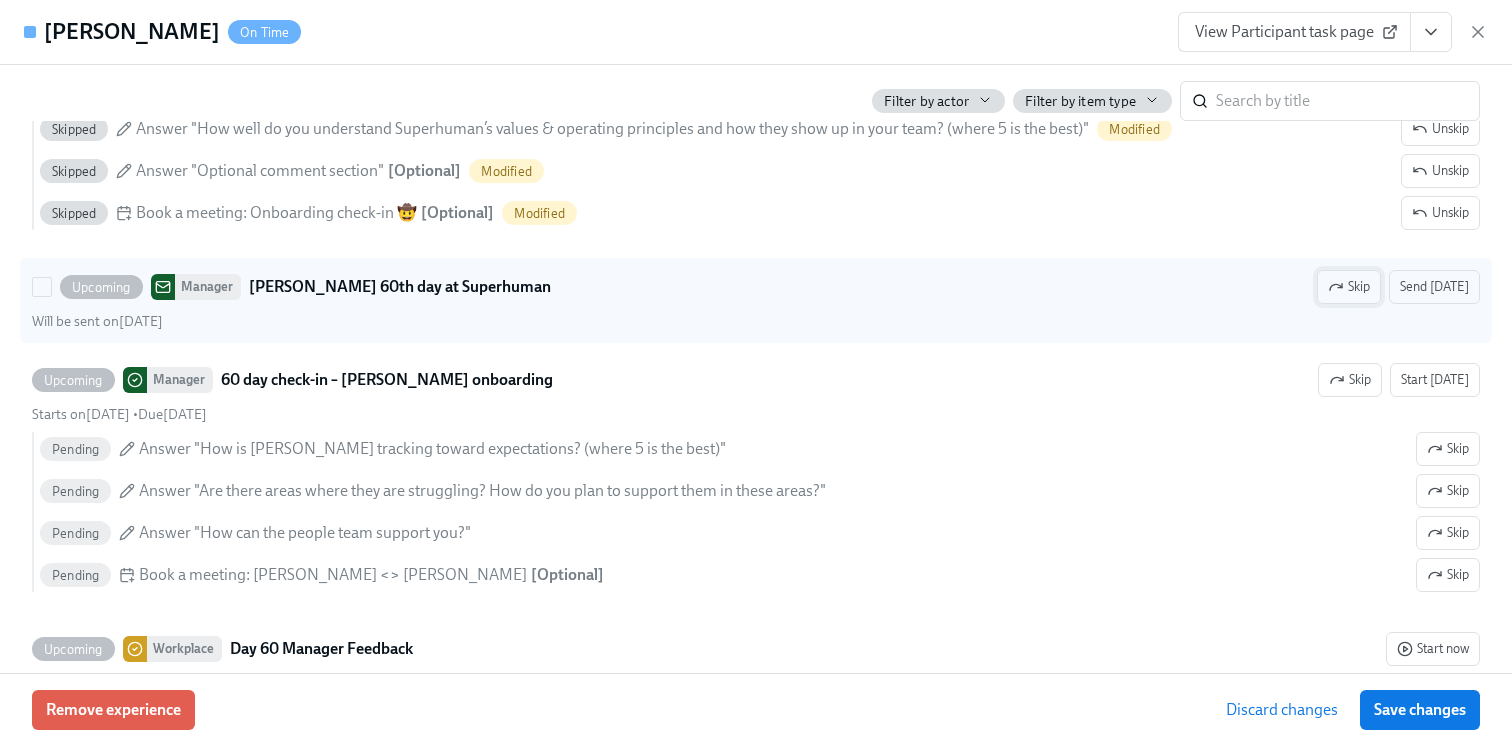 click 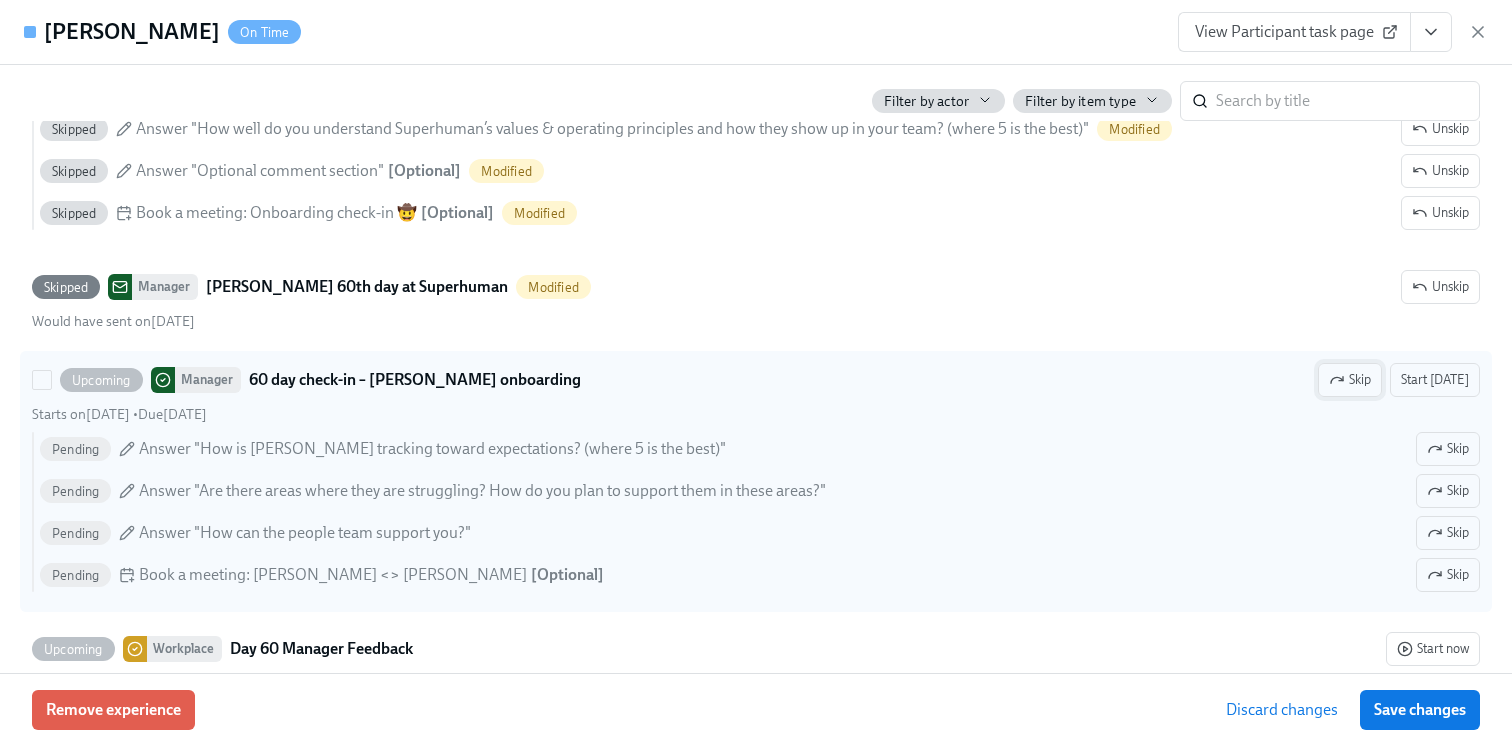 click on "Skip" at bounding box center (1350, 380) 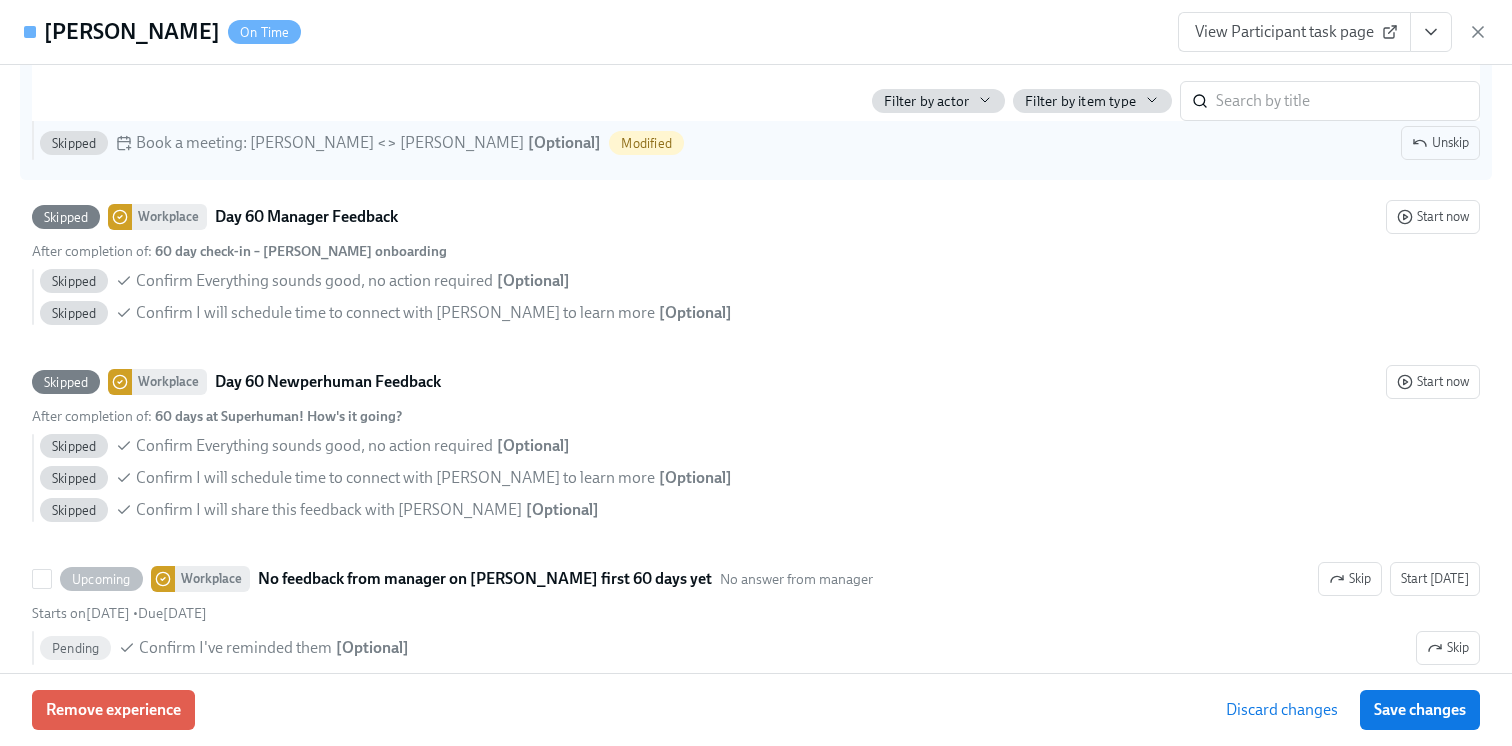 scroll, scrollTop: 10438, scrollLeft: 0, axis: vertical 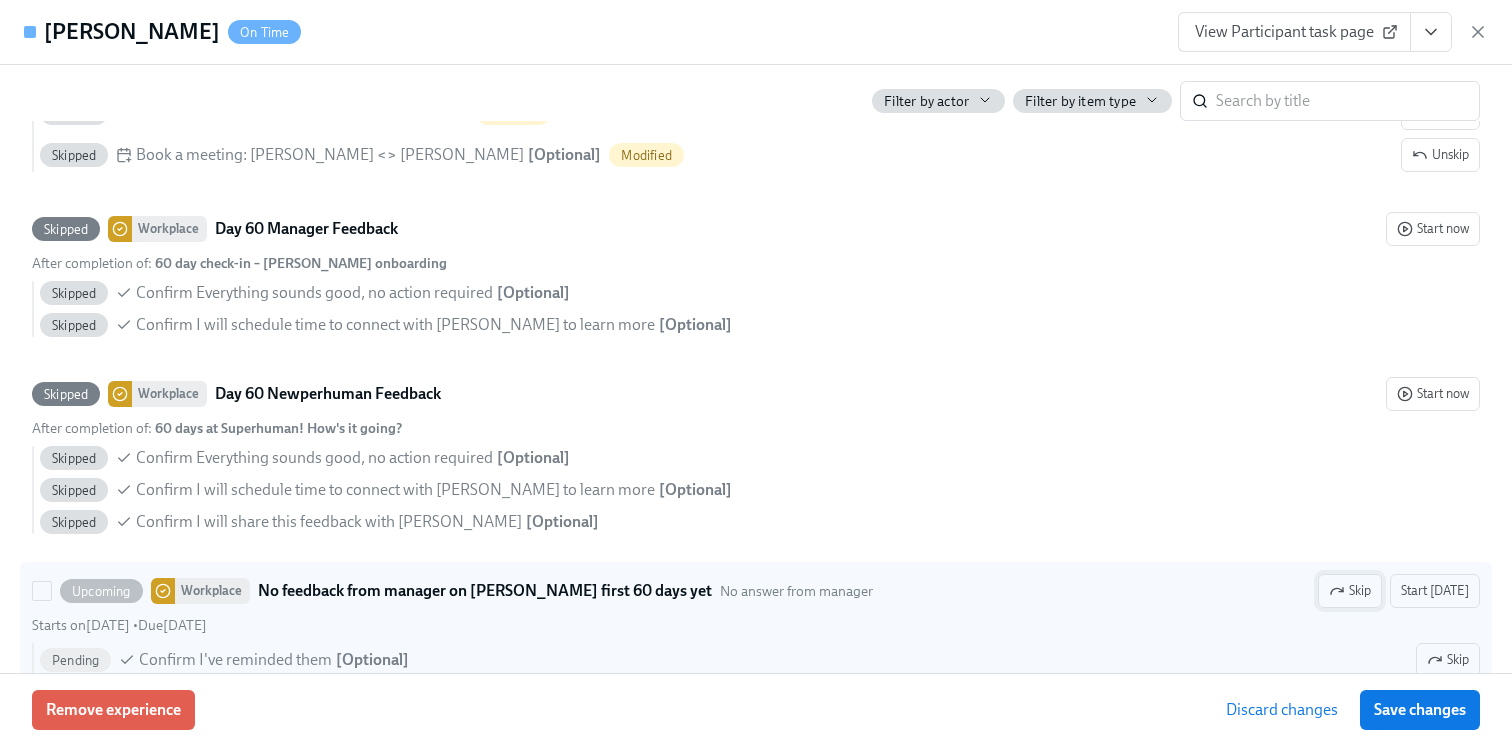 click on "Skip" at bounding box center (1350, 591) 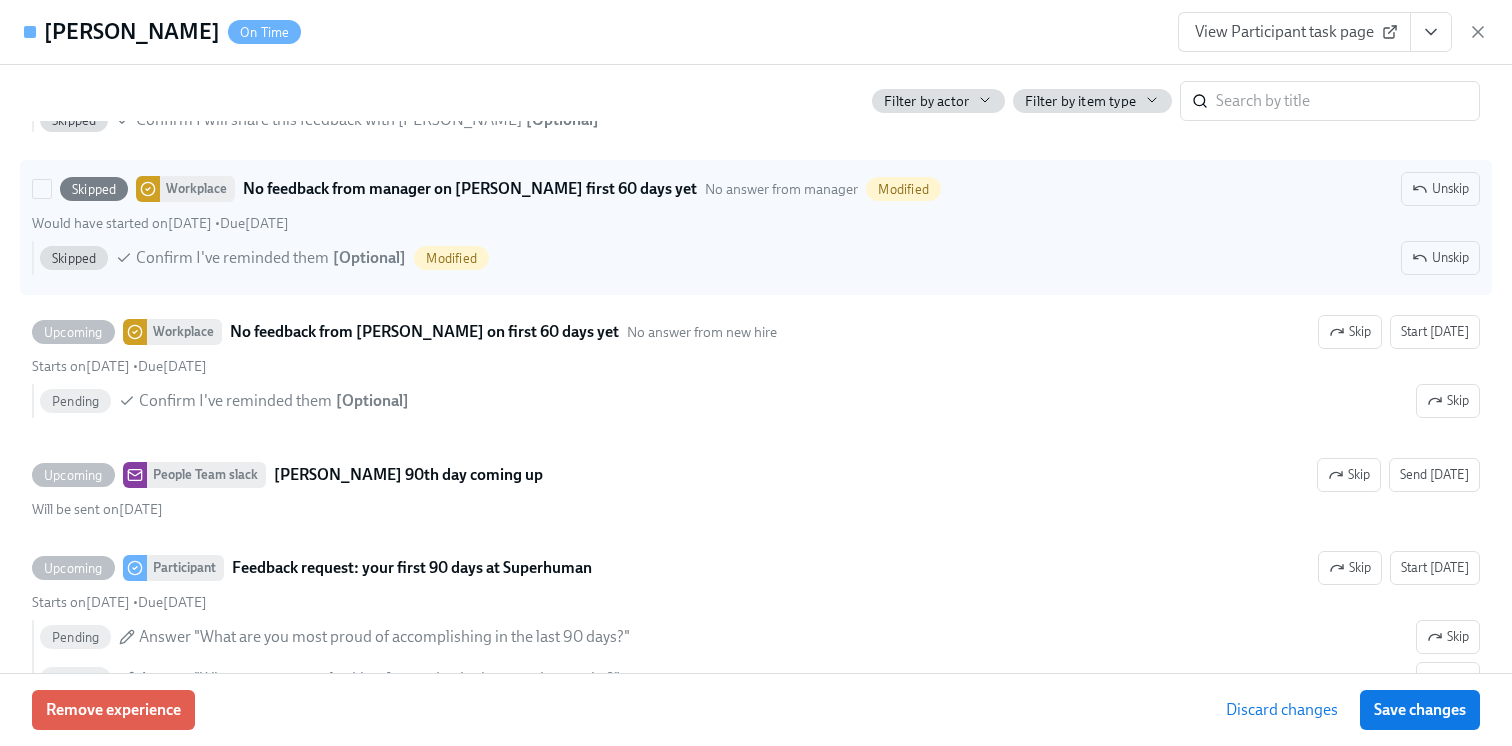 scroll, scrollTop: 10867, scrollLeft: 0, axis: vertical 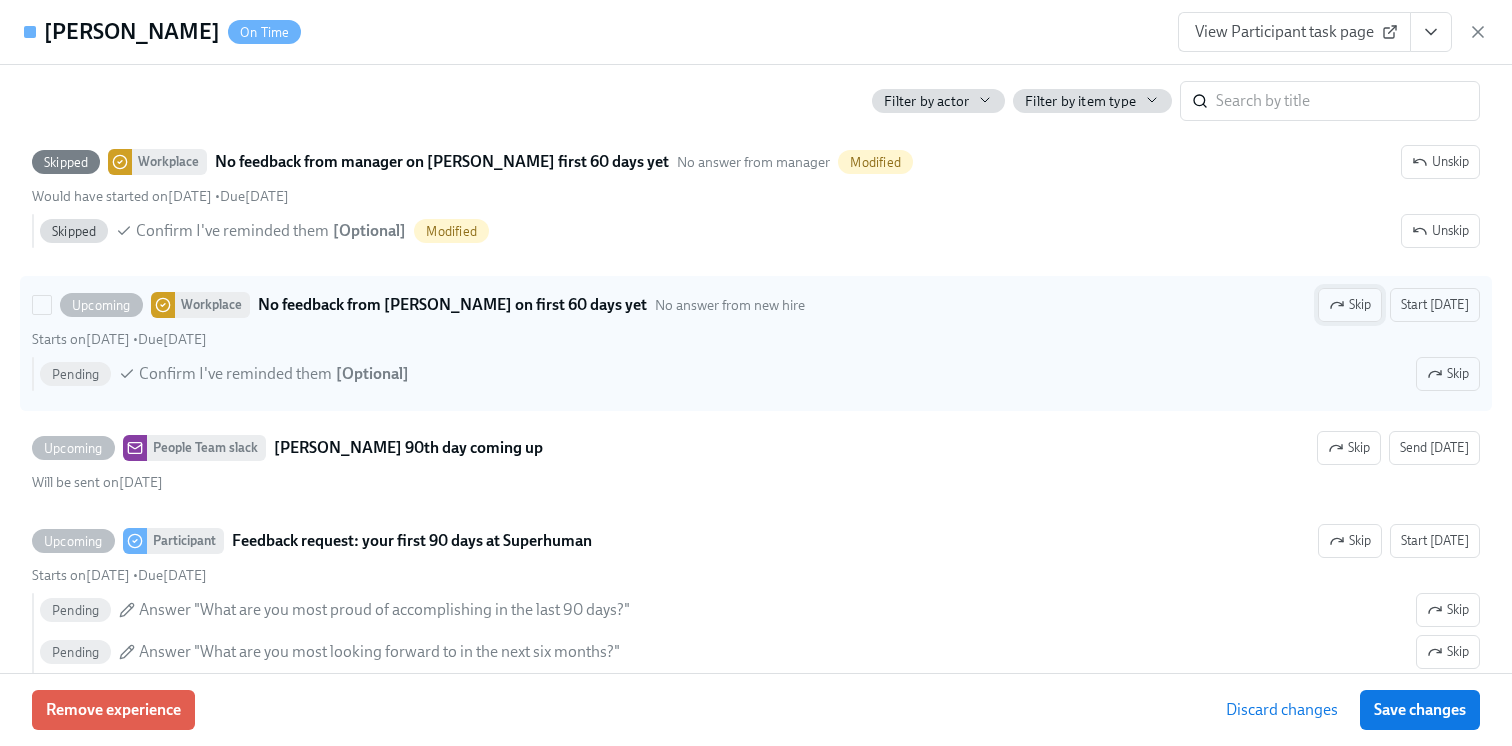 click 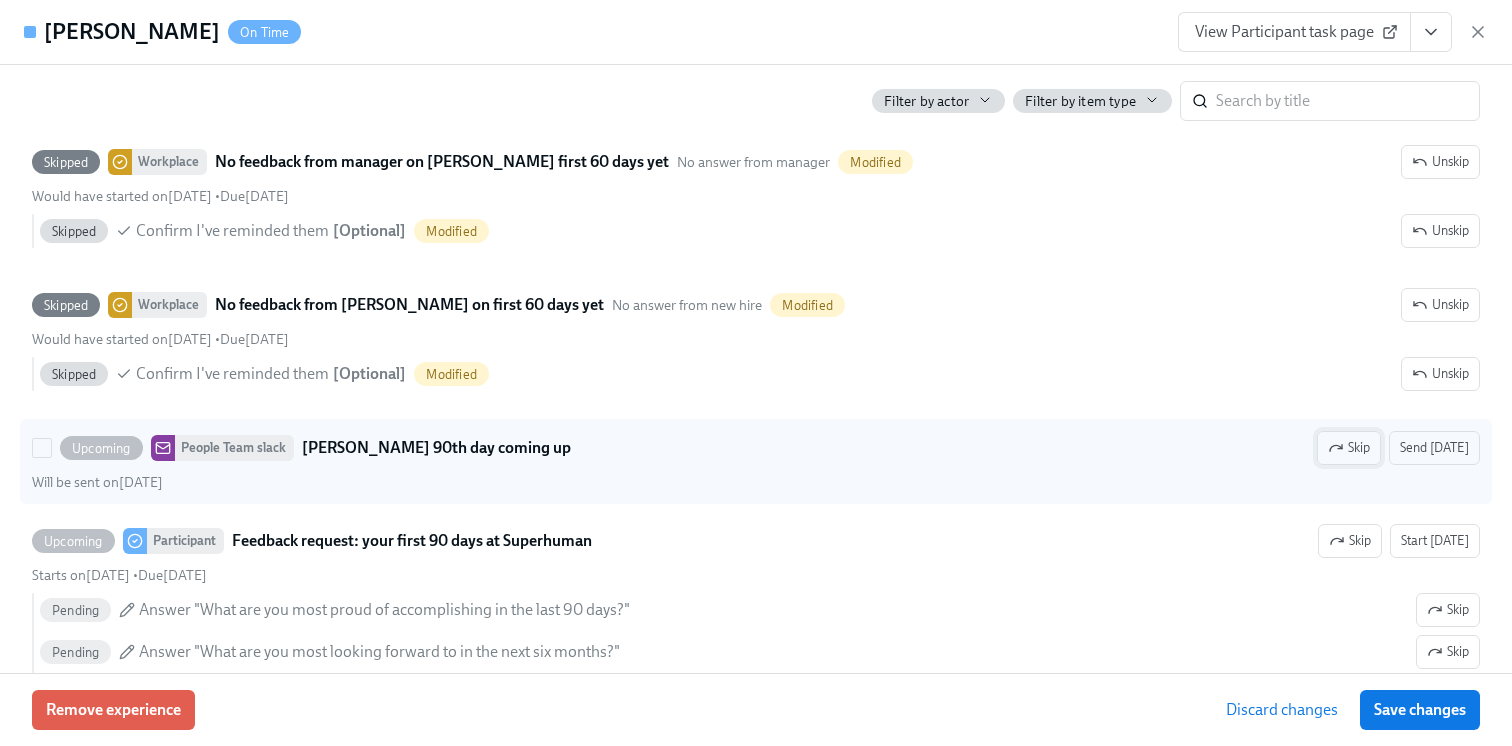 click 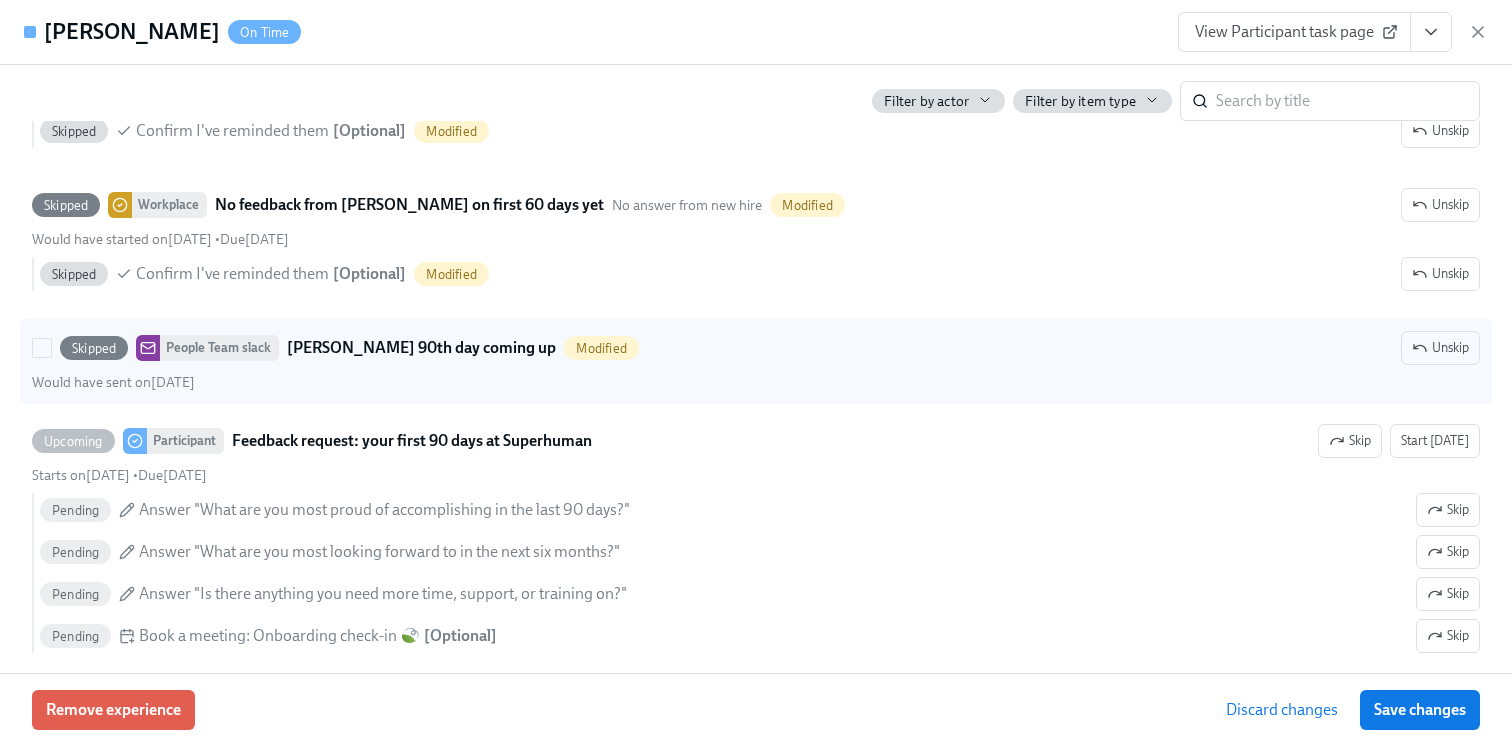 scroll, scrollTop: 11011, scrollLeft: 0, axis: vertical 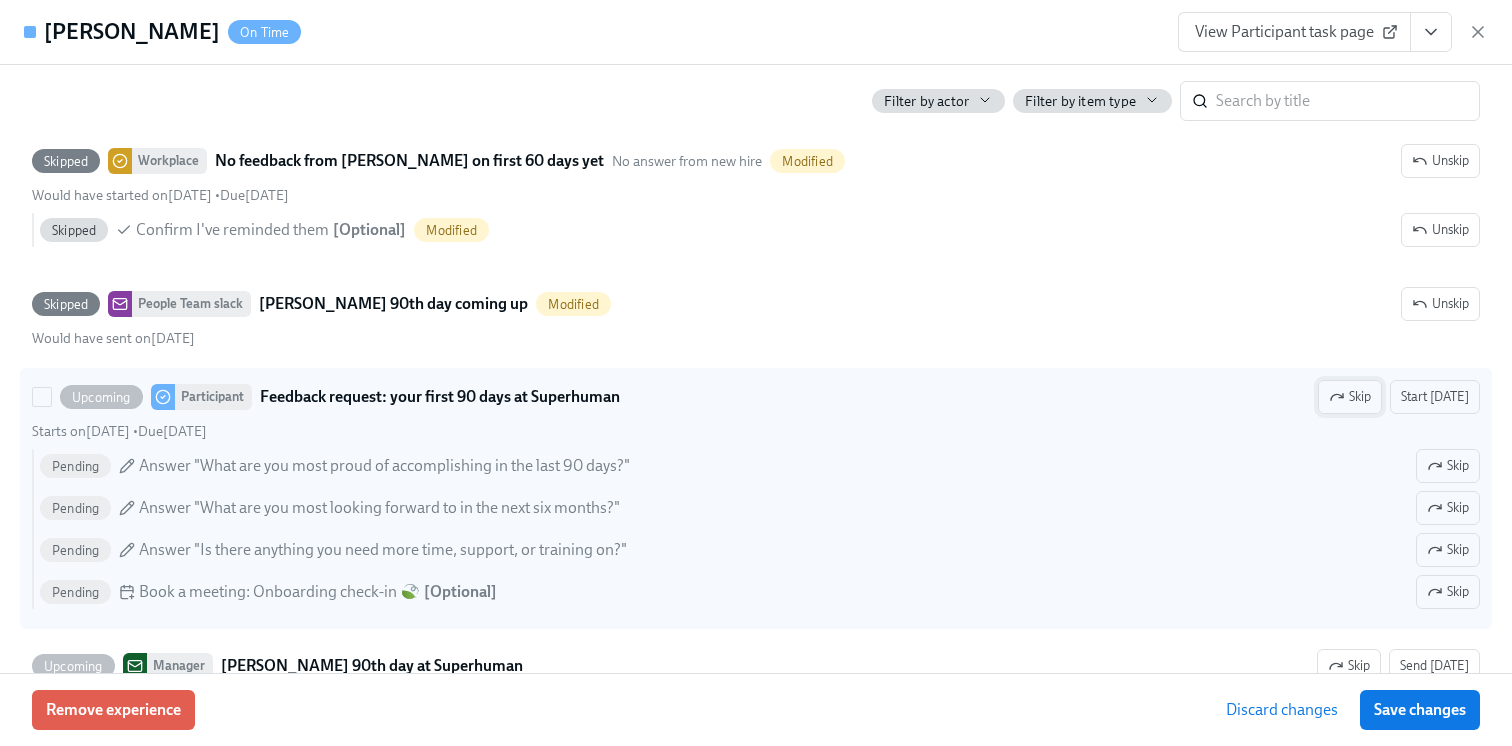 click on "Skip" at bounding box center (1350, 397) 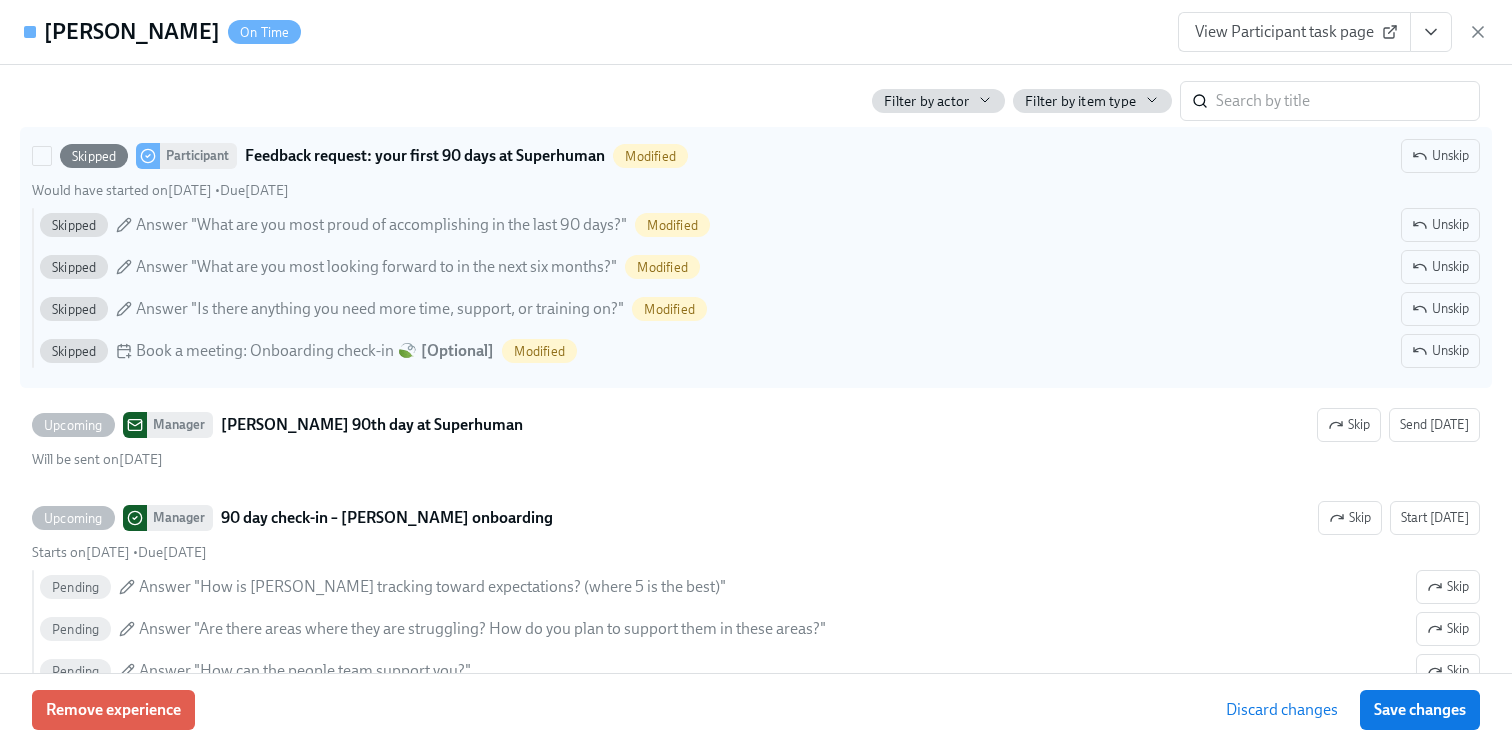 scroll, scrollTop: 11473, scrollLeft: 0, axis: vertical 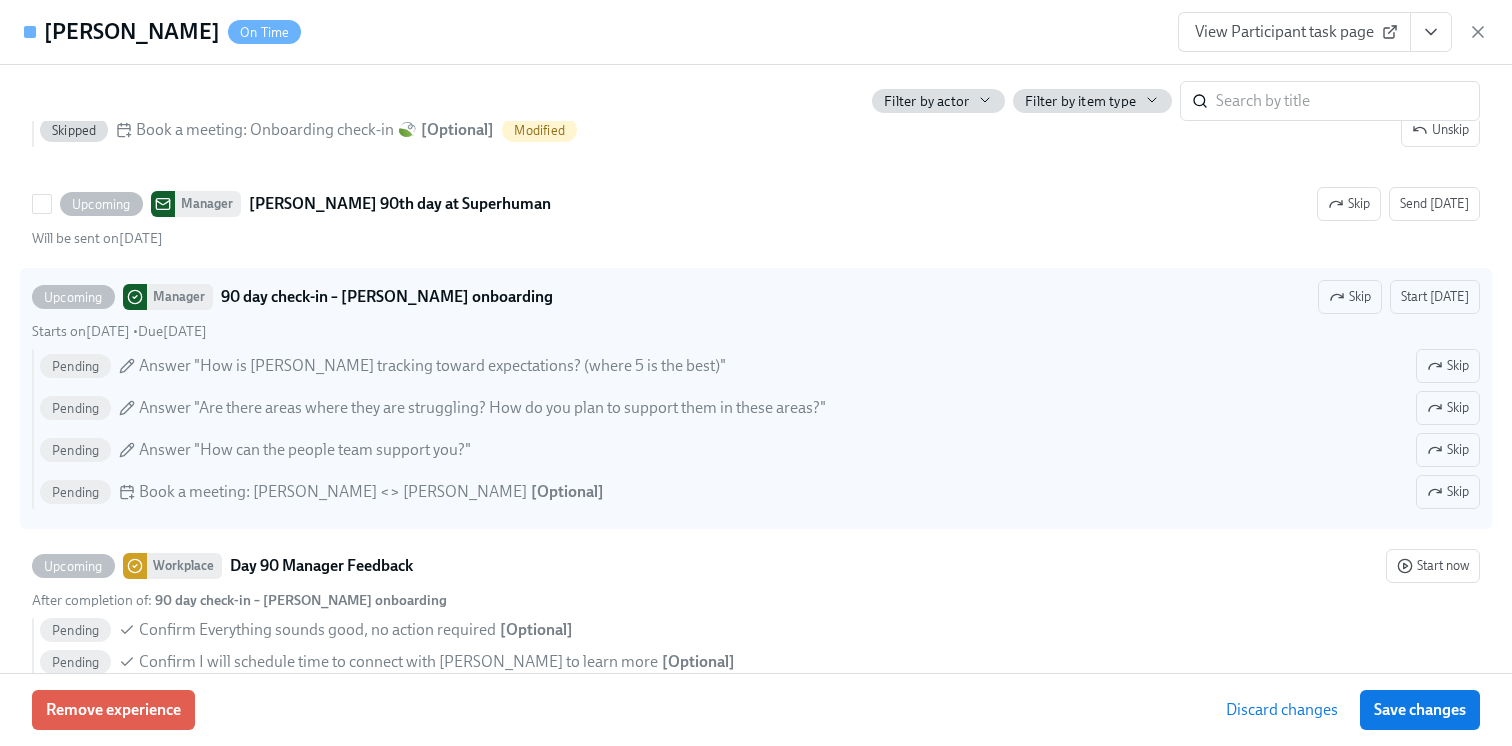 click 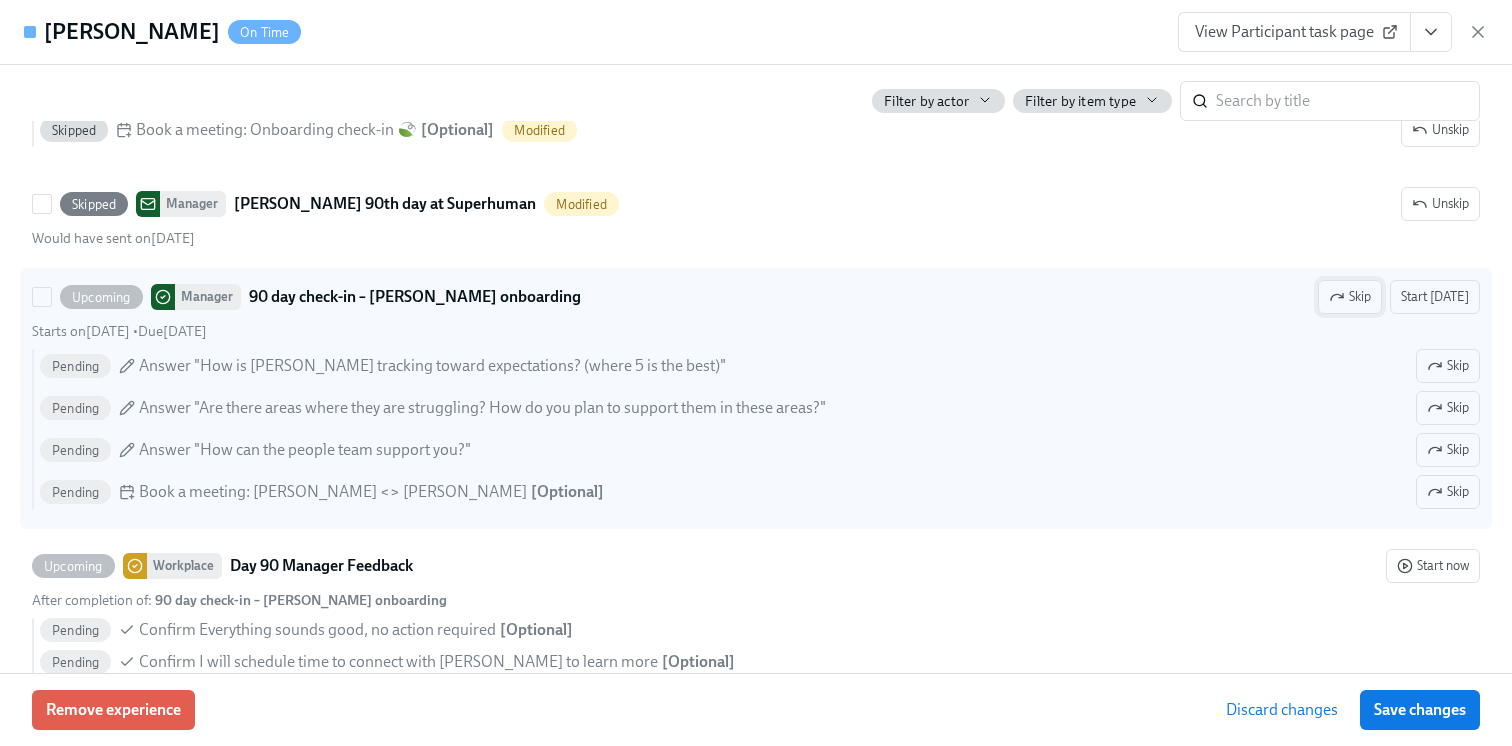 click on "Skip" at bounding box center (1350, 297) 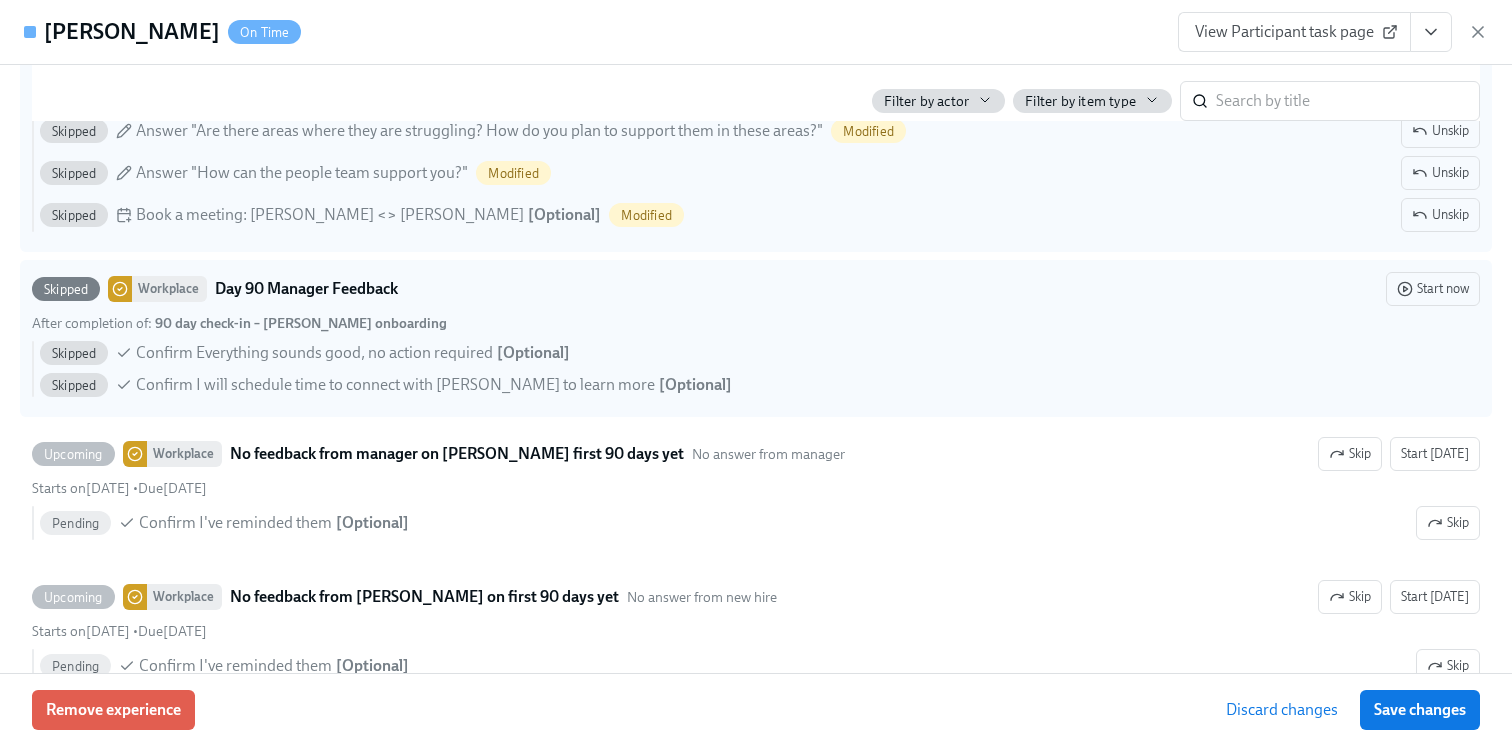 scroll, scrollTop: 11763, scrollLeft: 0, axis: vertical 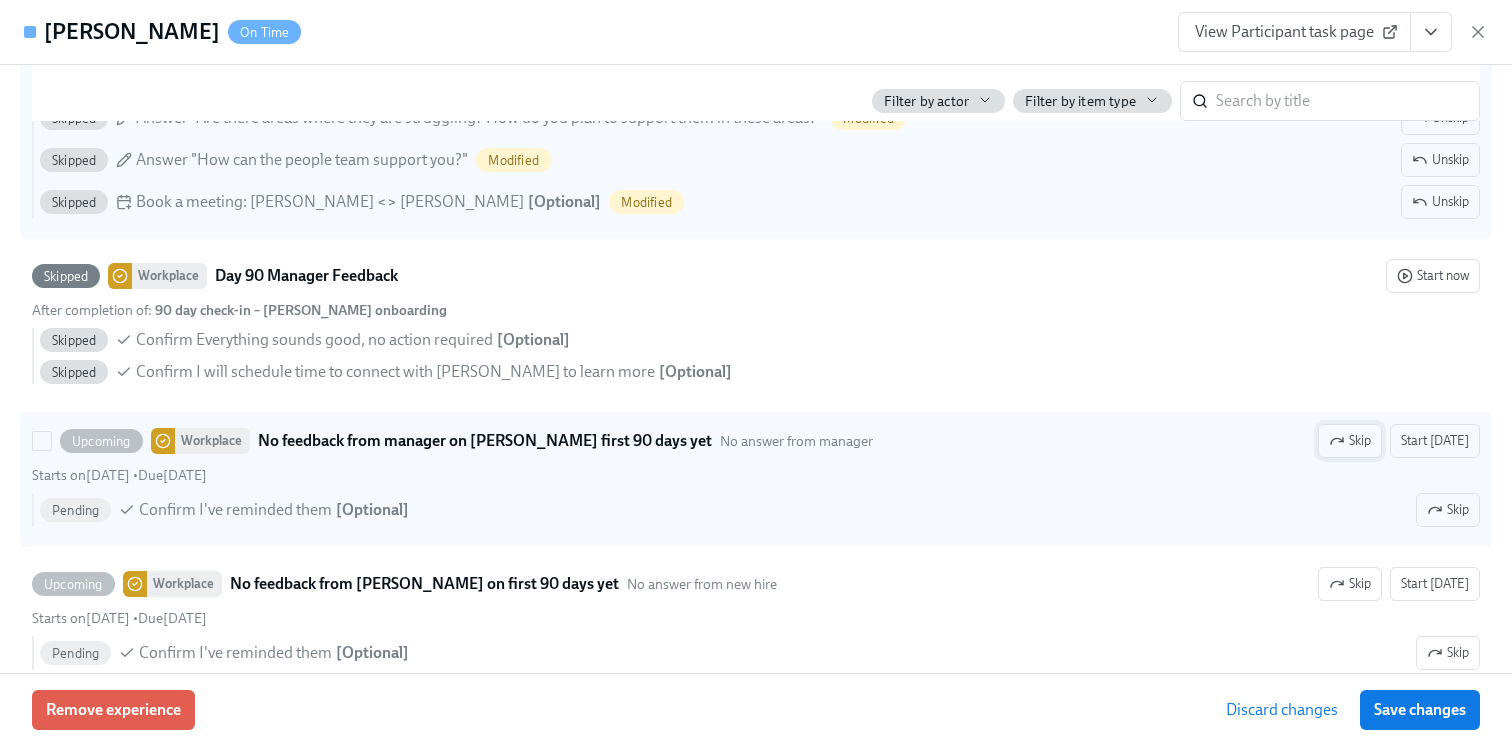 click on "Skip" at bounding box center (1350, 441) 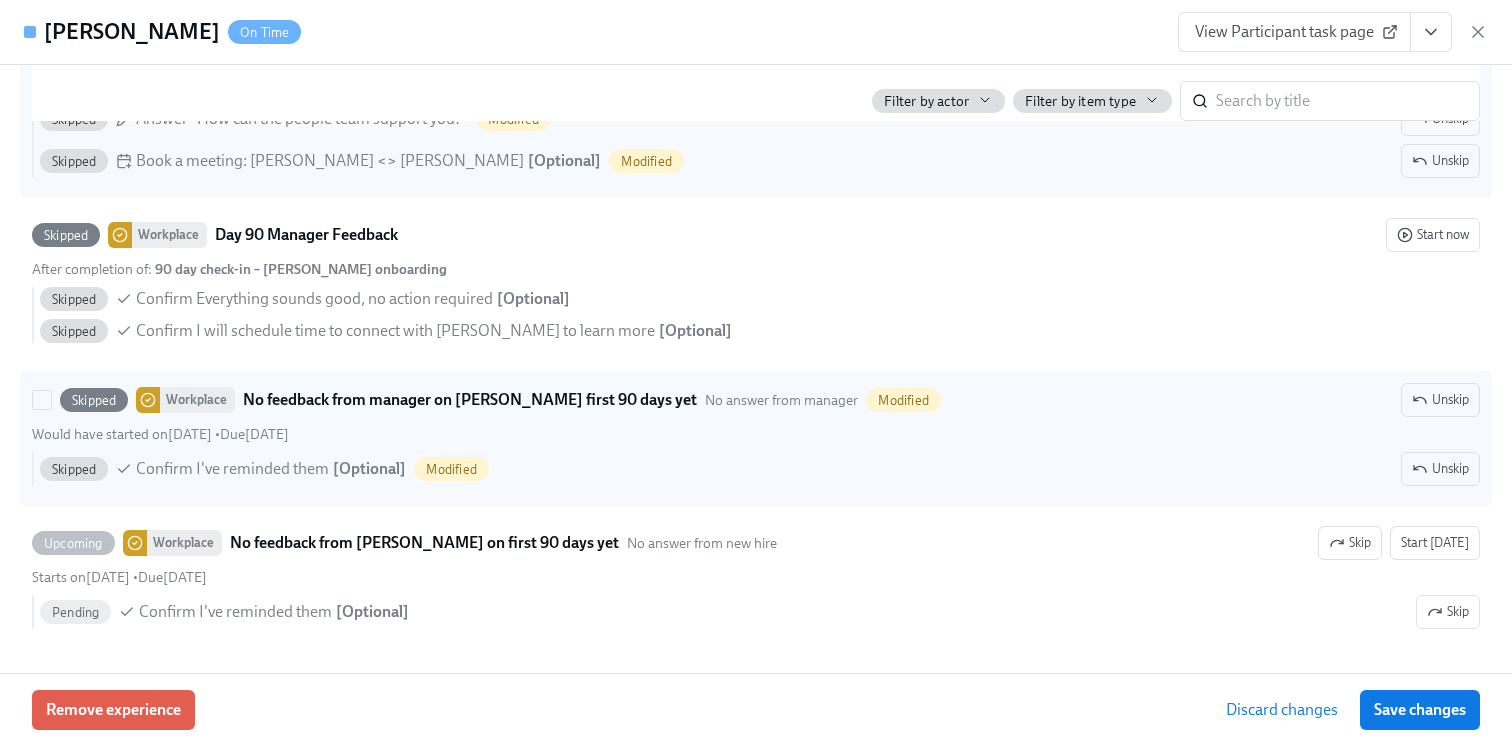 scroll, scrollTop: 11834, scrollLeft: 0, axis: vertical 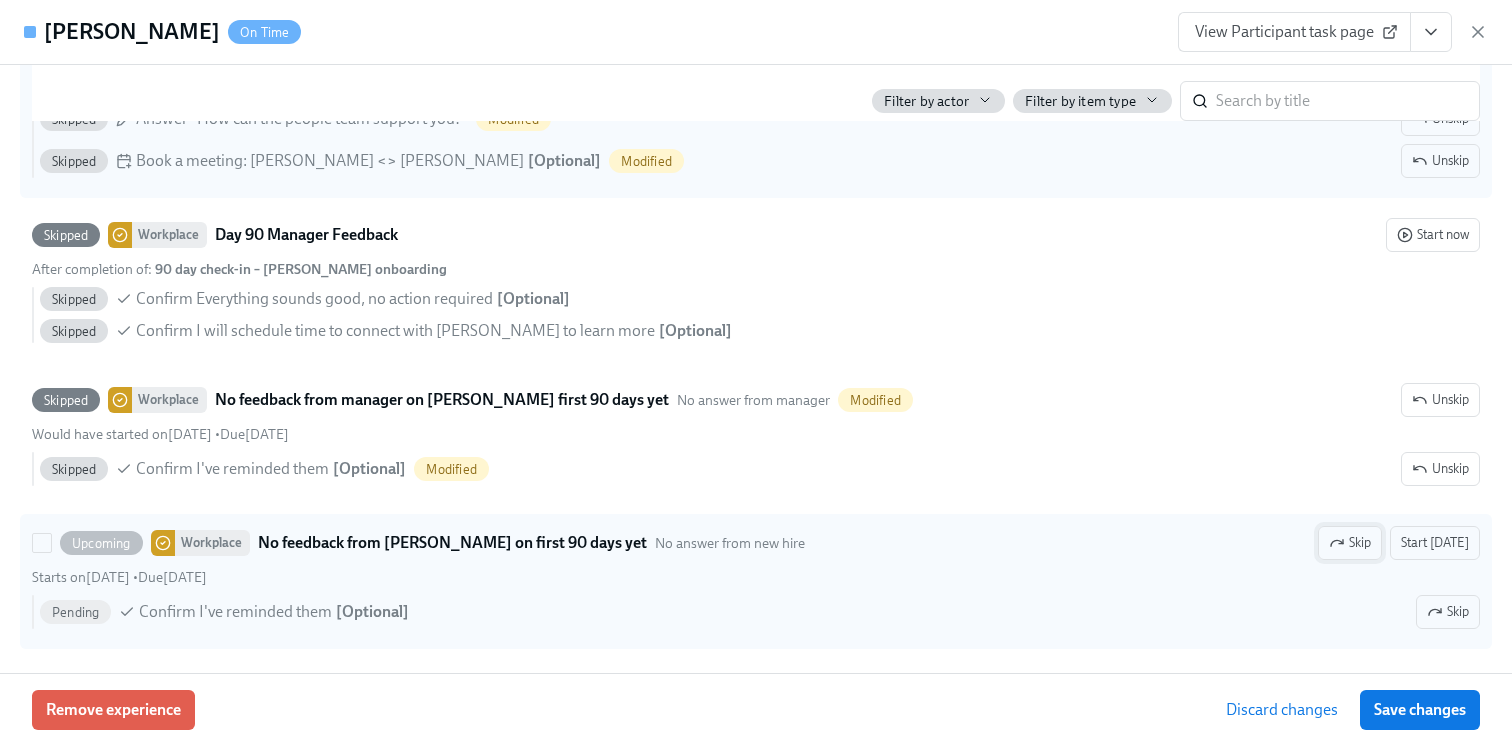 click 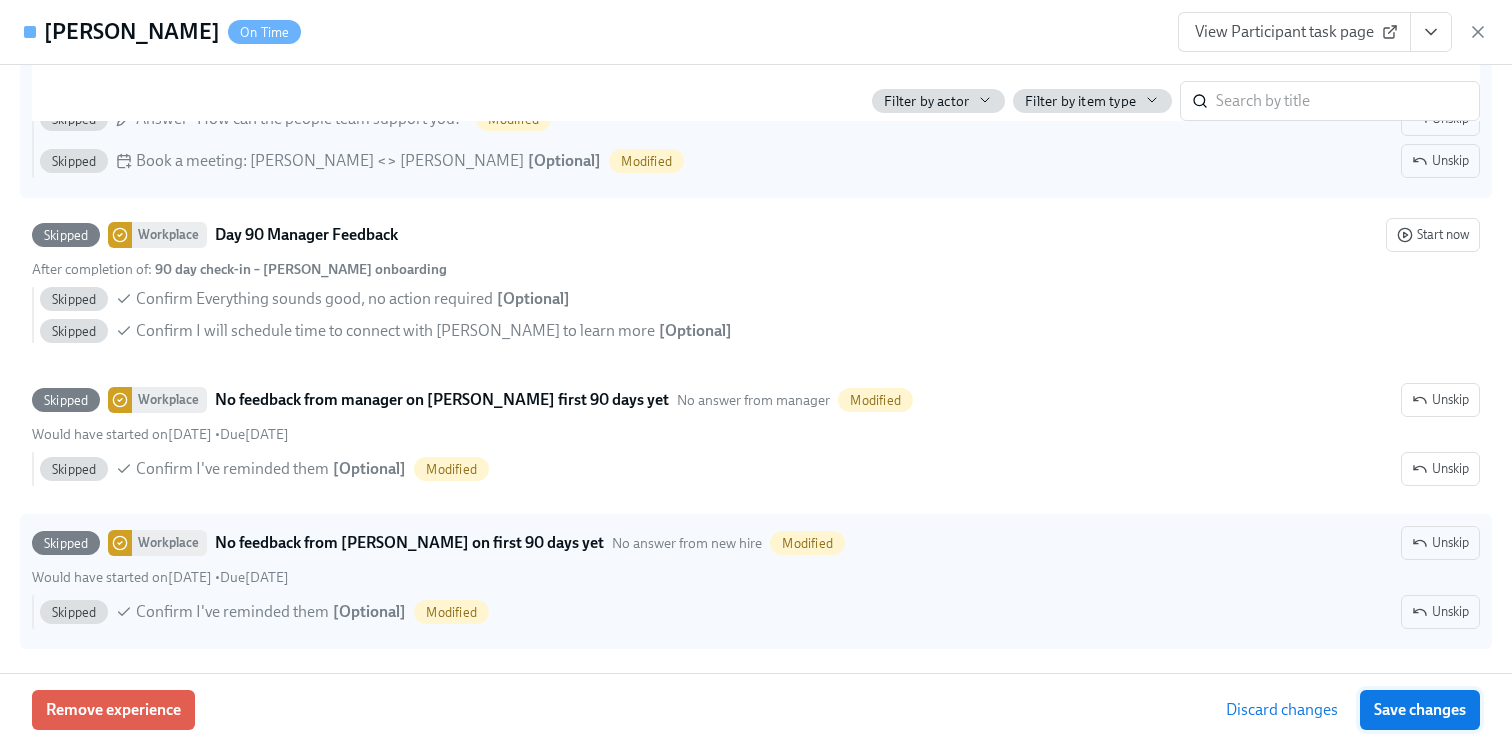 click on "Save changes" at bounding box center (1420, 710) 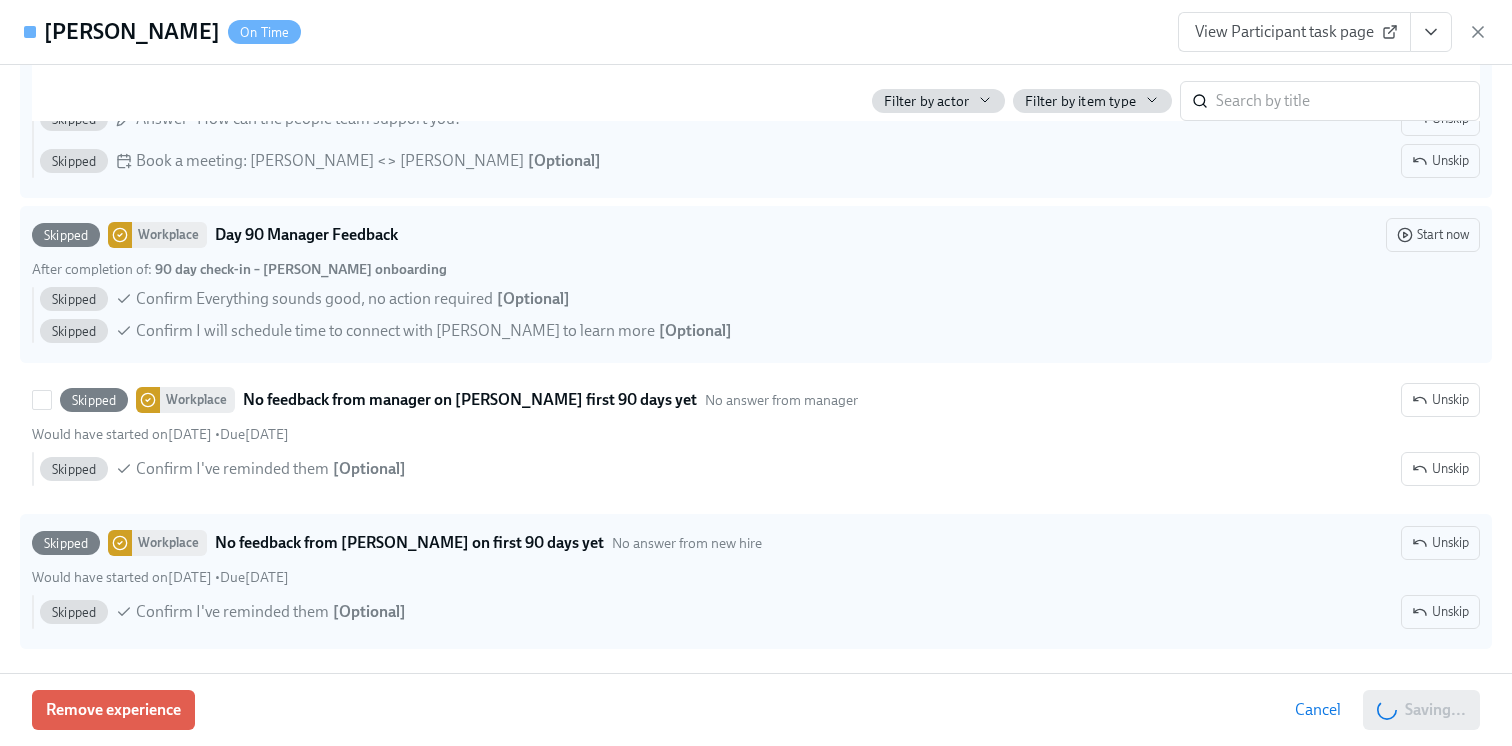 scroll, scrollTop: 0, scrollLeft: 55416, axis: horizontal 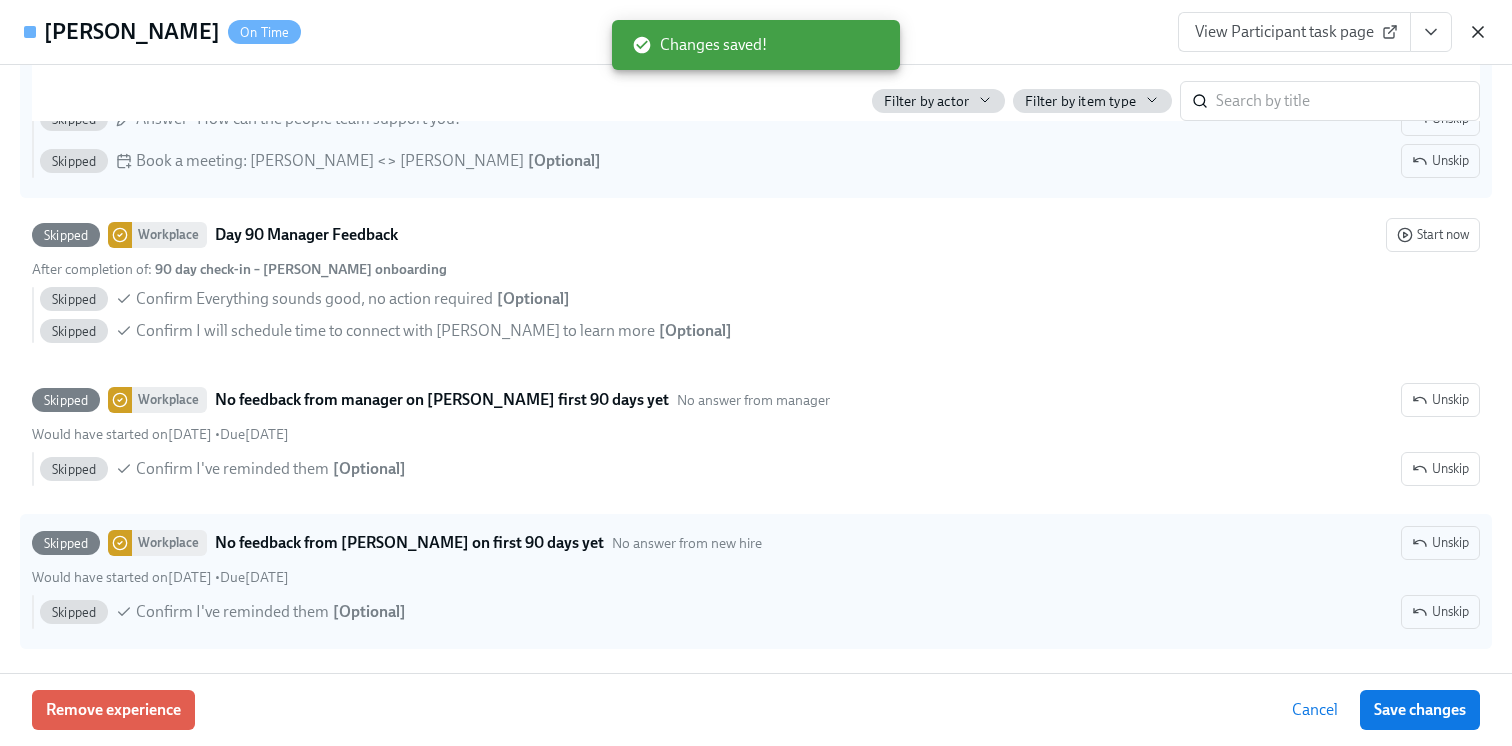click 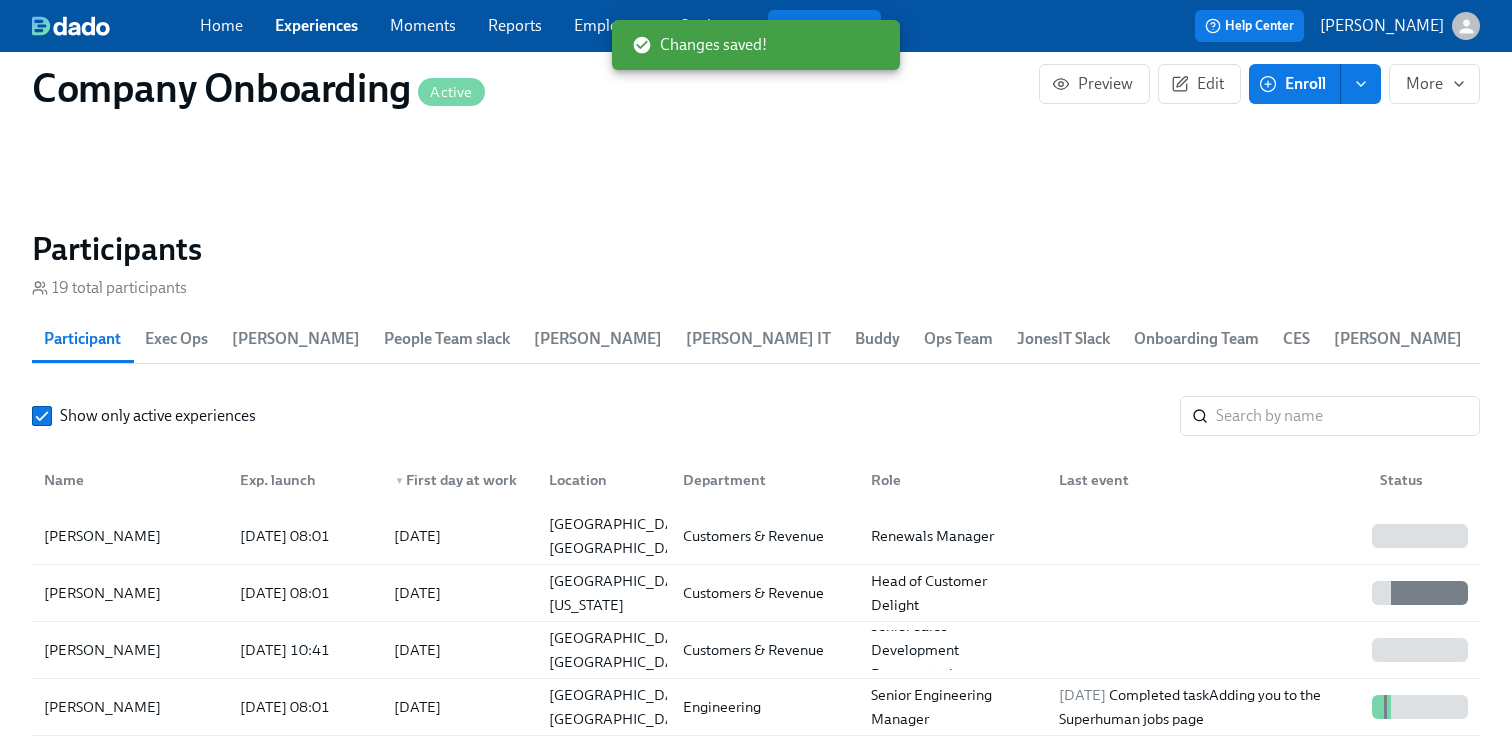 click on "Experiences" at bounding box center [316, 25] 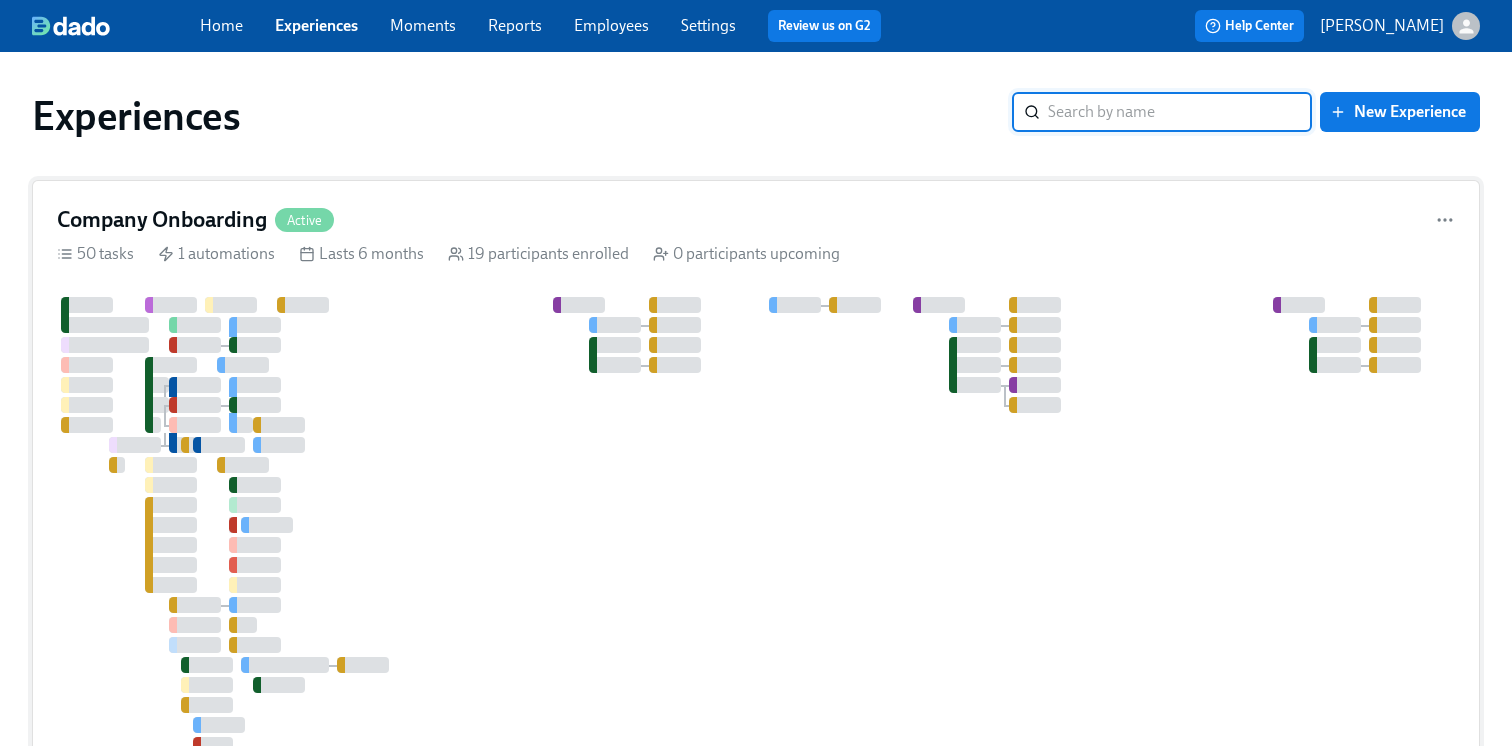 click at bounding box center [303, 305] 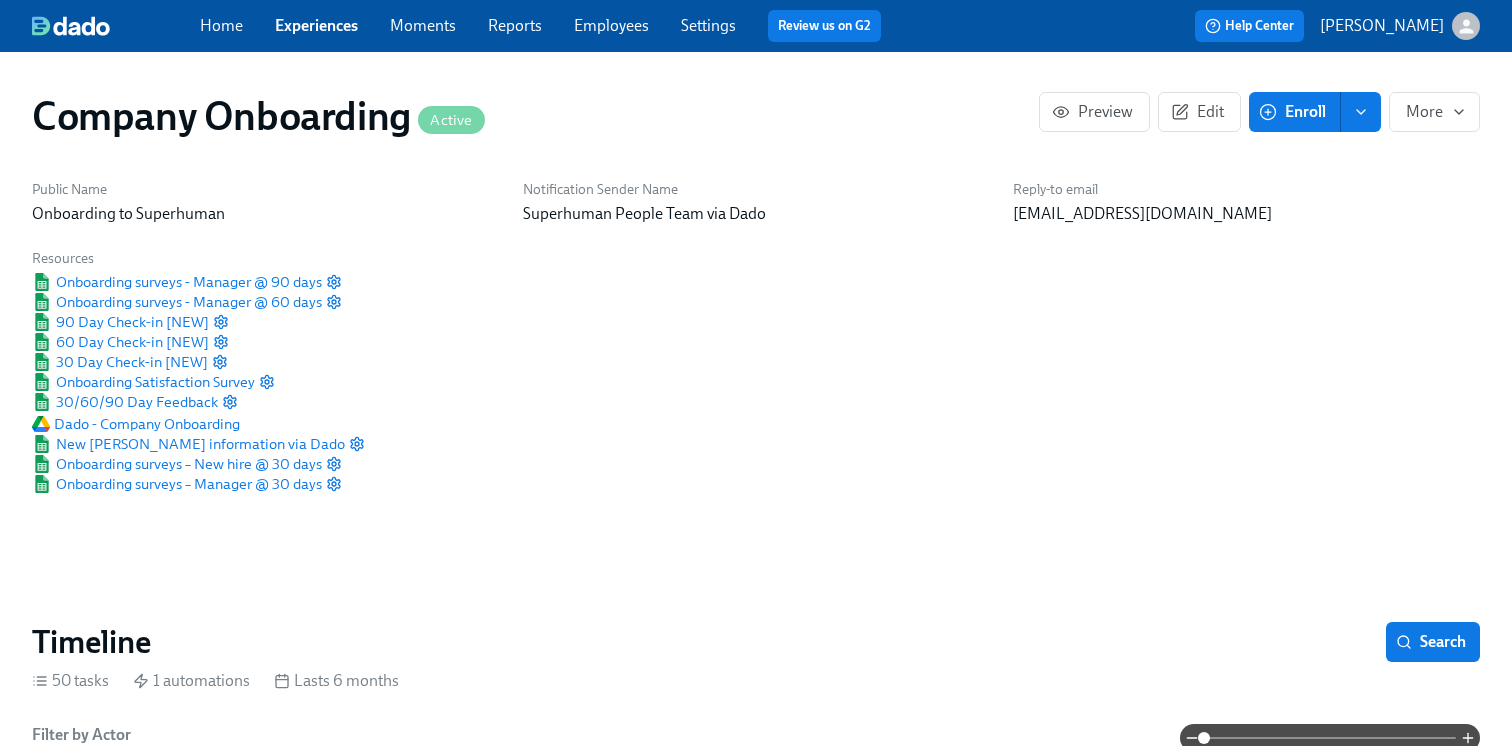 scroll, scrollTop: 0, scrollLeft: 33804, axis: horizontal 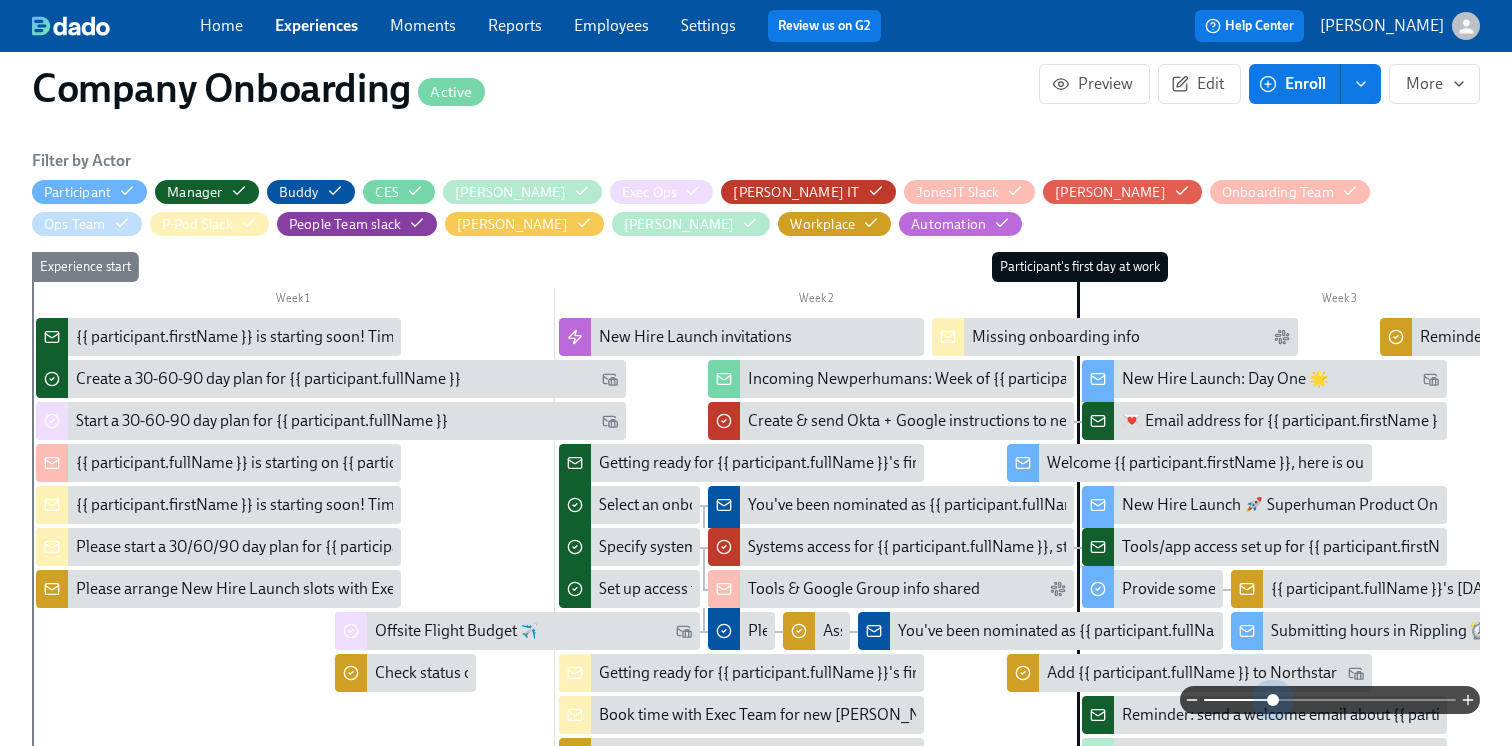 drag, startPoint x: 1213, startPoint y: 699, endPoint x: 1198, endPoint y: 666, distance: 36.249138 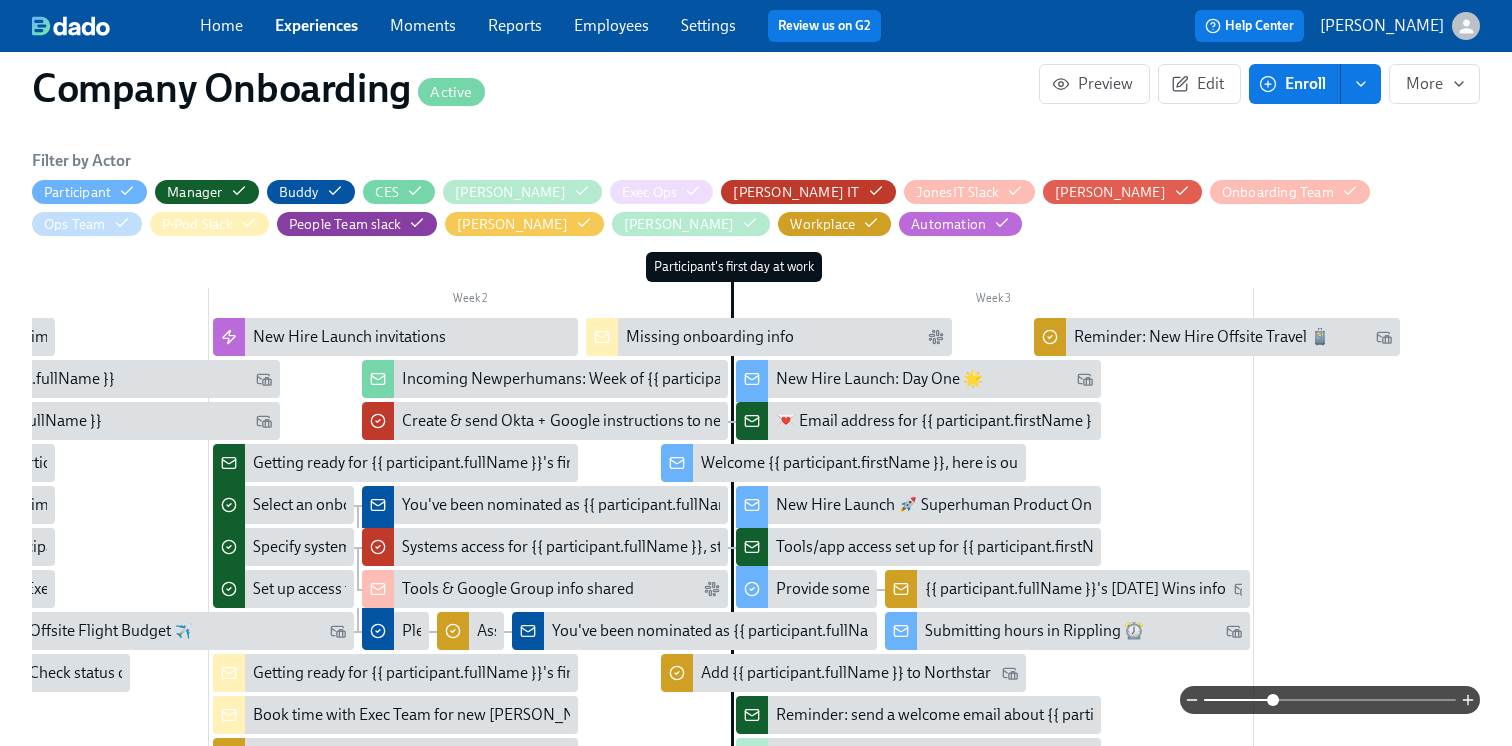 scroll, scrollTop: 0, scrollLeft: 352, axis: horizontal 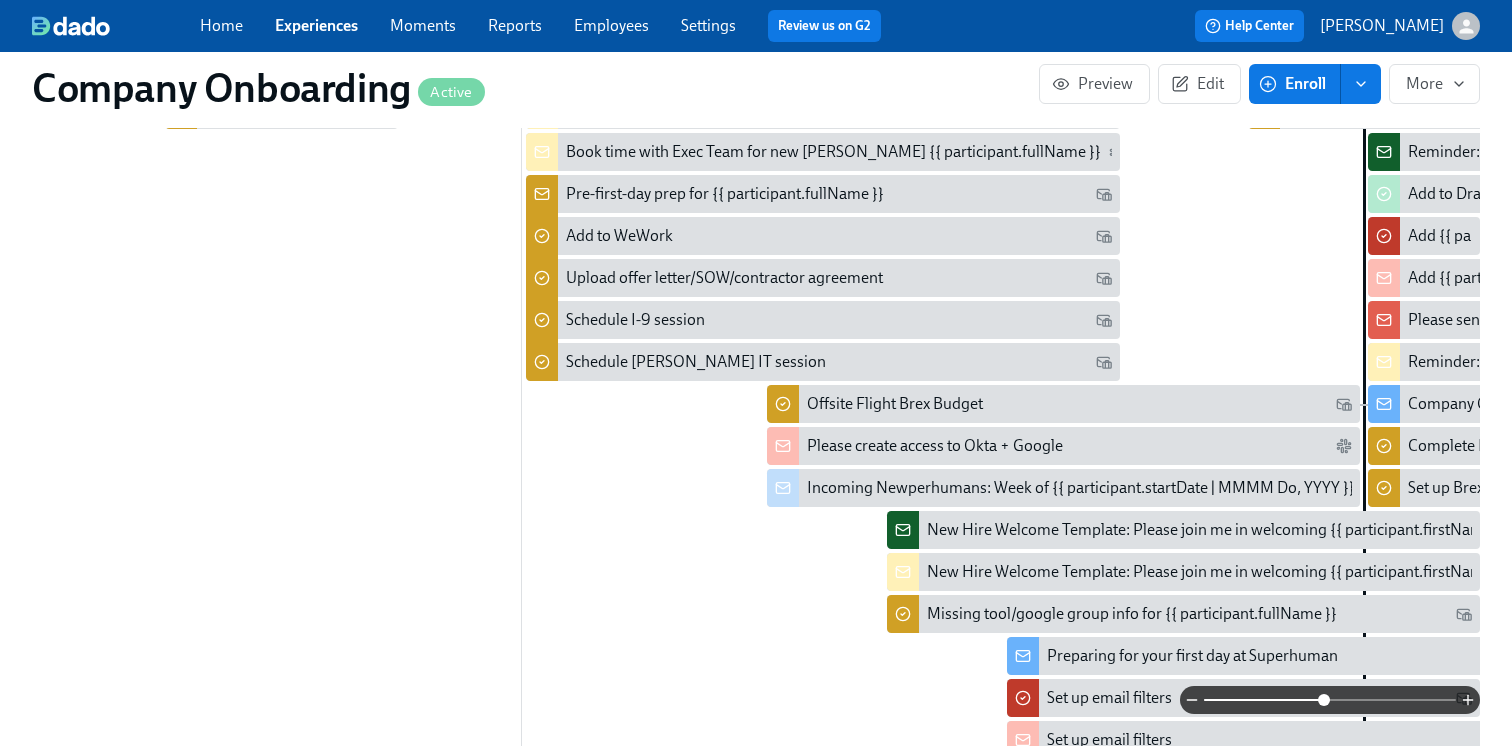 drag, startPoint x: 1274, startPoint y: 700, endPoint x: 1321, endPoint y: 700, distance: 47 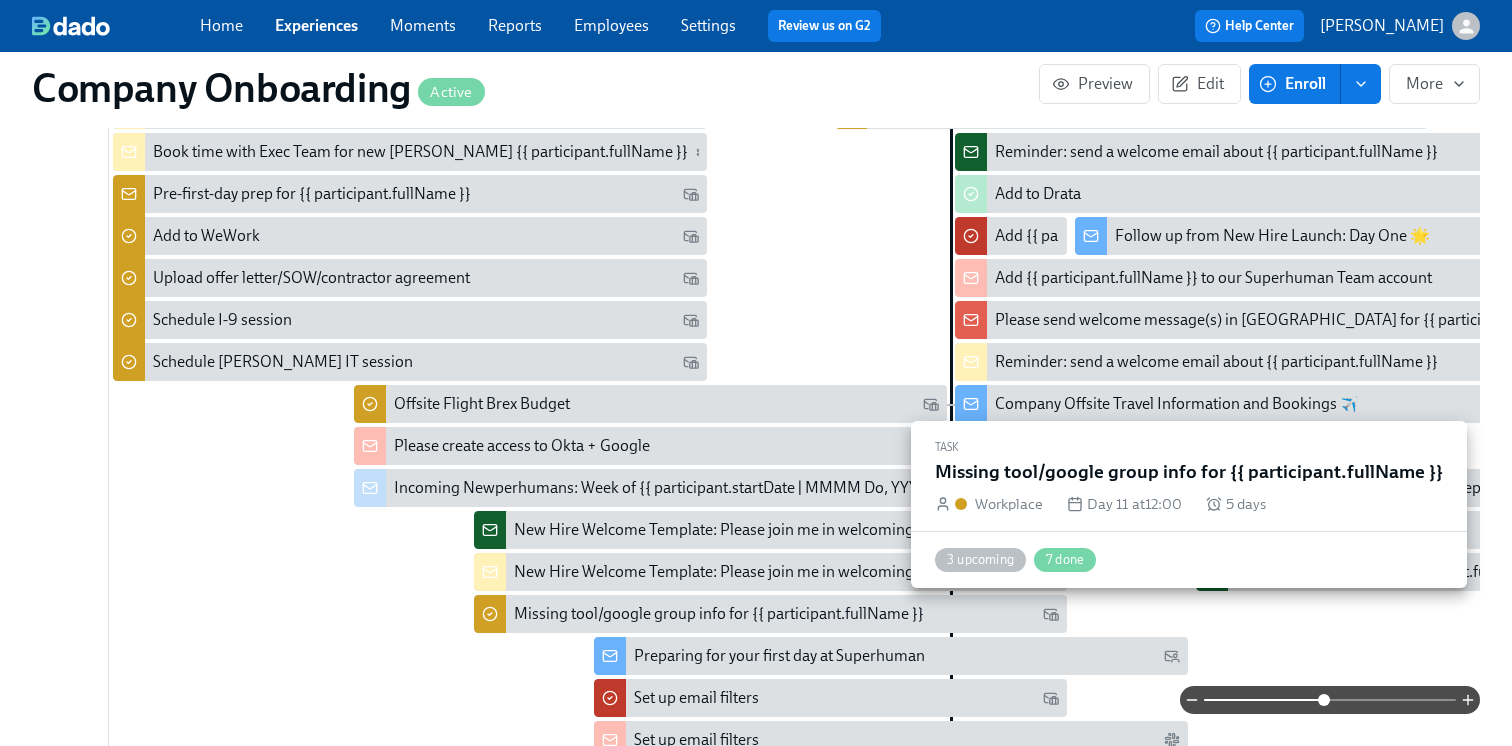 scroll, scrollTop: 0, scrollLeft: 773, axis: horizontal 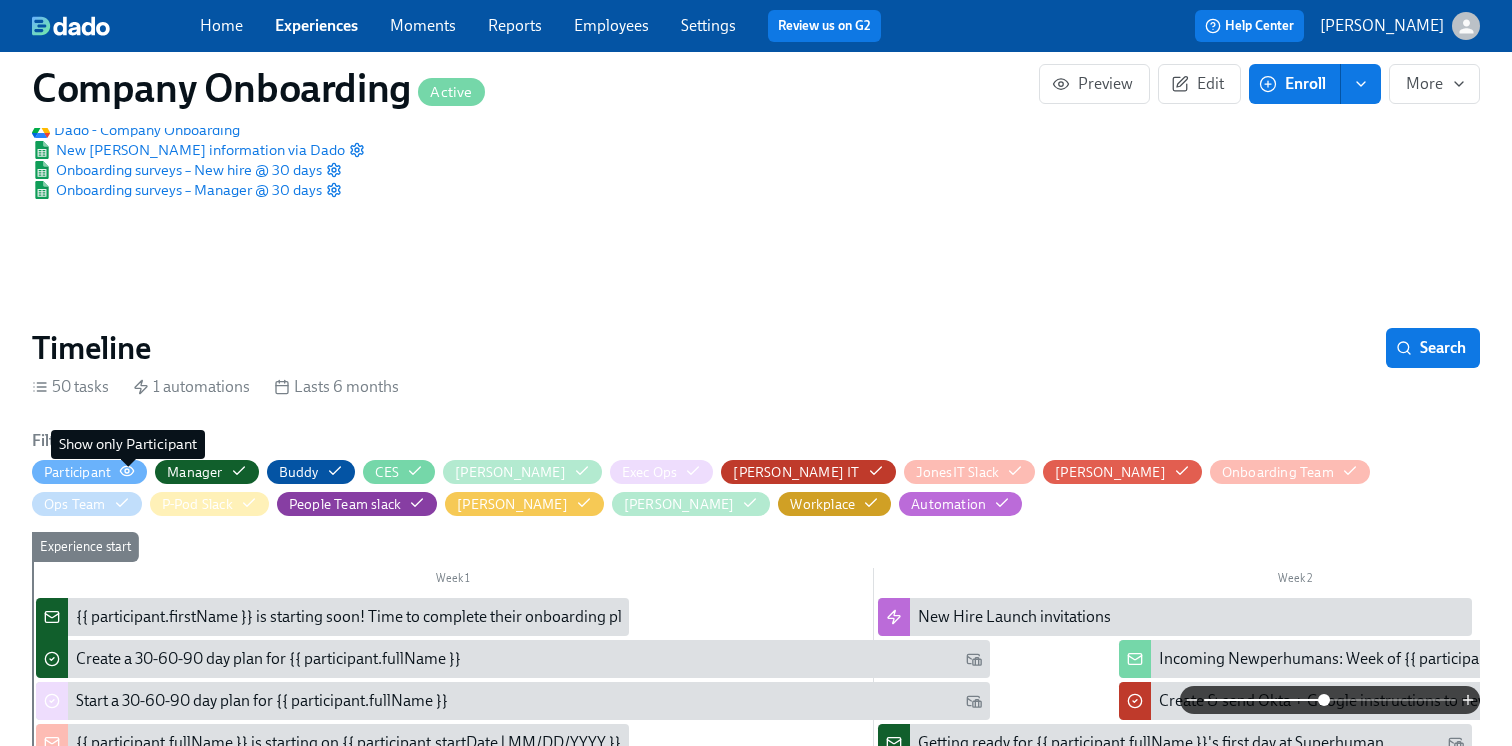 click 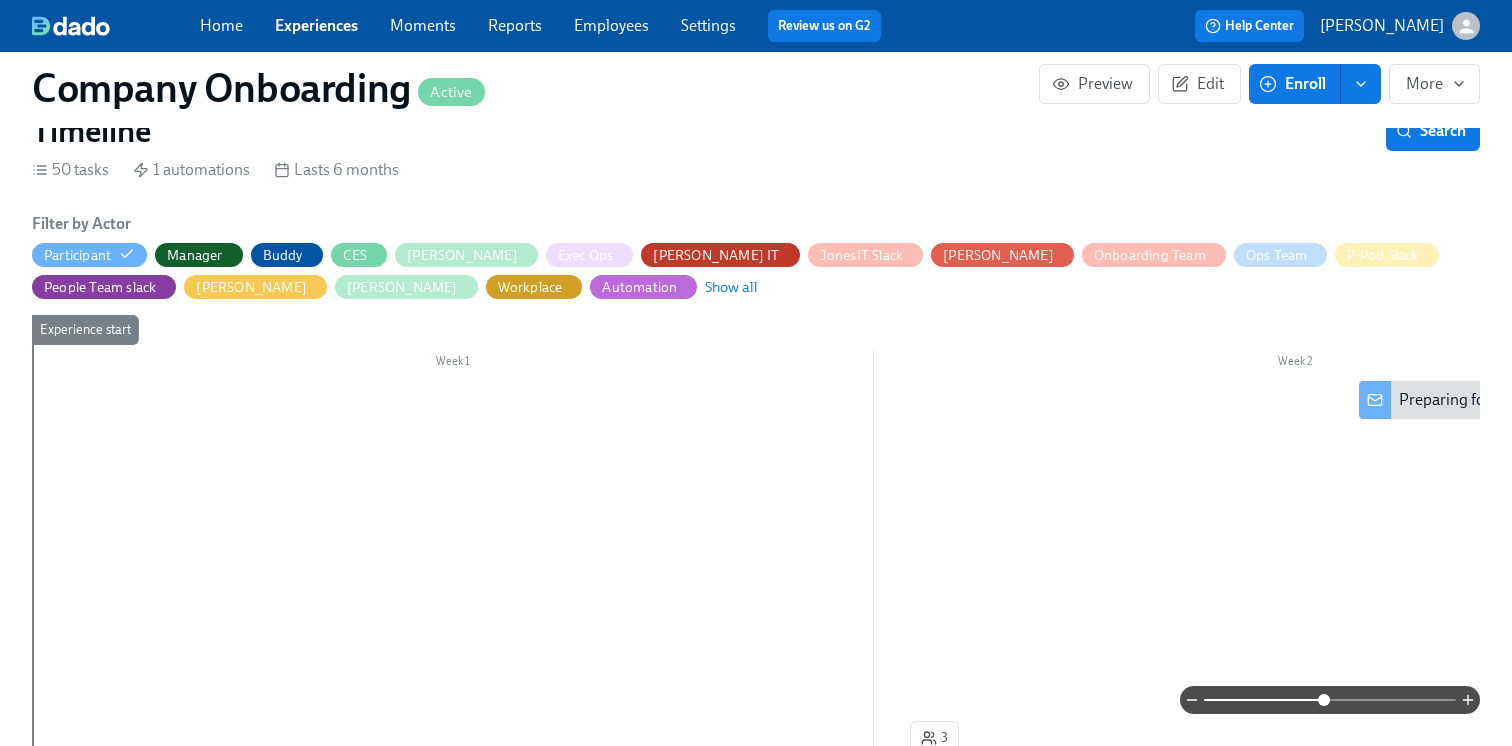 scroll, scrollTop: 506, scrollLeft: 0, axis: vertical 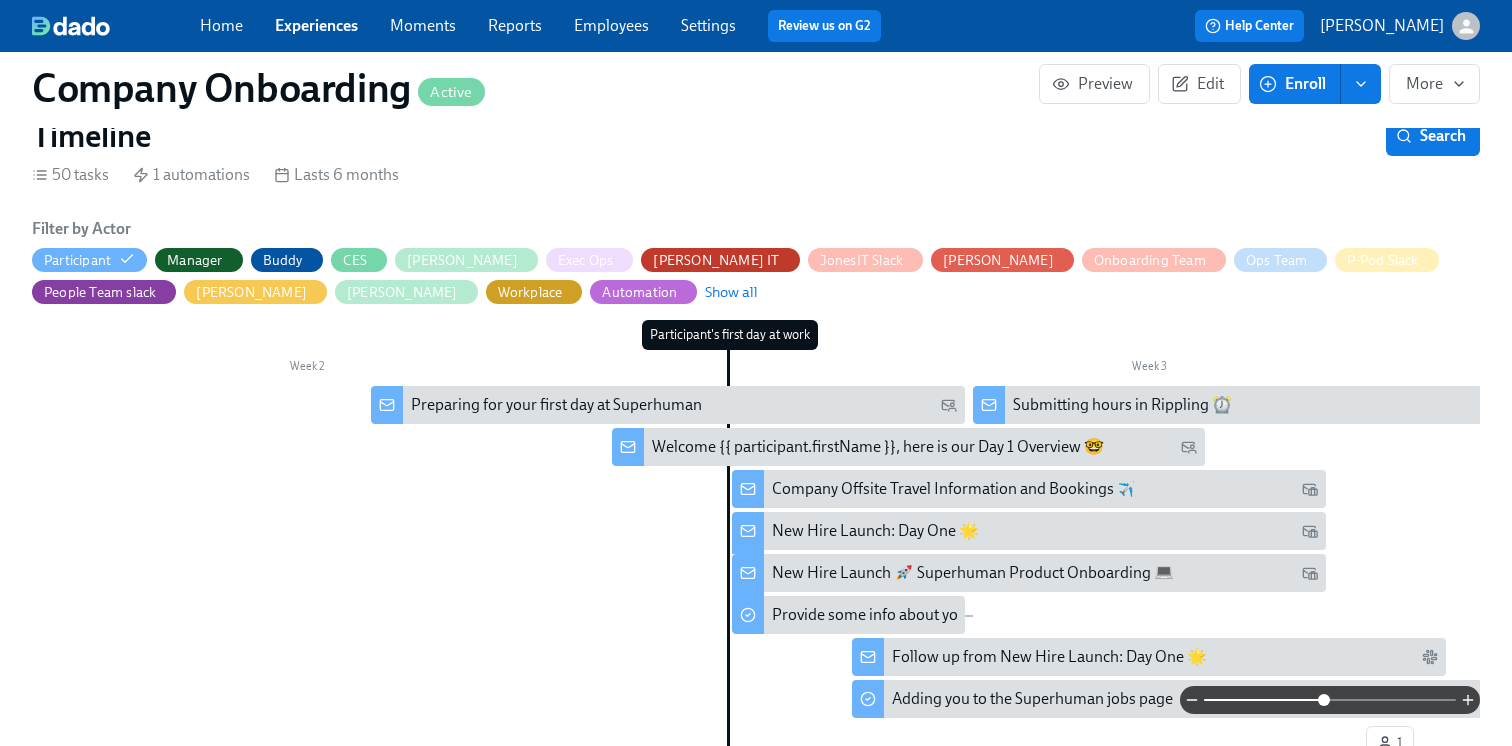 click on "Preparing for your first day at Superhuman" at bounding box center [556, 405] 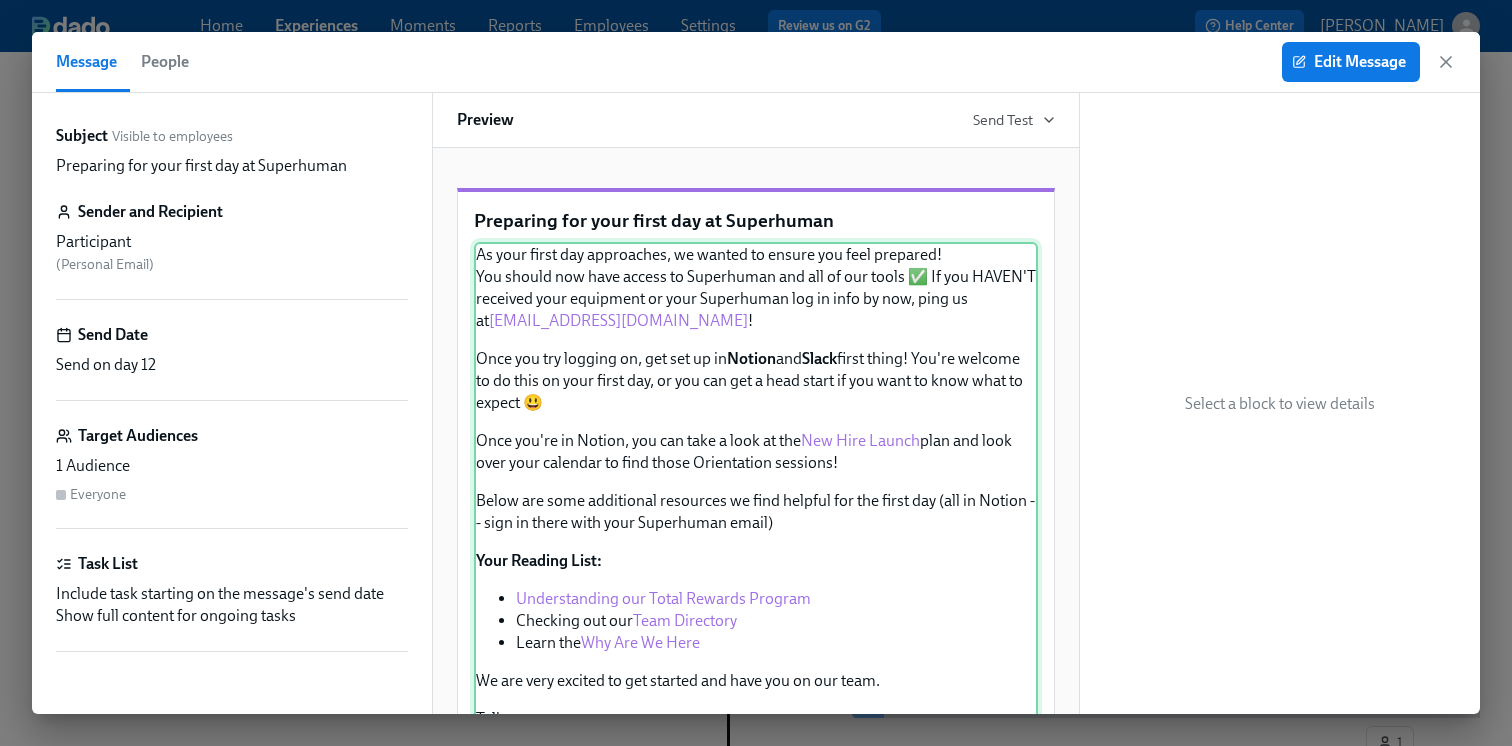 click on "As your first day approaches, we wanted to ensure you feel prepared!
You should now have access to Superhuman and all of our tools ✅  If you HAVEN'T received your equipment or your Superhuman log in info by now, ping us at  [EMAIL_ADDRESS][DOMAIN_NAME] !
Once you try logging on, get set up in  Notion  and  Slack  first thing! You're welcome to do this on your first day, or you can get a head start if you want to know what to expect 😃
Once you're in Notion, you can take a look at the  New Hire Launch  plan and look over your calendar to find those Orientation sessions!
Below are some additional resources we find helpful for the first day (all in Notion -- sign in there with your Superhuman email)
Your Reading List:
Understanding our Total Rewards Program
Checking out our  Team Directory
Learn the  Why Are We Here
We are very excited to get started and have you on our team.
Talk soon,
The Superhuman People Team" at bounding box center (756, 498) 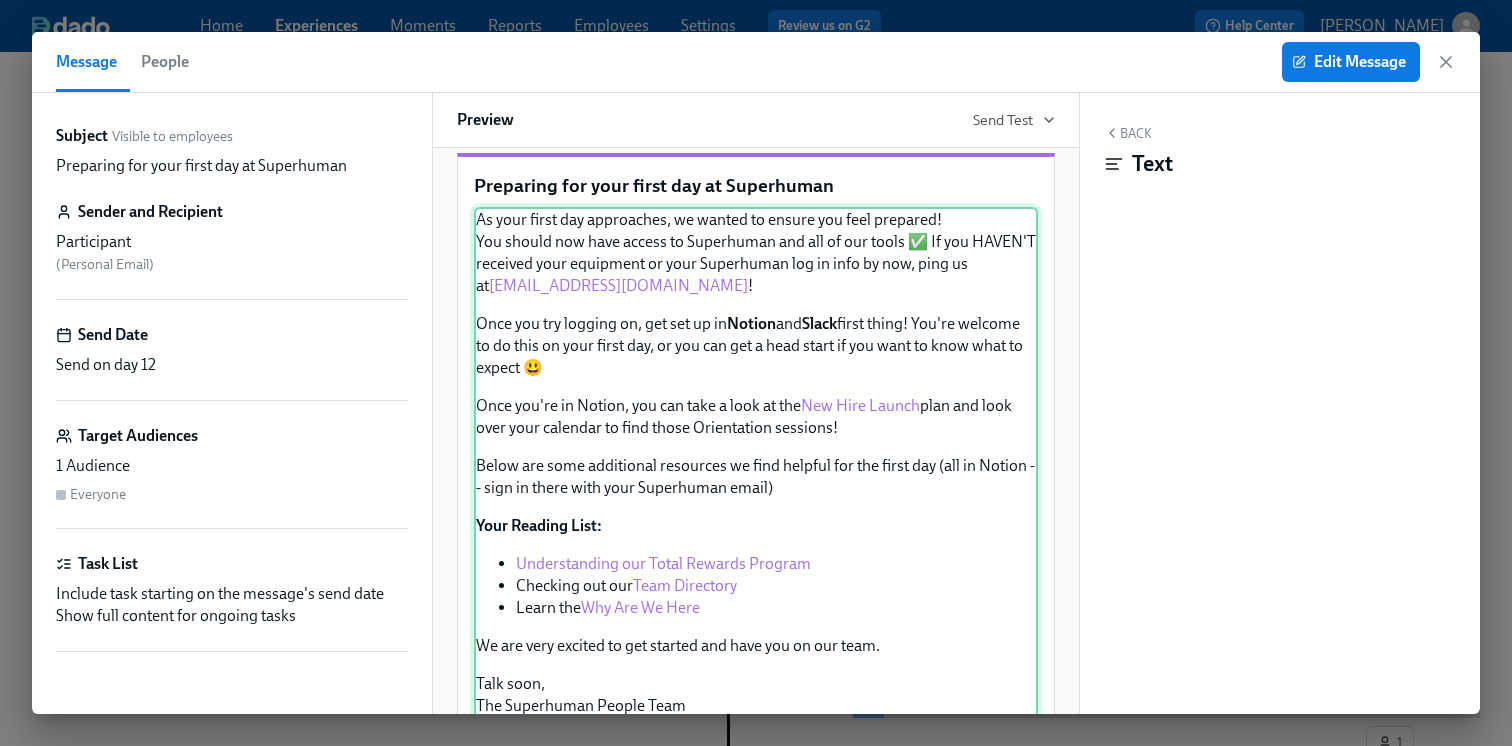 scroll, scrollTop: 44, scrollLeft: 0, axis: vertical 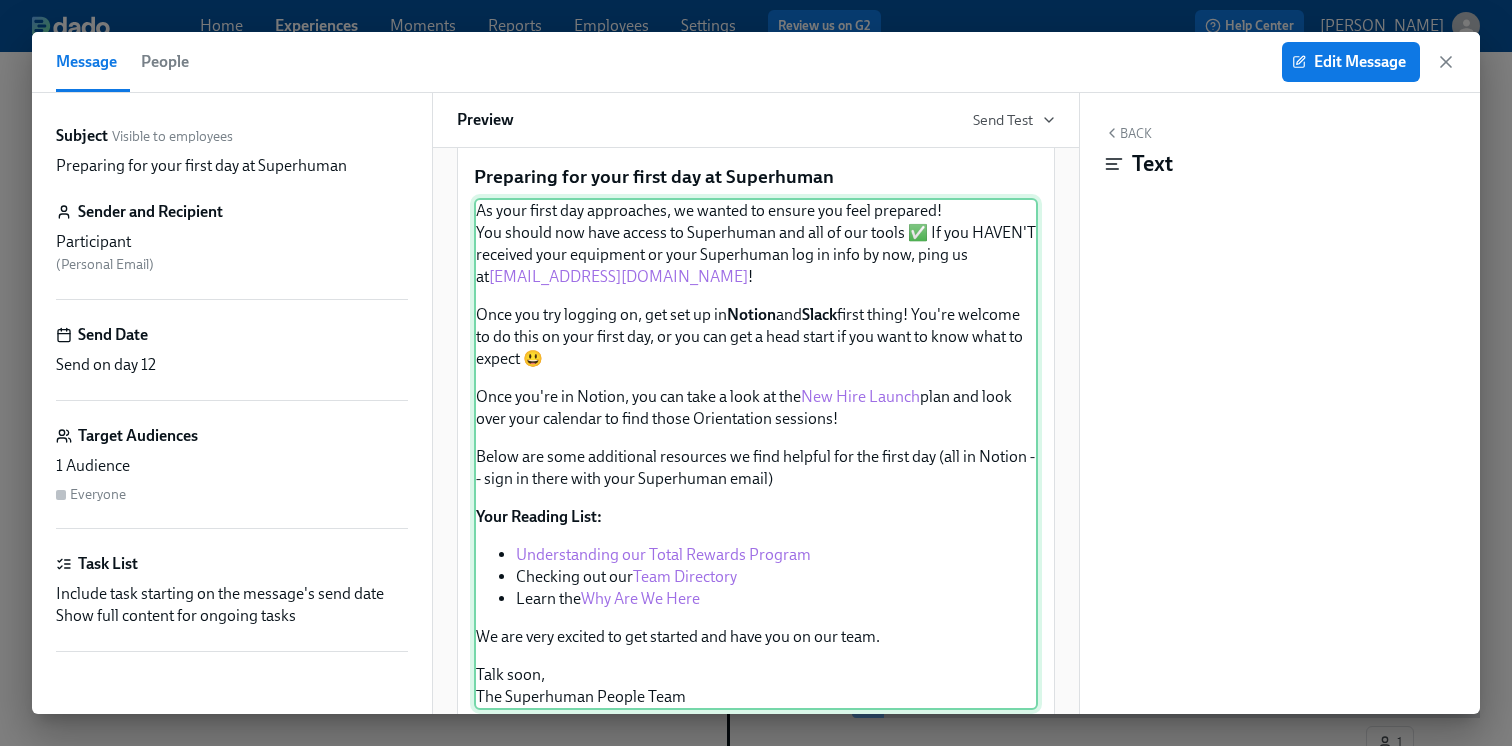 click on "As your first day approaches, we wanted to ensure you feel prepared!
You should now have access to Superhuman and all of our tools ✅  If you HAVEN'T received your equipment or your Superhuman log in info by now, ping us at  [EMAIL_ADDRESS][DOMAIN_NAME] !
Once you try logging on, get set up in  Notion  and  Slack  first thing! You're welcome to do this on your first day, or you can get a head start if you want to know what to expect 😃
Once you're in Notion, you can take a look at the  New Hire Launch  plan and look over your calendar to find those Orientation sessions!
Below are some additional resources we find helpful for the first day (all in Notion -- sign in there with your Superhuman email)
Your Reading List:
Understanding our Total Rewards Program
Checking out our  Team Directory
Learn the  Why Are We Here
We are very excited to get started and have you on our team.
Talk soon,
The Superhuman People Team" at bounding box center [756, 454] 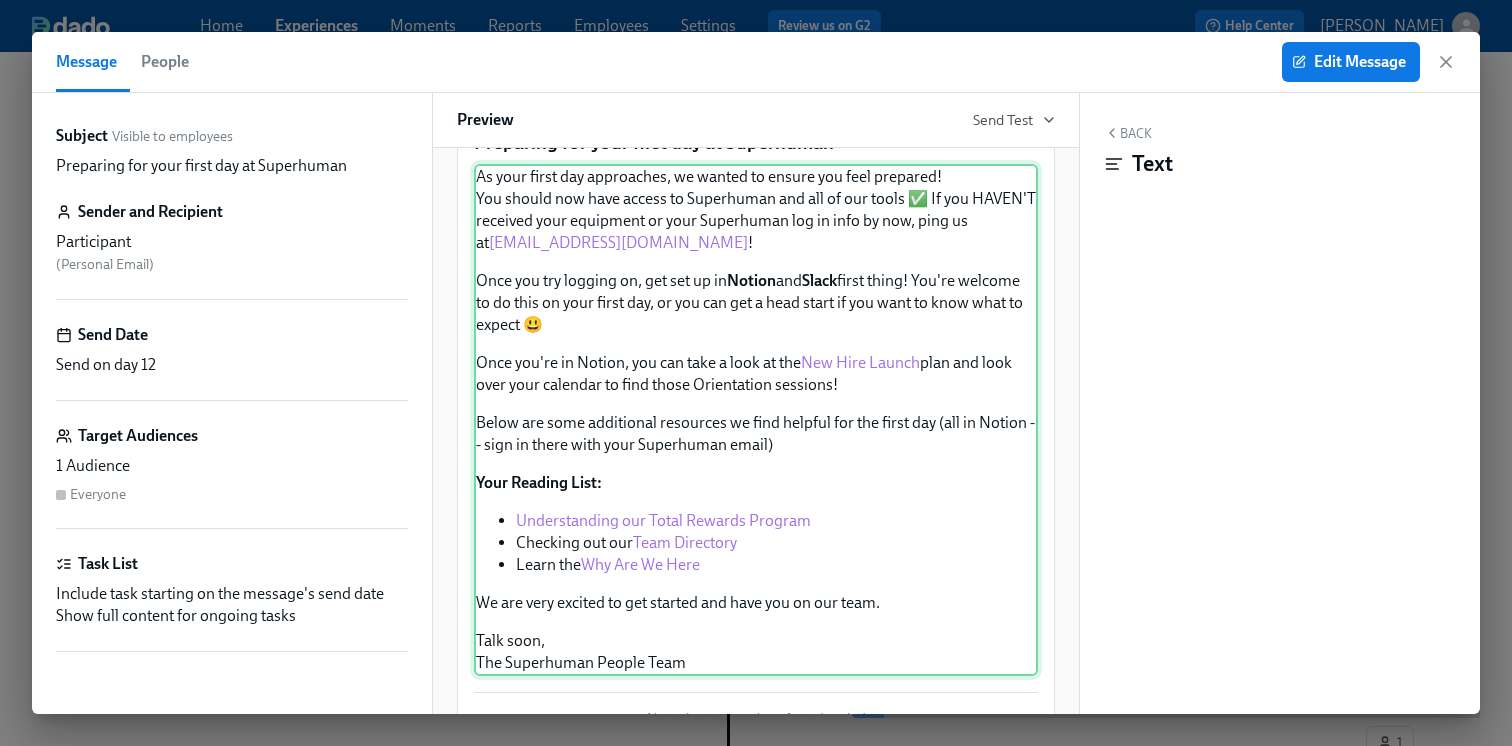 scroll, scrollTop: 82, scrollLeft: 0, axis: vertical 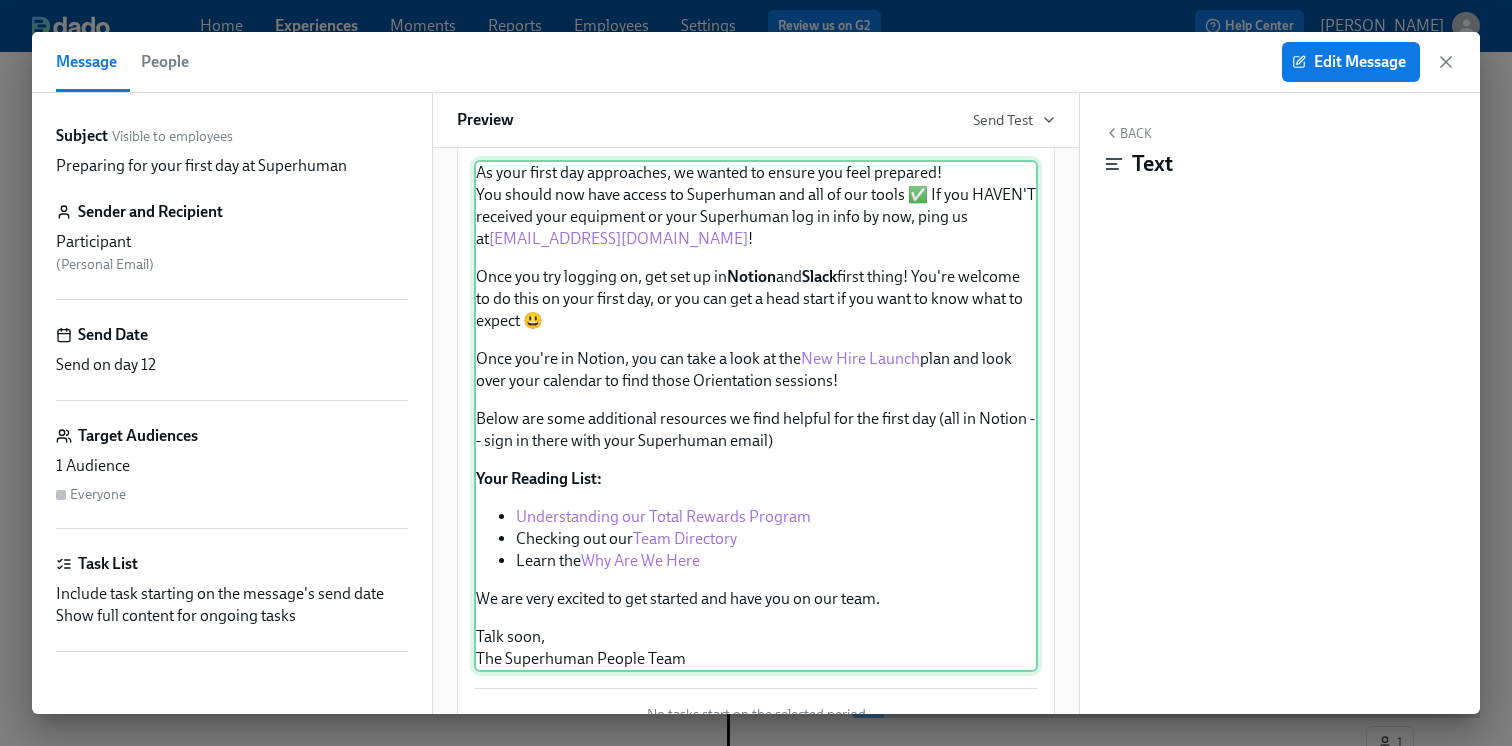 click on "As your first day approaches, we wanted to ensure you feel prepared!
You should now have access to Superhuman and all of our tools ✅  If you HAVEN'T received your equipment or your Superhuman log in info by now, ping us at  [EMAIL_ADDRESS][DOMAIN_NAME] !
Once you try logging on, get set up in  Notion  and  Slack  first thing! You're welcome to do this on your first day, or you can get a head start if you want to know what to expect 😃
Once you're in Notion, you can take a look at the  New Hire Launch  plan and look over your calendar to find those Orientation sessions!
Below are some additional resources we find helpful for the first day (all in Notion -- sign in there with your Superhuman email)
Your Reading List:
Understanding our Total Rewards Program
Checking out our  Team Directory
Learn the  Why Are We Here
We are very excited to get started and have you on our team.
Talk soon,
The Superhuman People Team" at bounding box center [756, 416] 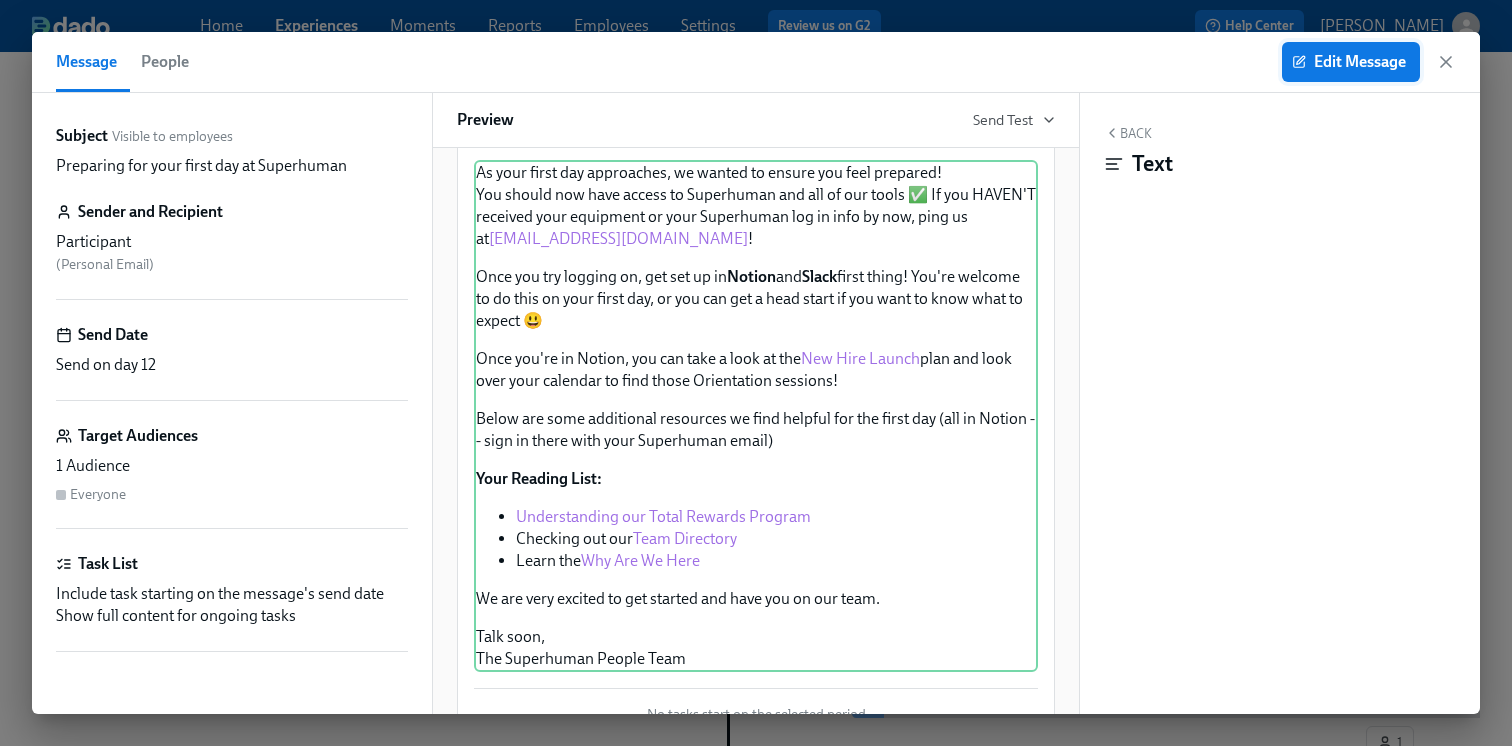 click on "Edit Message" at bounding box center [1351, 62] 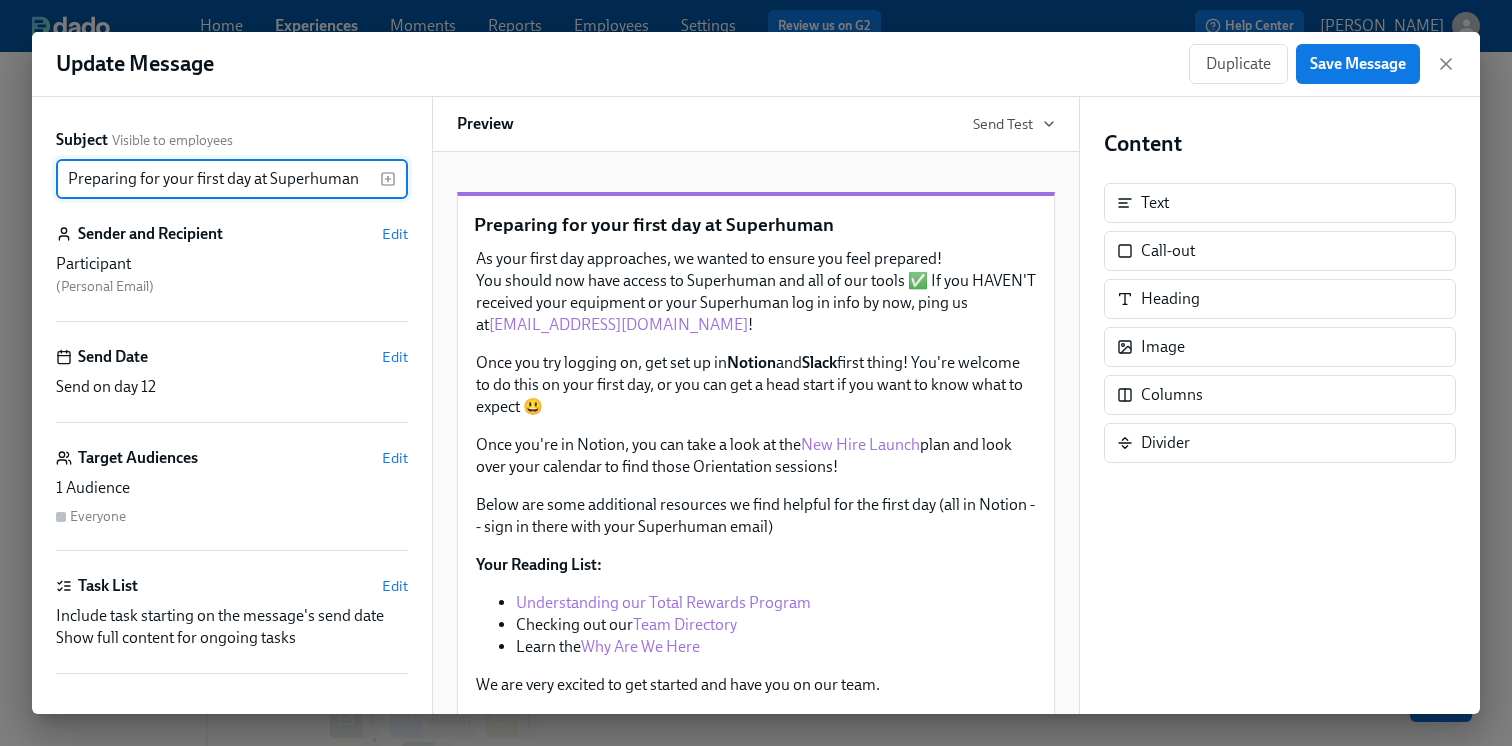 scroll, scrollTop: 0, scrollLeft: 0, axis: both 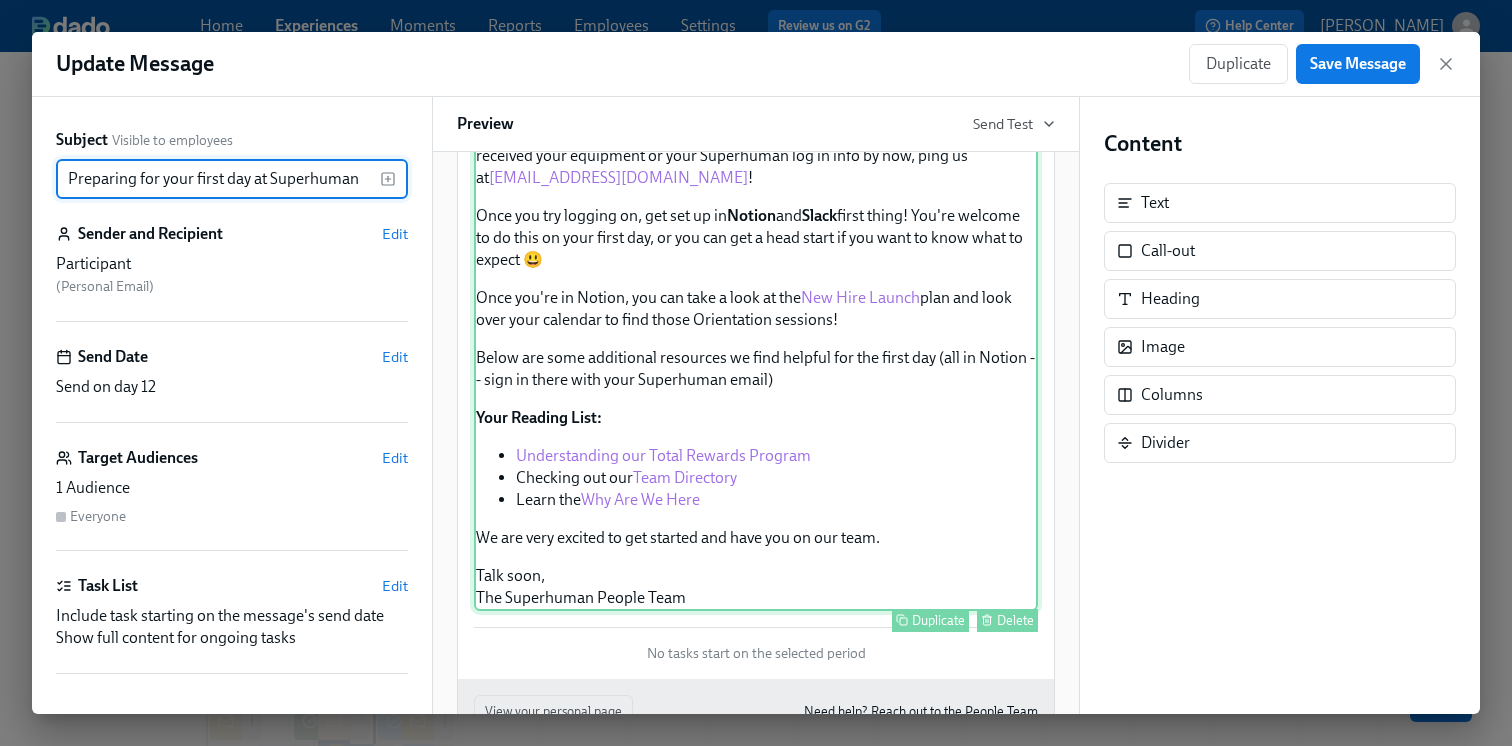 click on "As your first day approaches, we wanted to ensure you feel prepared!
You should now have access to Superhuman and all of our tools ✅  If you HAVEN'T received your equipment or your Superhuman log in info by now, ping us at  [EMAIL_ADDRESS][DOMAIN_NAME] !
Once you try logging on, get set up in  Notion  and  Slack  first thing! You're welcome to do this on your first day, or you can get a head start if you want to know what to expect 😃
Once you're in Notion, you can take a look at the  New Hire Launch  plan and look over your calendar to find those Orientation sessions!
Below are some additional resources we find helpful for the first day (all in Notion -- sign in there with your Superhuman email)
Your Reading List:
Understanding our Total Rewards Program
Checking out our  Team Directory
Learn the  Why Are We Here
We are very excited to get started and have you on our team.
Talk soon,
The Superhuman People Team   Duplicate   Delete" at bounding box center [756, 355] 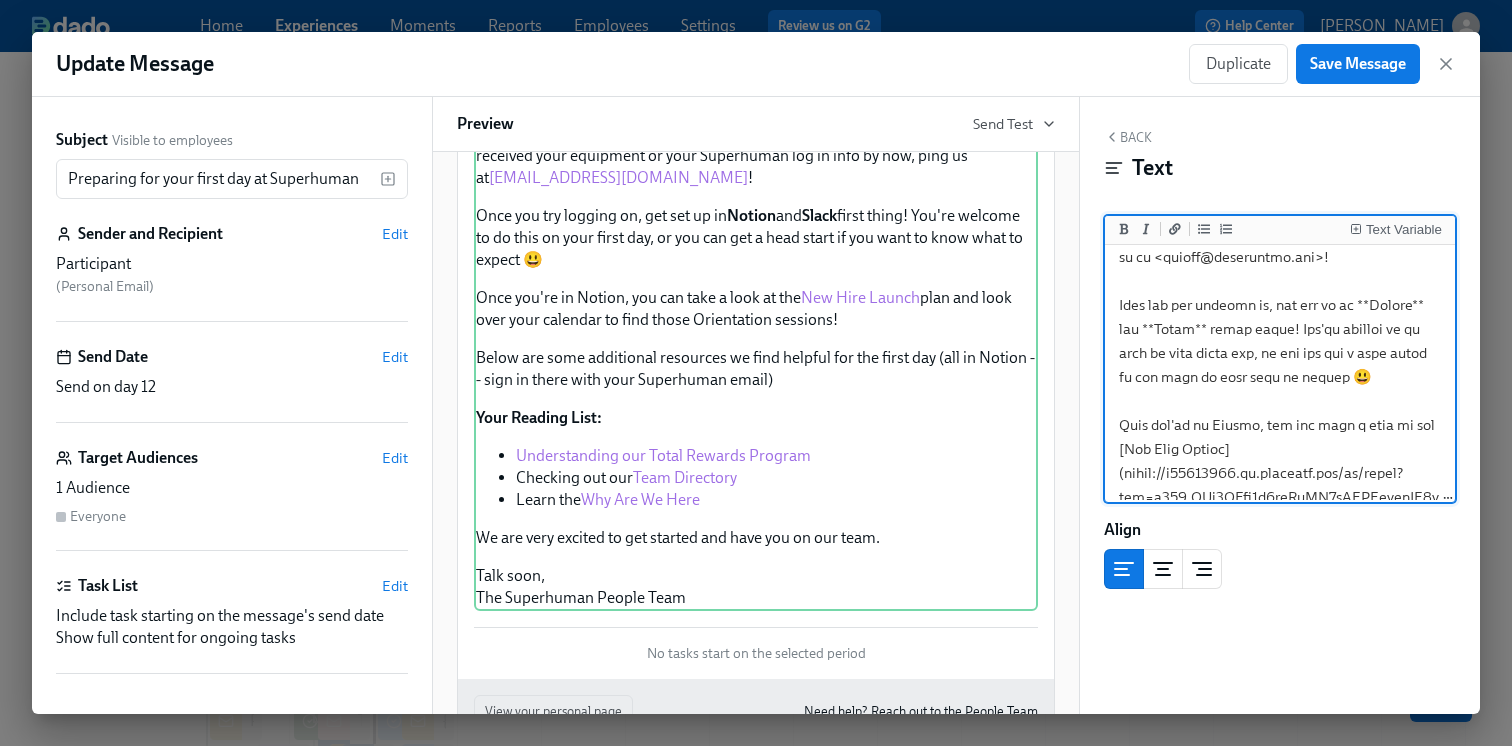scroll, scrollTop: 0, scrollLeft: 0, axis: both 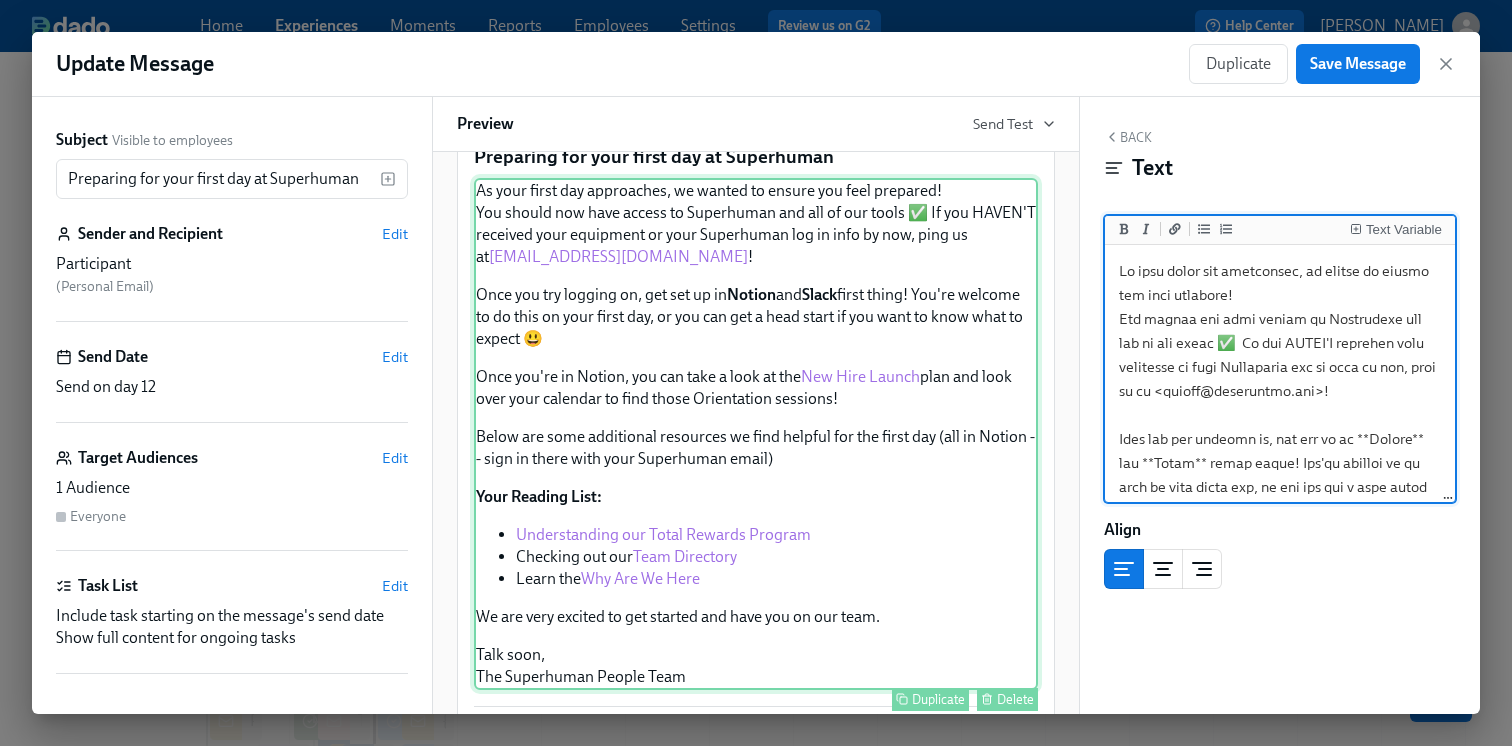 click on "As your first day approaches, we wanted to ensure you feel prepared!
You should now have access to Superhuman and all of our tools ✅  If you HAVEN'T received your equipment or your Superhuman log in info by now, ping us at  [EMAIL_ADDRESS][DOMAIN_NAME] !
Once you try logging on, get set up in  Notion  and  Slack  first thing! You're welcome to do this on your first day, or you can get a head start if you want to know what to expect 😃
Once you're in Notion, you can take a look at the  New Hire Launch  plan and look over your calendar to find those Orientation sessions!
Below are some additional resources we find helpful for the first day (all in Notion -- sign in there with your Superhuman email)
Your Reading List:
Understanding our Total Rewards Program
Checking out our  Team Directory
Learn the  Why Are We Here
We are very excited to get started and have you on our team.
Talk soon,
The Superhuman People Team   Duplicate   Delete" at bounding box center [756, 434] 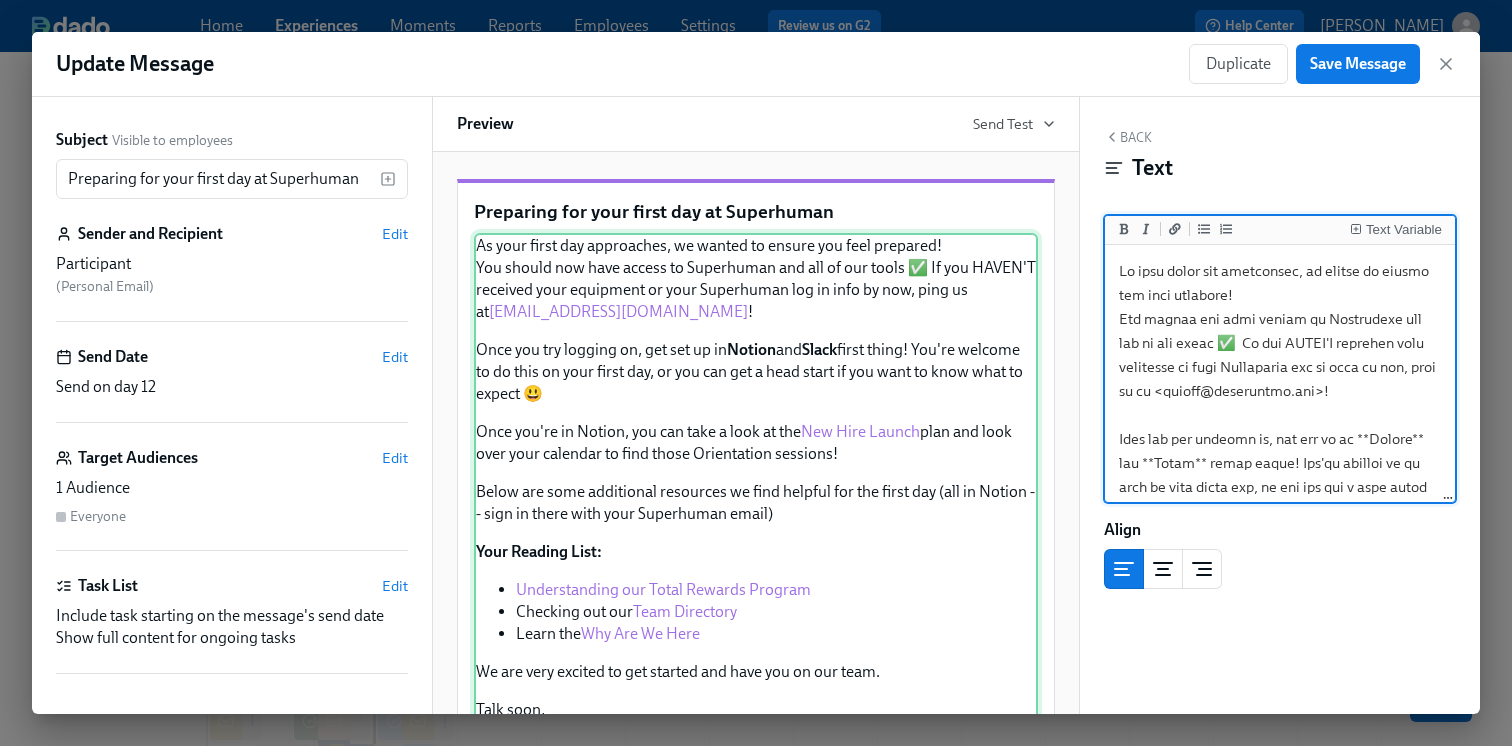 scroll, scrollTop: 3, scrollLeft: 0, axis: vertical 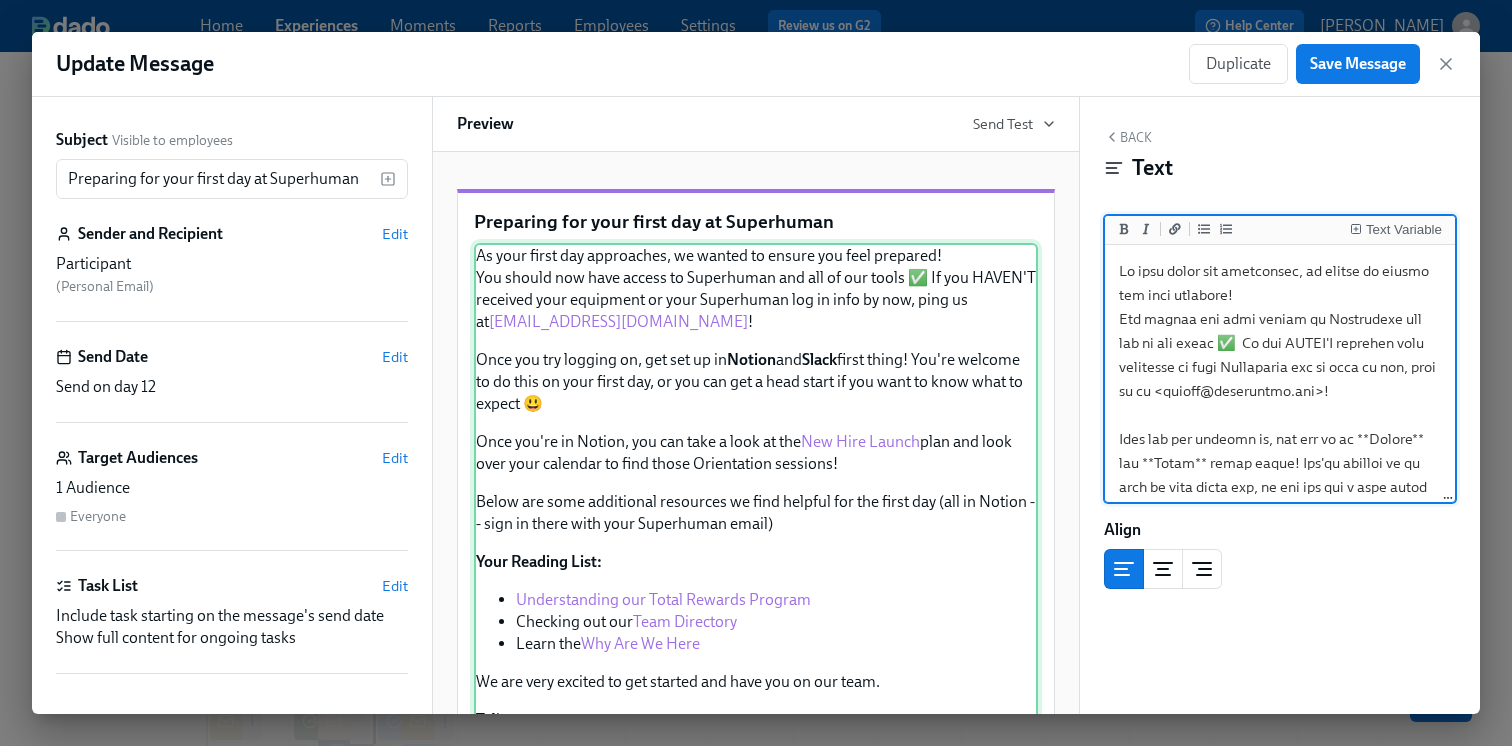 click on "As your first day approaches, we wanted to ensure you feel prepared!
You should now have access to Superhuman and all of our tools ✅  If you HAVEN'T received your equipment or your Superhuman log in info by now, ping us at  [EMAIL_ADDRESS][DOMAIN_NAME] !
Once you try logging on, get set up in  Notion  and  Slack  first thing! You're welcome to do this on your first day, or you can get a head start if you want to know what to expect 😃
Once you're in Notion, you can take a look at the  New Hire Launch  plan and look over your calendar to find those Orientation sessions!
Below are some additional resources we find helpful for the first day (all in Notion -- sign in there with your Superhuman email)
Your Reading List:
Understanding our Total Rewards Program
Checking out our  Team Directory
Learn the  Why Are We Here
We are very excited to get started and have you on our team.
Talk soon,
The Superhuman People Team   Duplicate   Delete" at bounding box center (756, 499) 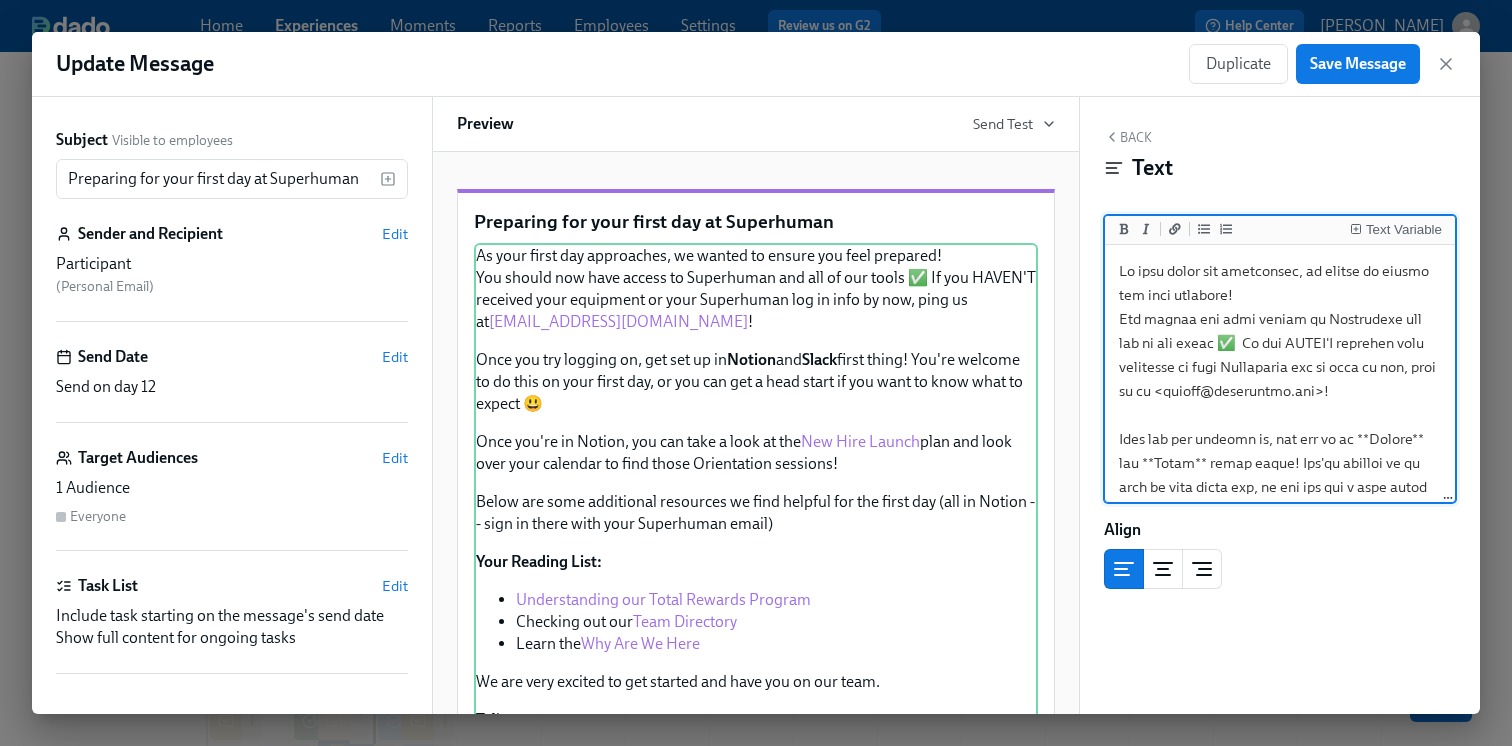click at bounding box center [1280, 1615] 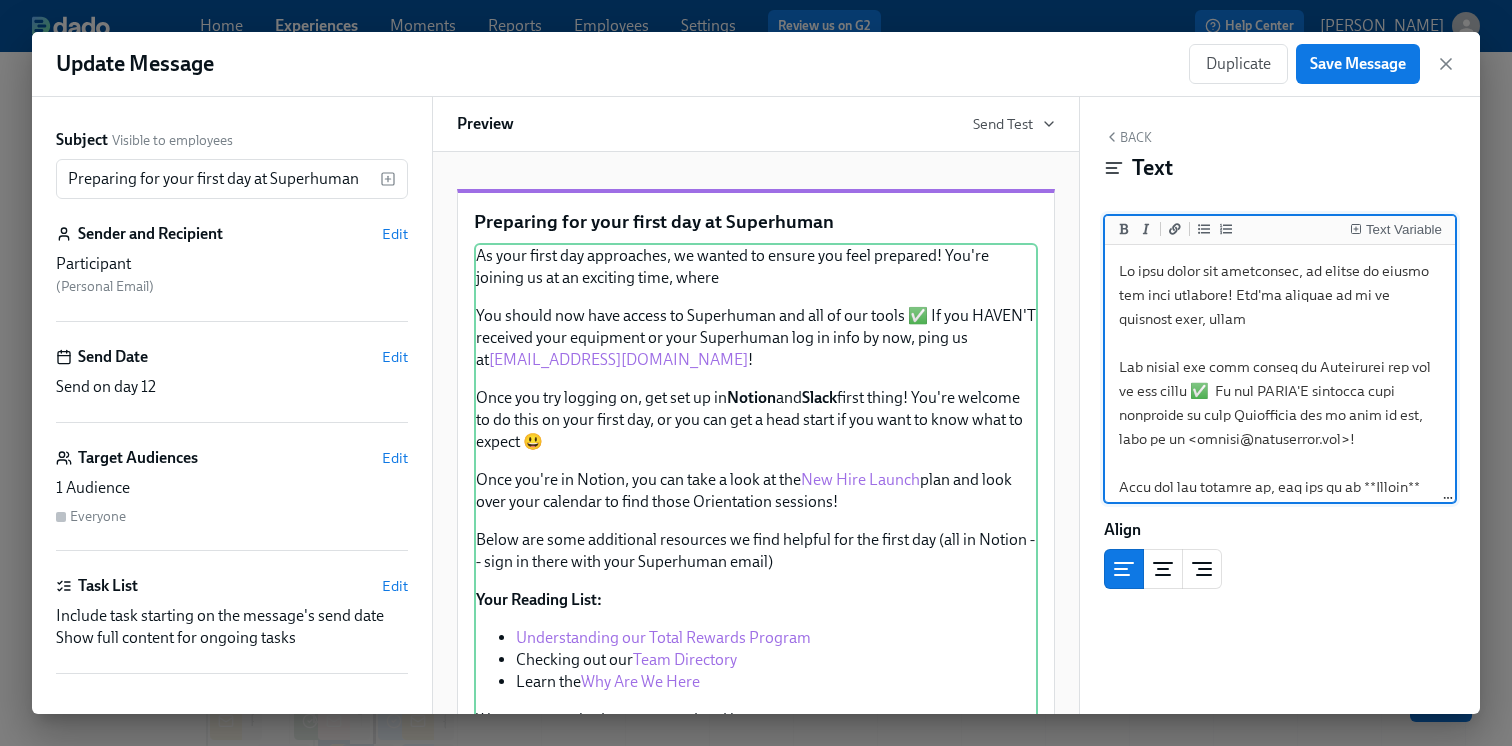 click at bounding box center [1280, 1627] 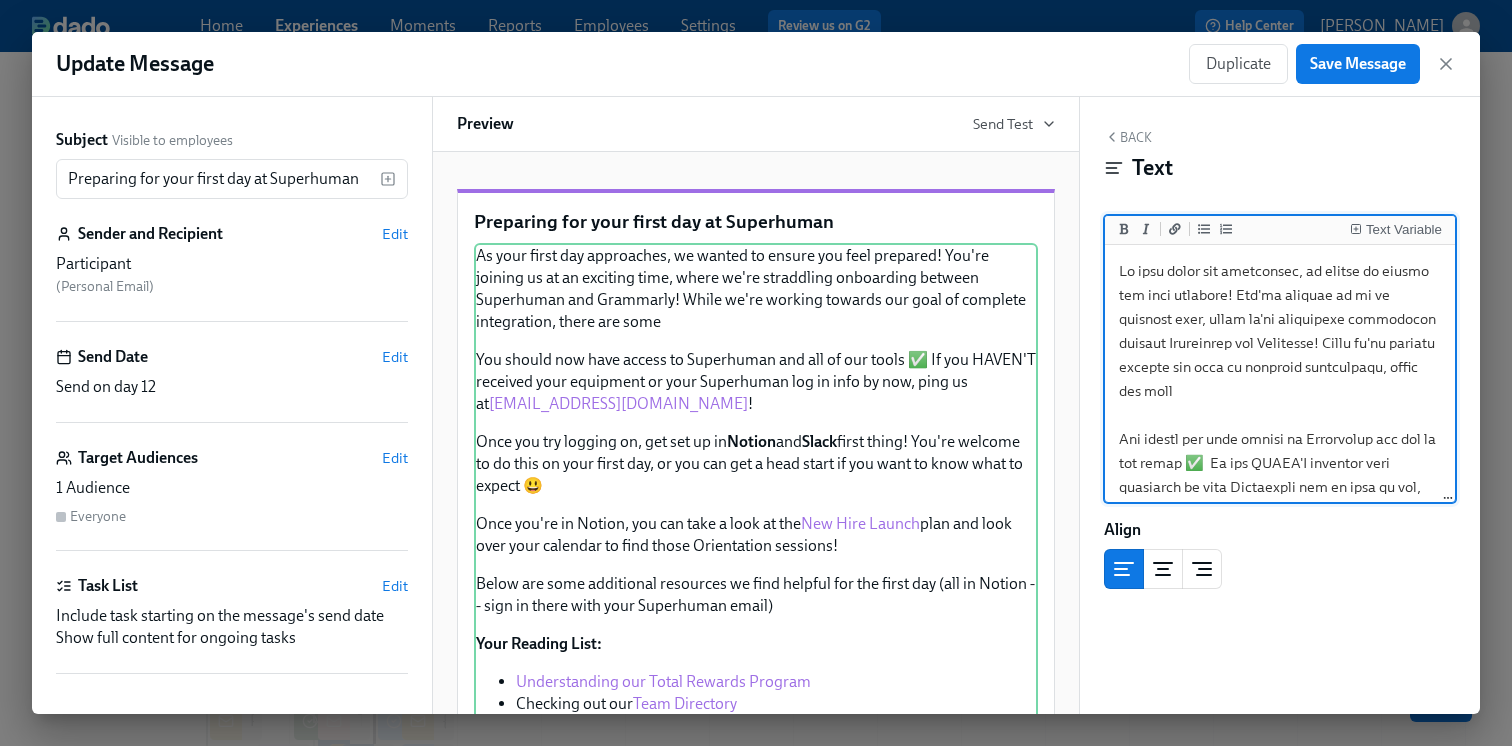 drag, startPoint x: 1196, startPoint y: 387, endPoint x: 1379, endPoint y: 363, distance: 184.56706 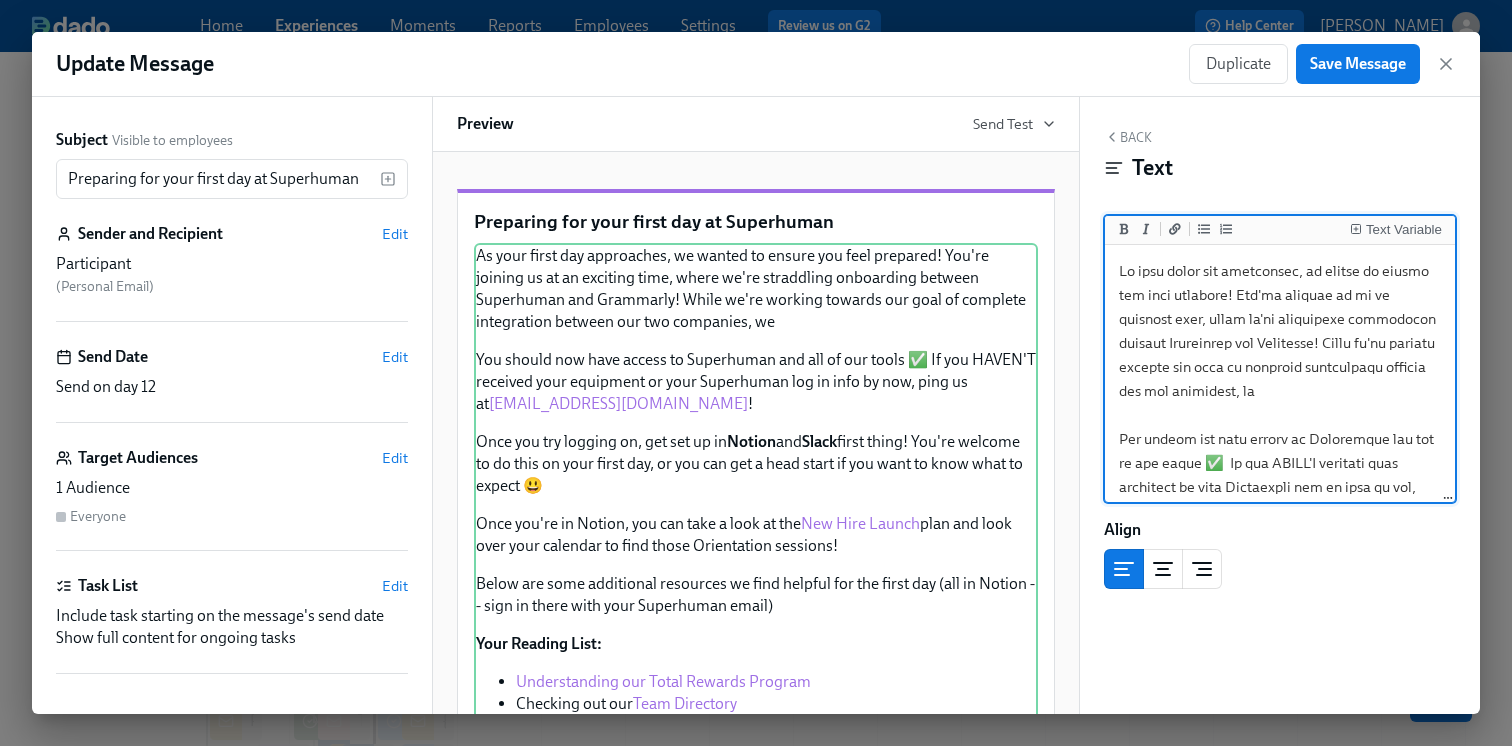 drag, startPoint x: 1138, startPoint y: 391, endPoint x: 1123, endPoint y: 391, distance: 15 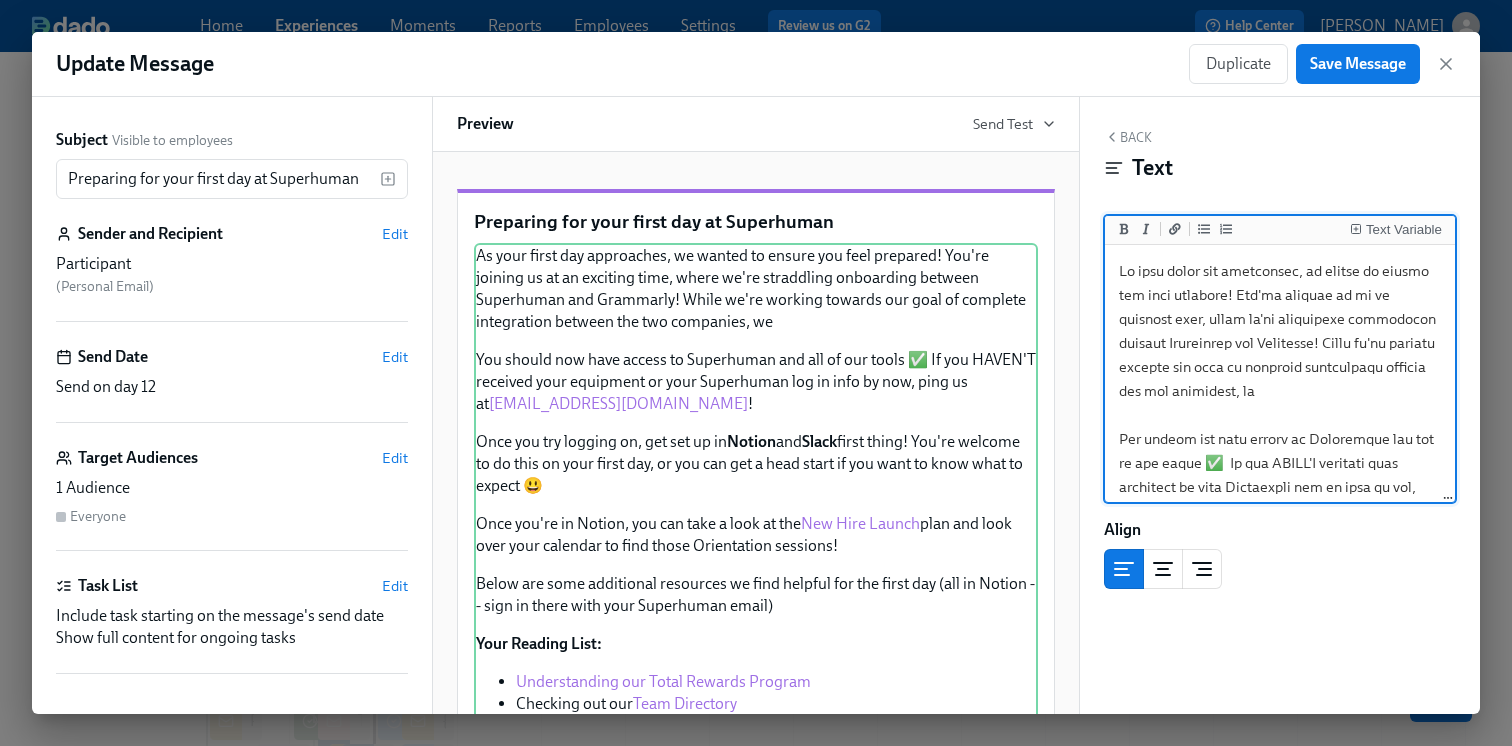 click at bounding box center (1280, 1687) 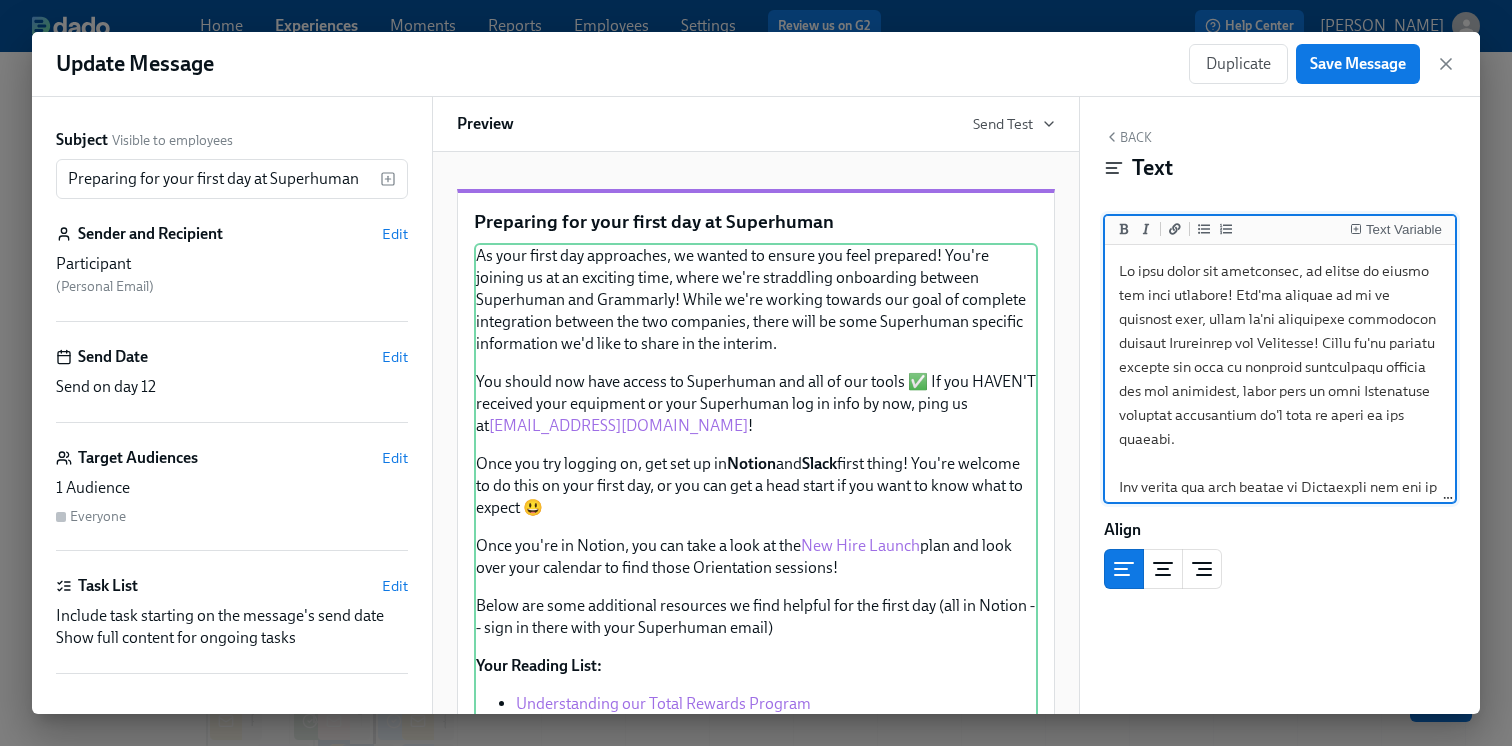 click at bounding box center [1280, 1711] 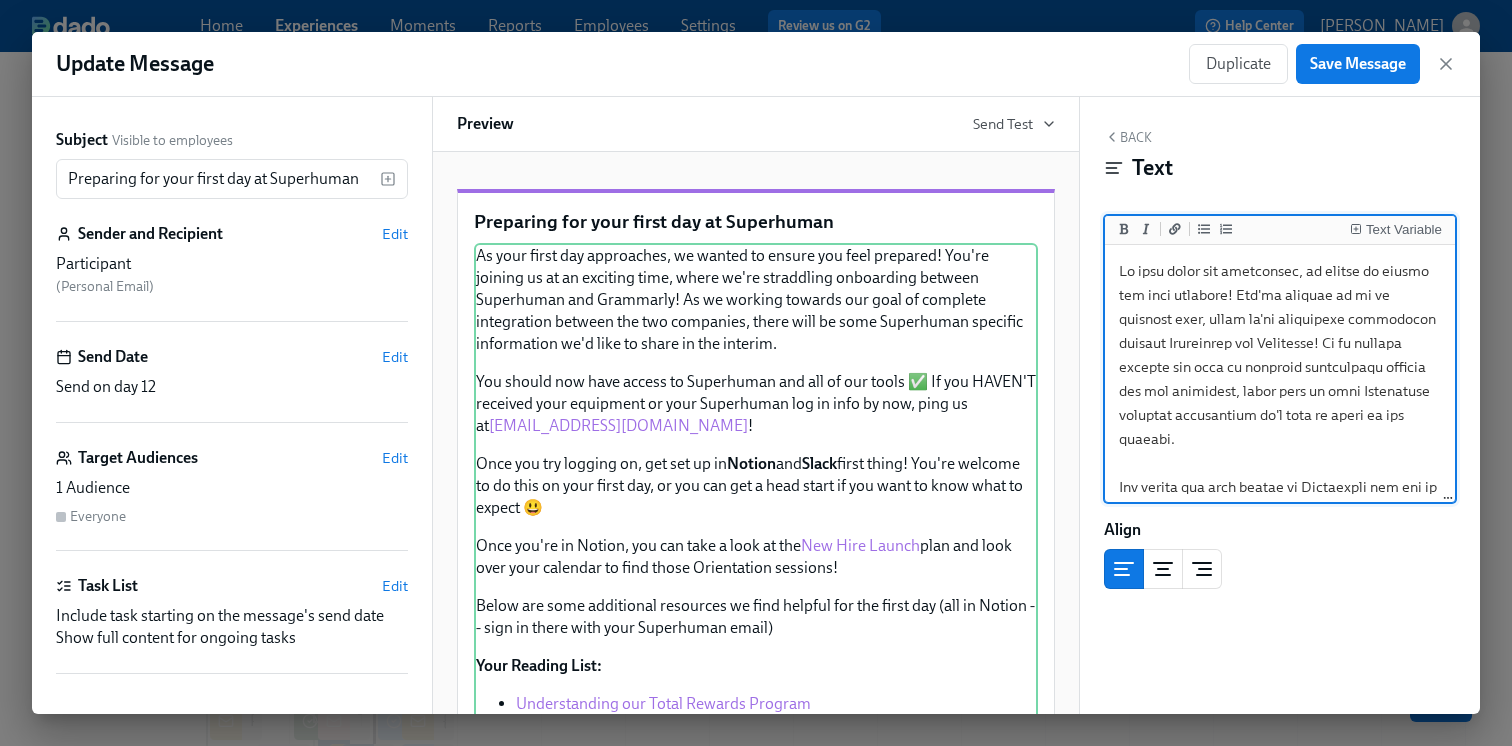 click at bounding box center [1280, 1723] 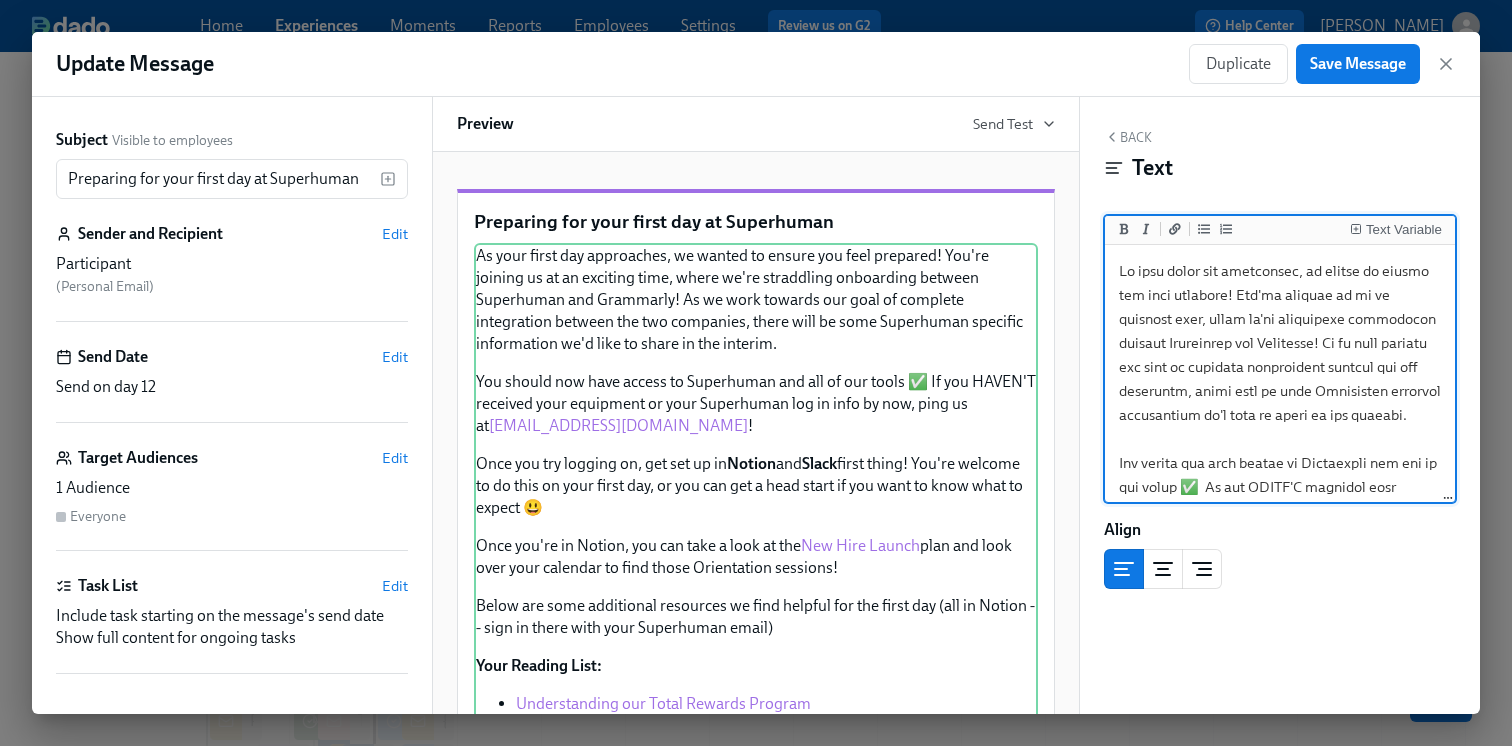 click at bounding box center [1280, 1699] 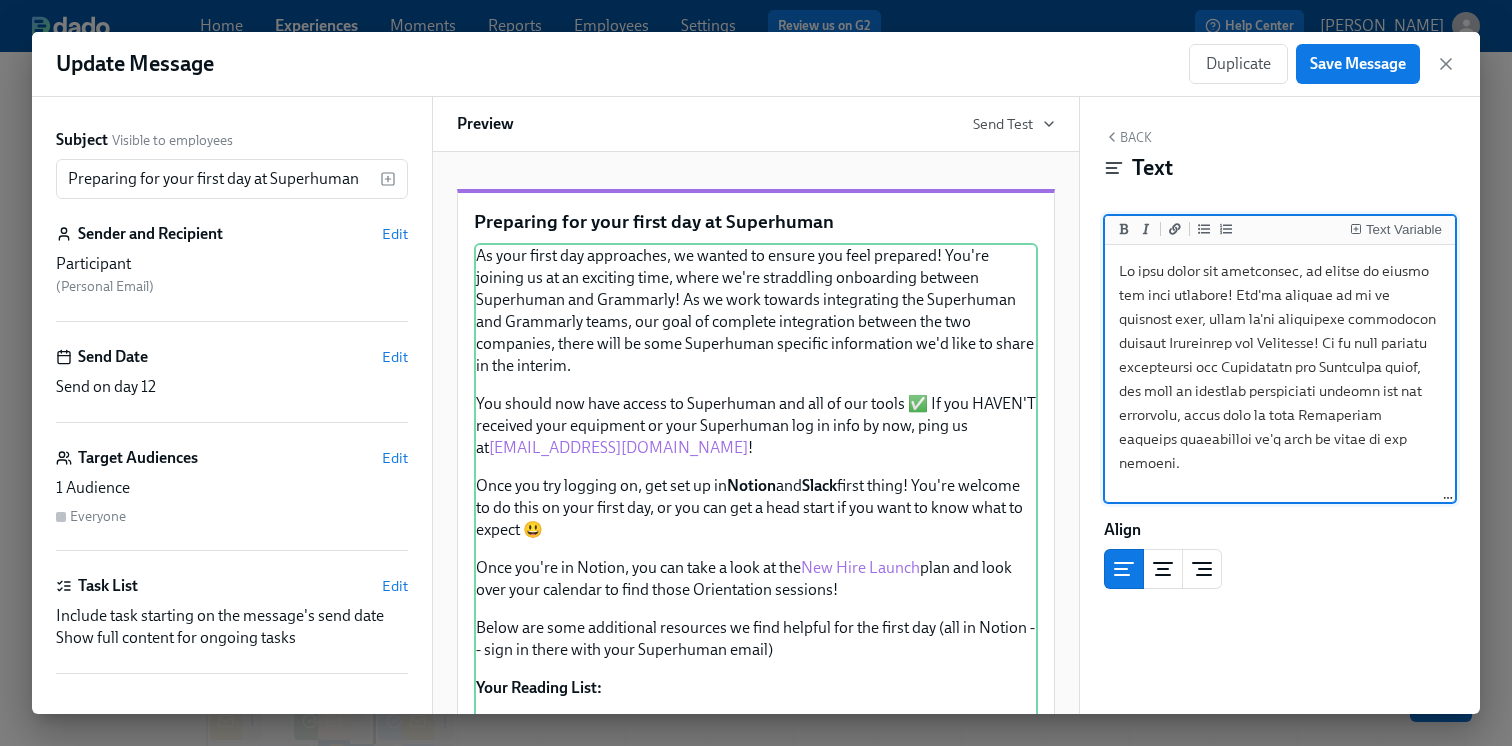 drag, startPoint x: 1236, startPoint y: 414, endPoint x: 1171, endPoint y: 390, distance: 69.289246 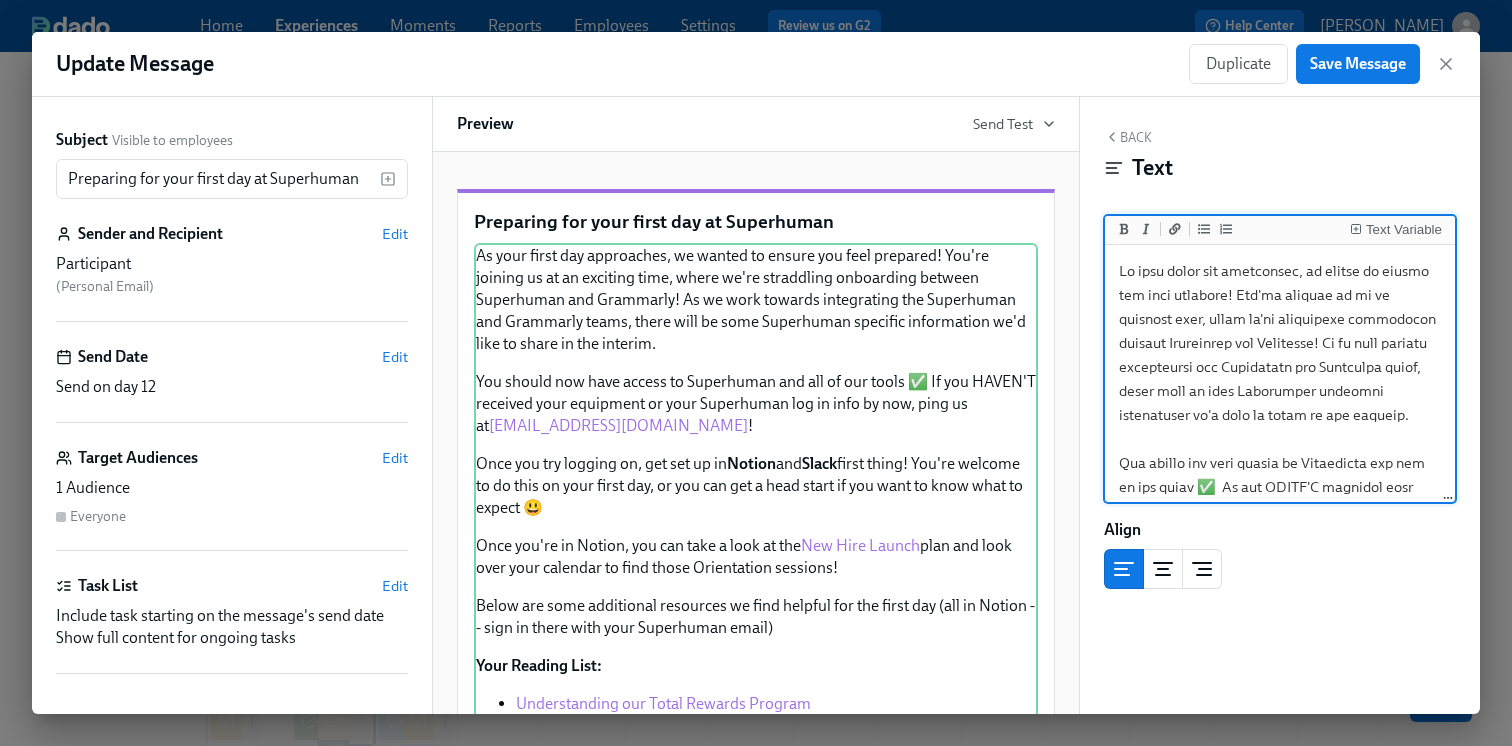 click at bounding box center [1280, 1699] 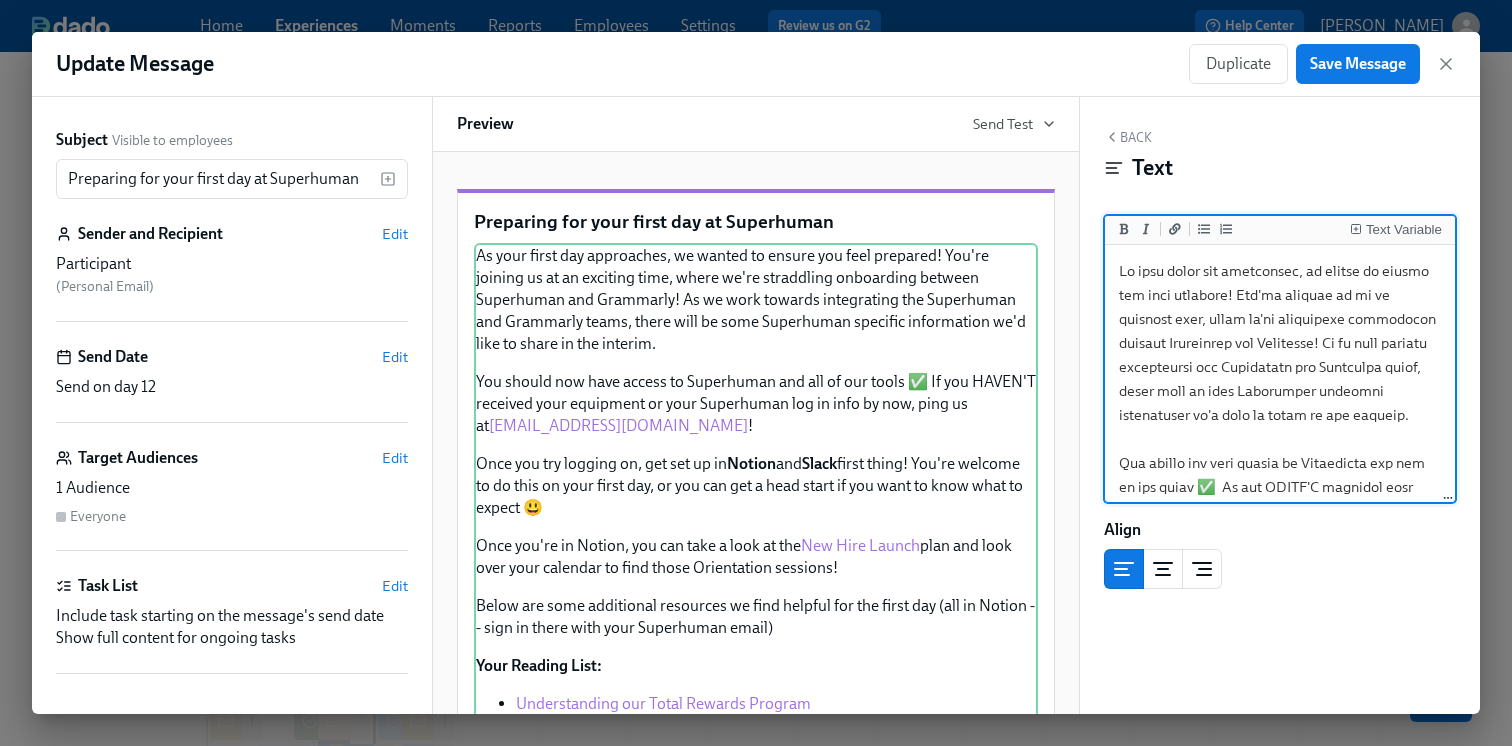 drag, startPoint x: 1165, startPoint y: 388, endPoint x: 1419, endPoint y: 416, distance: 255.53865 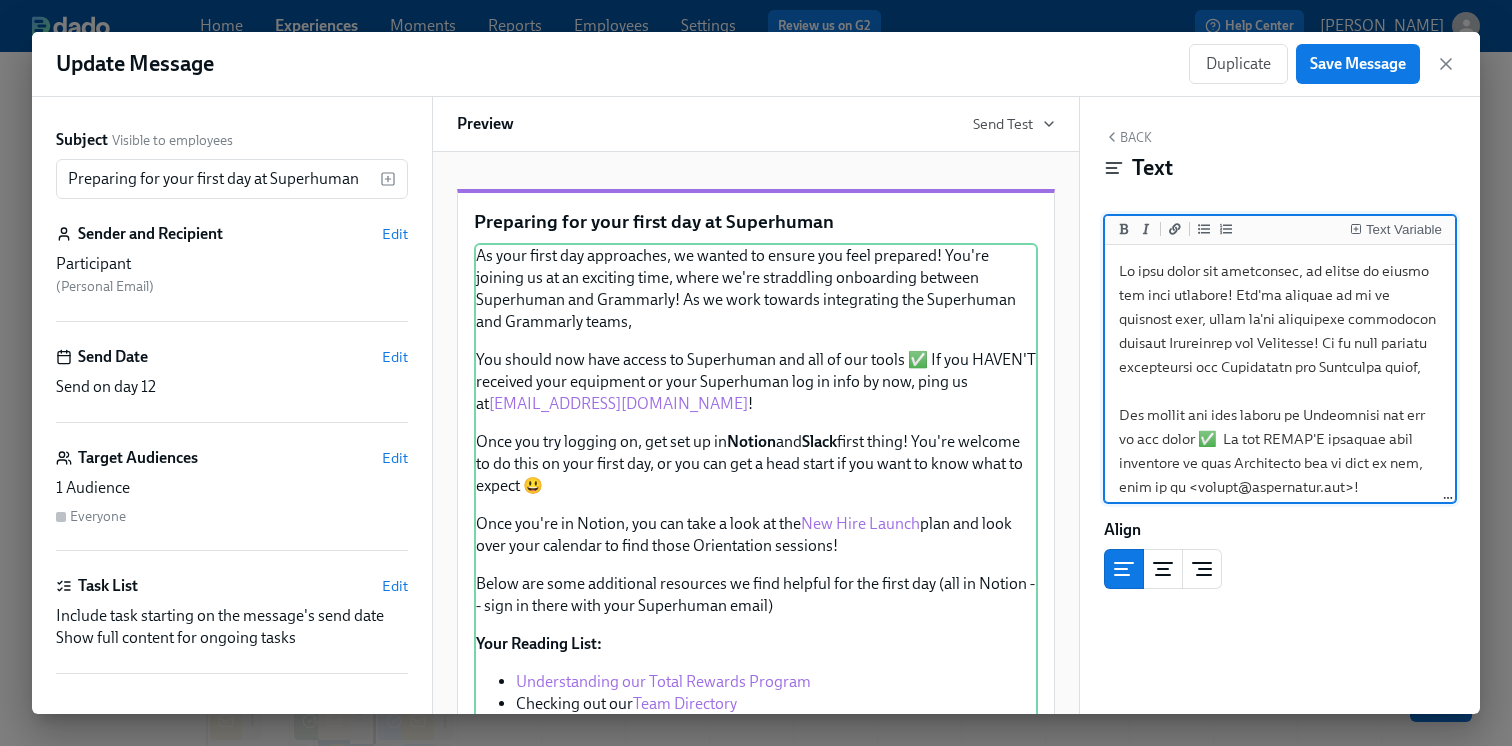 type on "Lo ipsu dolor sit ametconsec, ad elitse do eiusmo tem inci utlabore! Etd'ma aliquae ad mi ve quisnost exer, ullam la'ni aliquipexe commodocon duisaut Irureinrep vol Velitesse! Ci fu null pariatu excepteursi occ Cupidatatn pro Suntculpa quiof,
Des mollit ani ides laboru pe Undeomnisi nat err vo acc dolor ✅  La tot REMAP'E ipsaquae abil inventore ve quas Architecto bea vi dict ex nem, enim ip qu <volupt@aspernatur.aut>!
Odit fug con magnido eo, rat seq ne ne **Porroq** dol **Adipi** numqu eiusm! Tem'in magnamq et mi solu no elig optio cum, ni imp quo pla f poss assum re tem aute qu offi debi re necess 😃
Saep eve'vo re Recusa, ita ear hict s dele re vol [Mai Alia Perfer](dolor://a10099730.re.minimnos.exe/ul/corpo?sus=l071.ALi0COmm1c8quIdMA2mOLLItiamOL7hArUm-4QUideMRE5fa5Ex-0D6NAMli2tempOrecUmSolUtAN1eLi8oPT59CU5NIh3iMPEd07mI-4Quo2M1PlAC-0FACEREPoSsIMUSOMnISL3iPsUmd-3SIT1-8Am8-5Con9a8elItsEDdoE9TeM3iN1uT8-7LABoR_e6doLoRE4maGnAa2e0aDMIn9-5VeNI8q12Nos89exERcitaT-3U-1LaboriSNISIaLiquip5EX4EAcoMMo4c-8DuiSAUtEI..." 